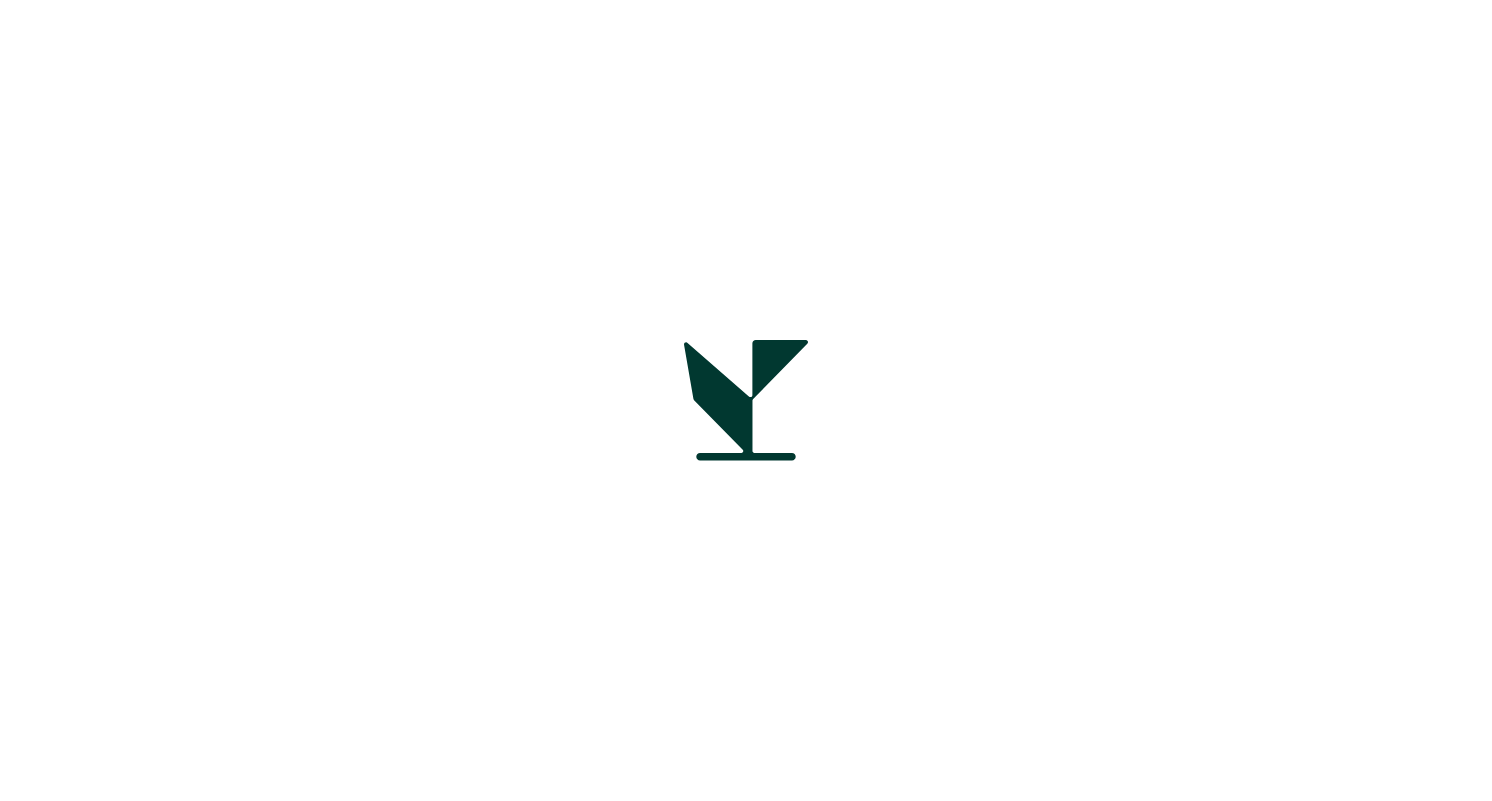 scroll, scrollTop: 0, scrollLeft: 0, axis: both 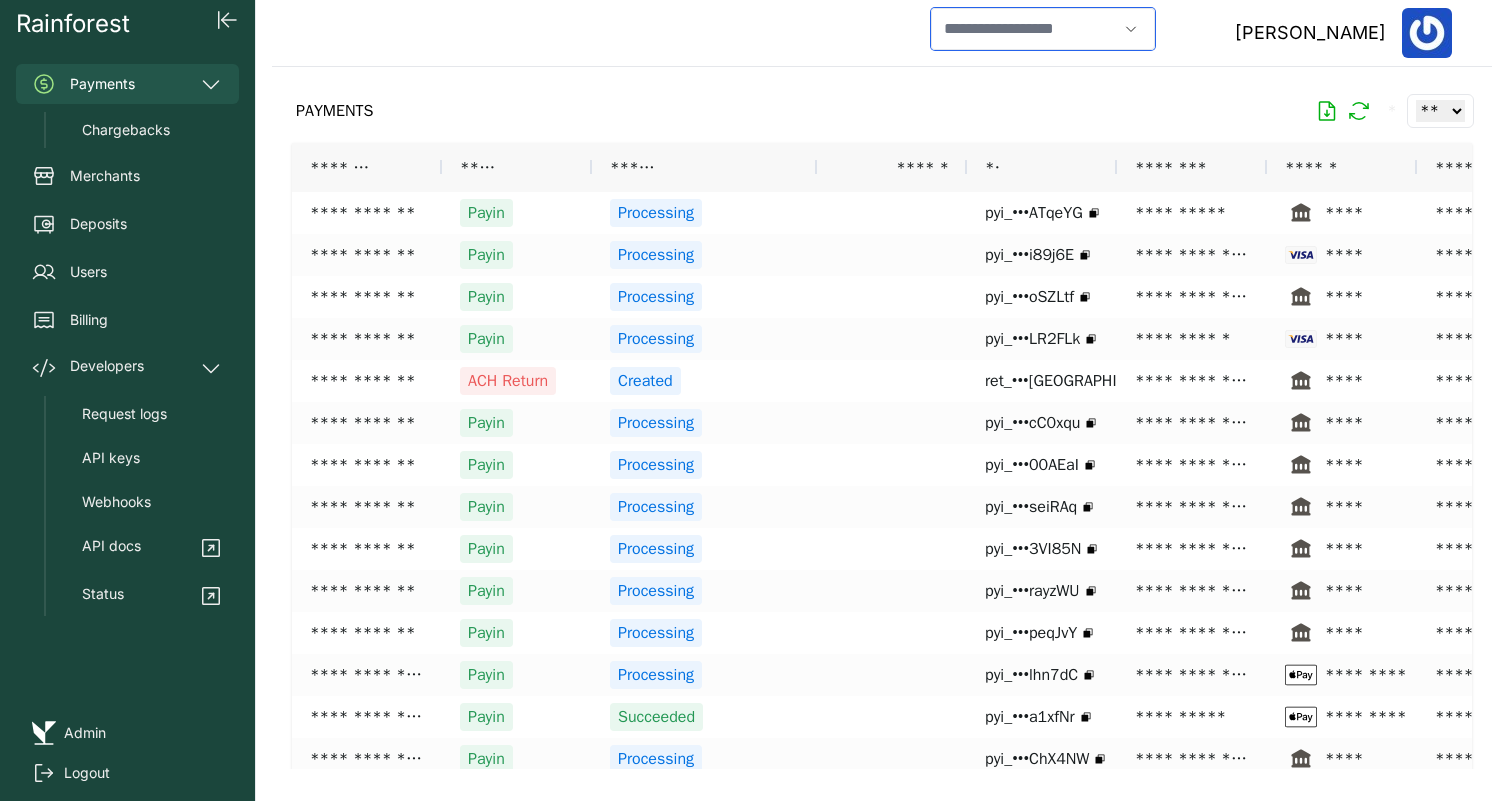 click at bounding box center (1024, 29) 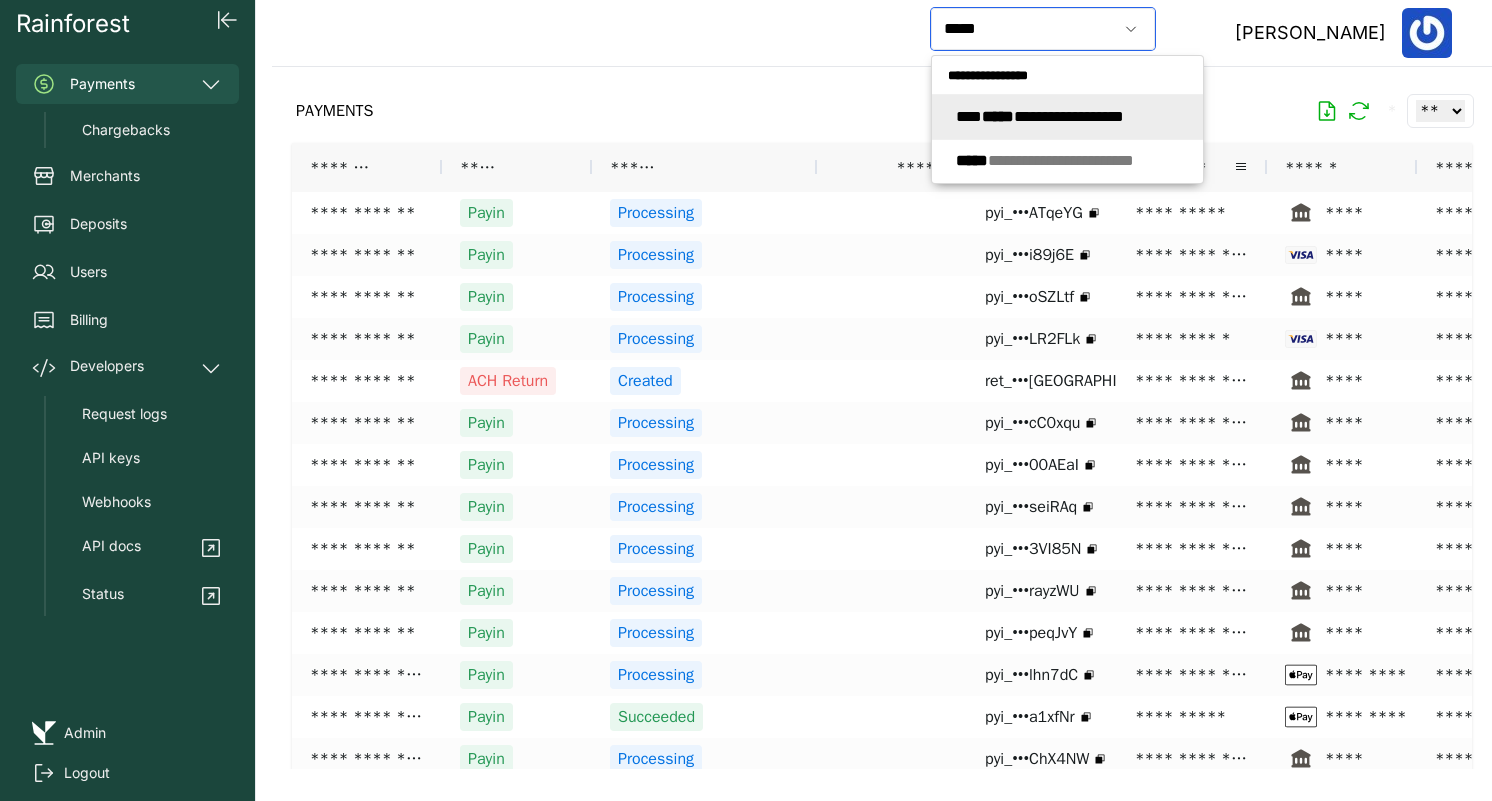click on "**********" at bounding box center [1045, 160] 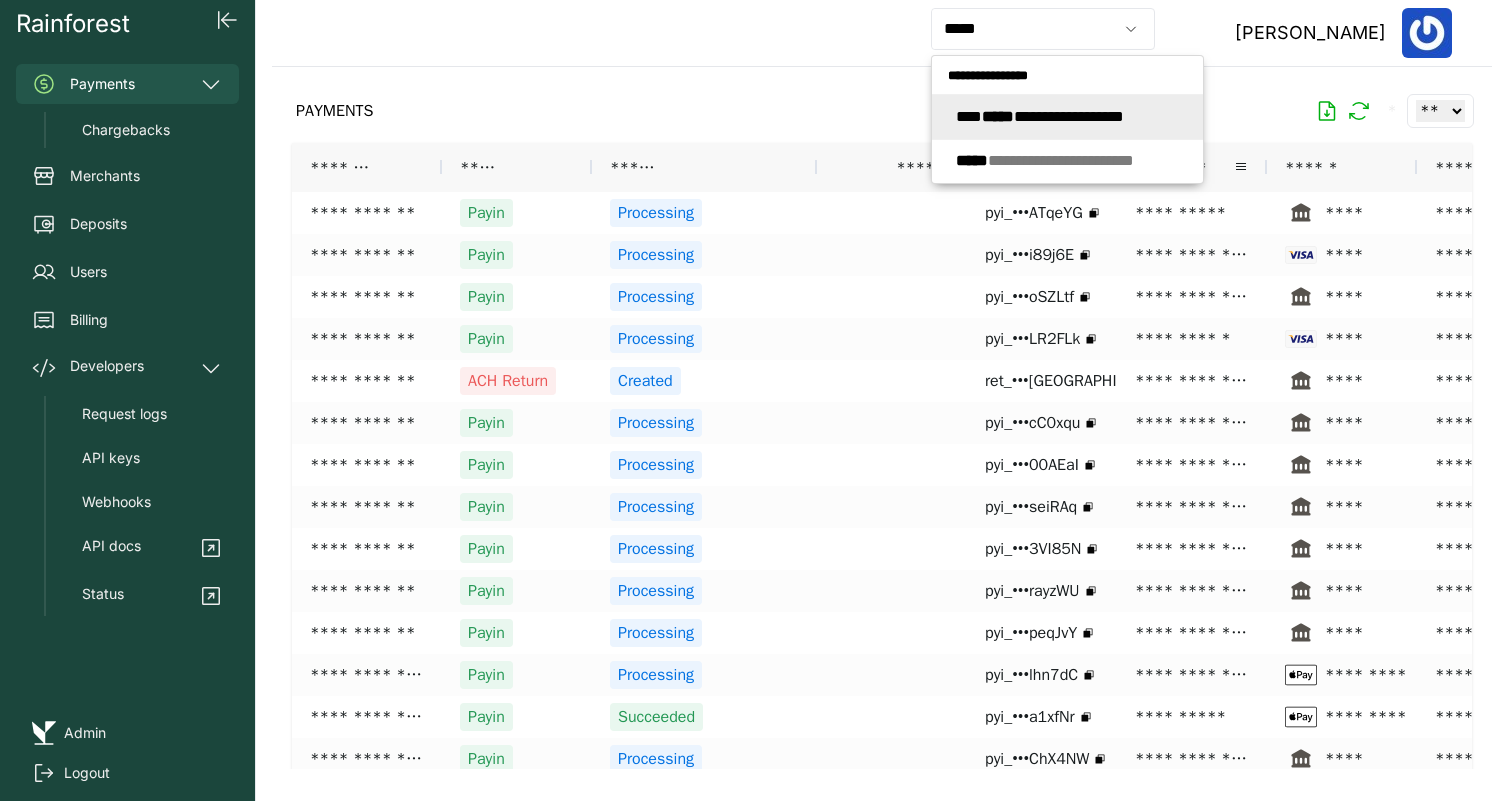 type on "**********" 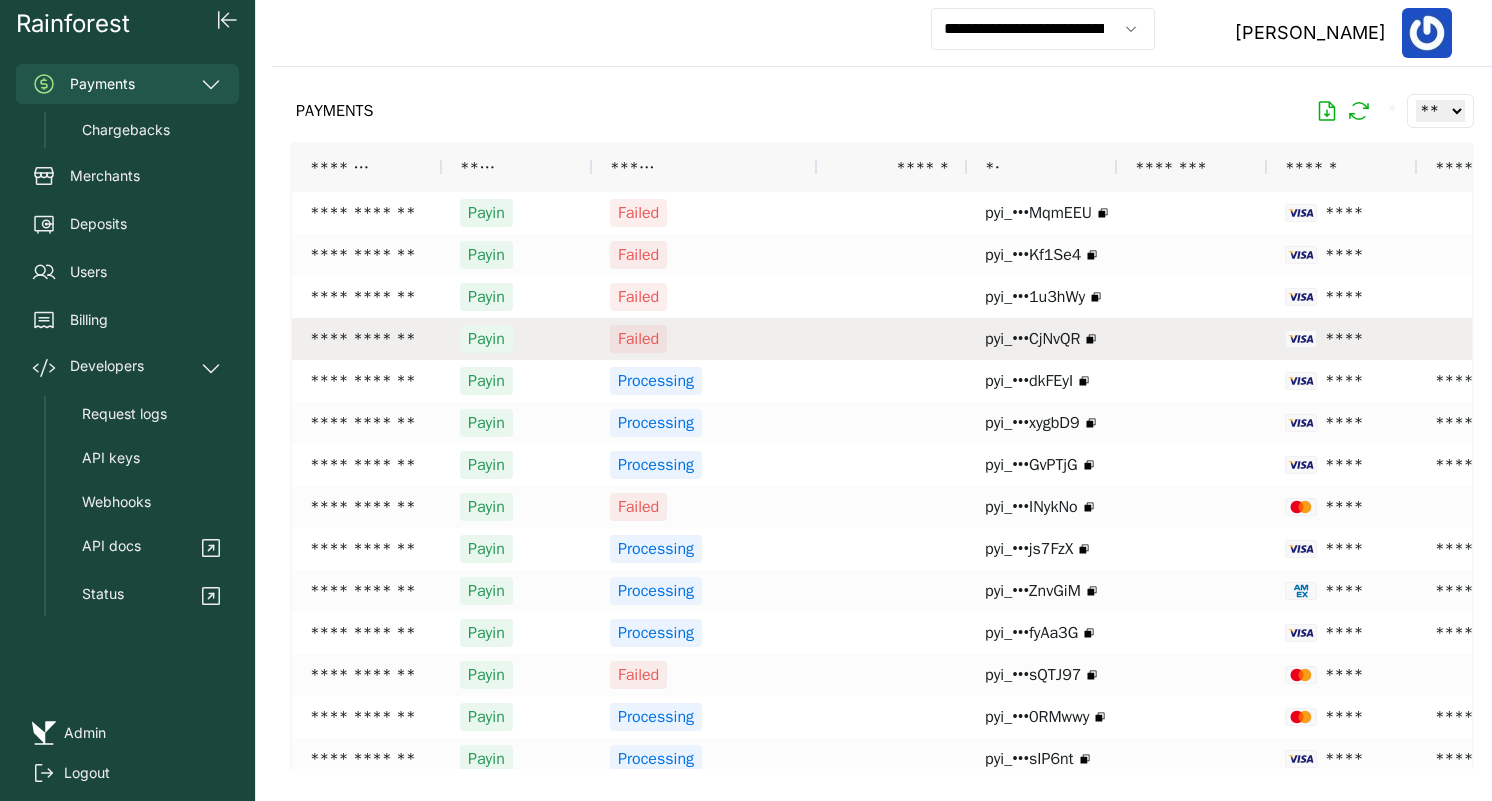 scroll, scrollTop: 0, scrollLeft: 16, axis: horizontal 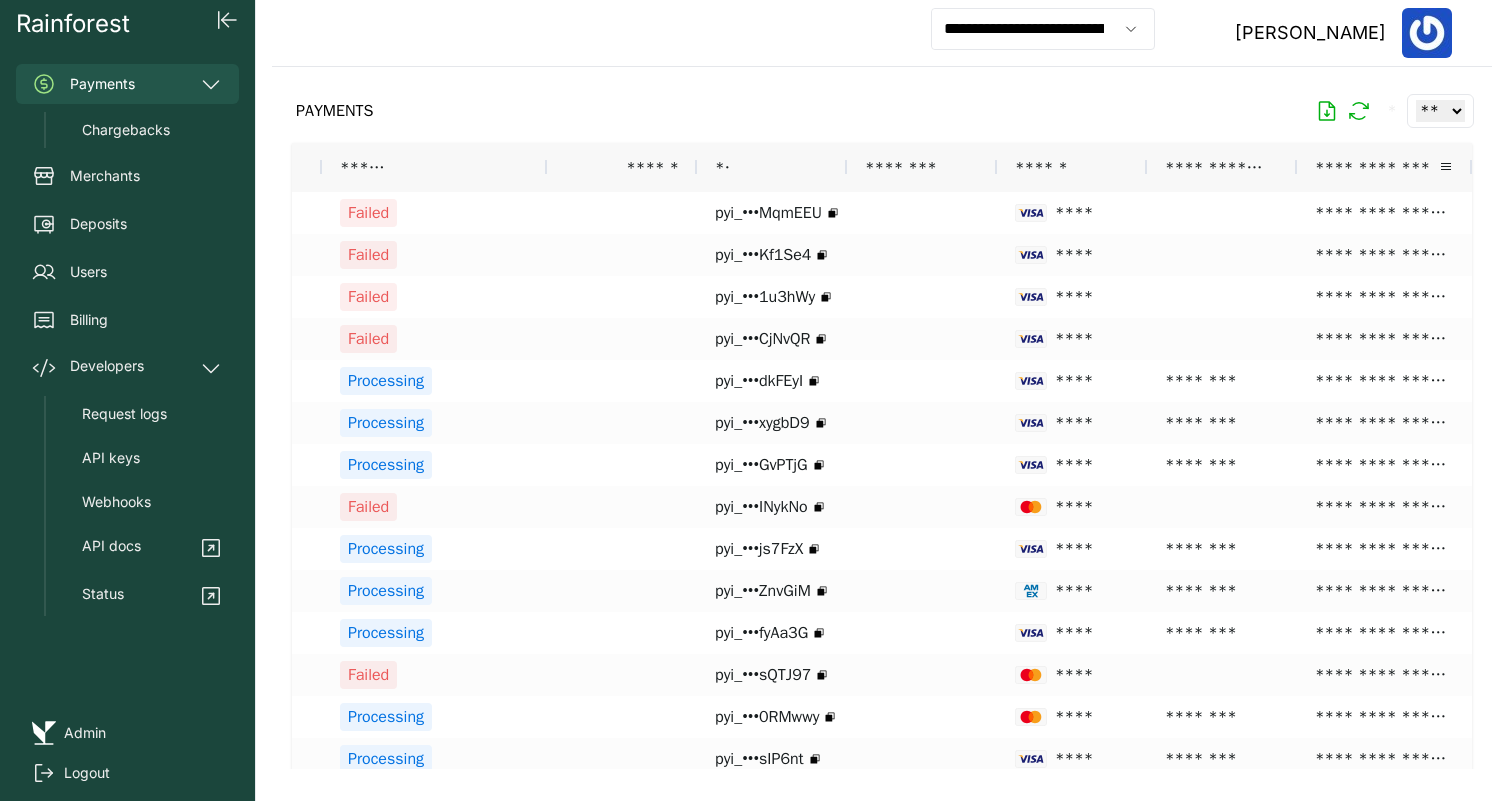 click on "**********" at bounding box center (1384, 167) 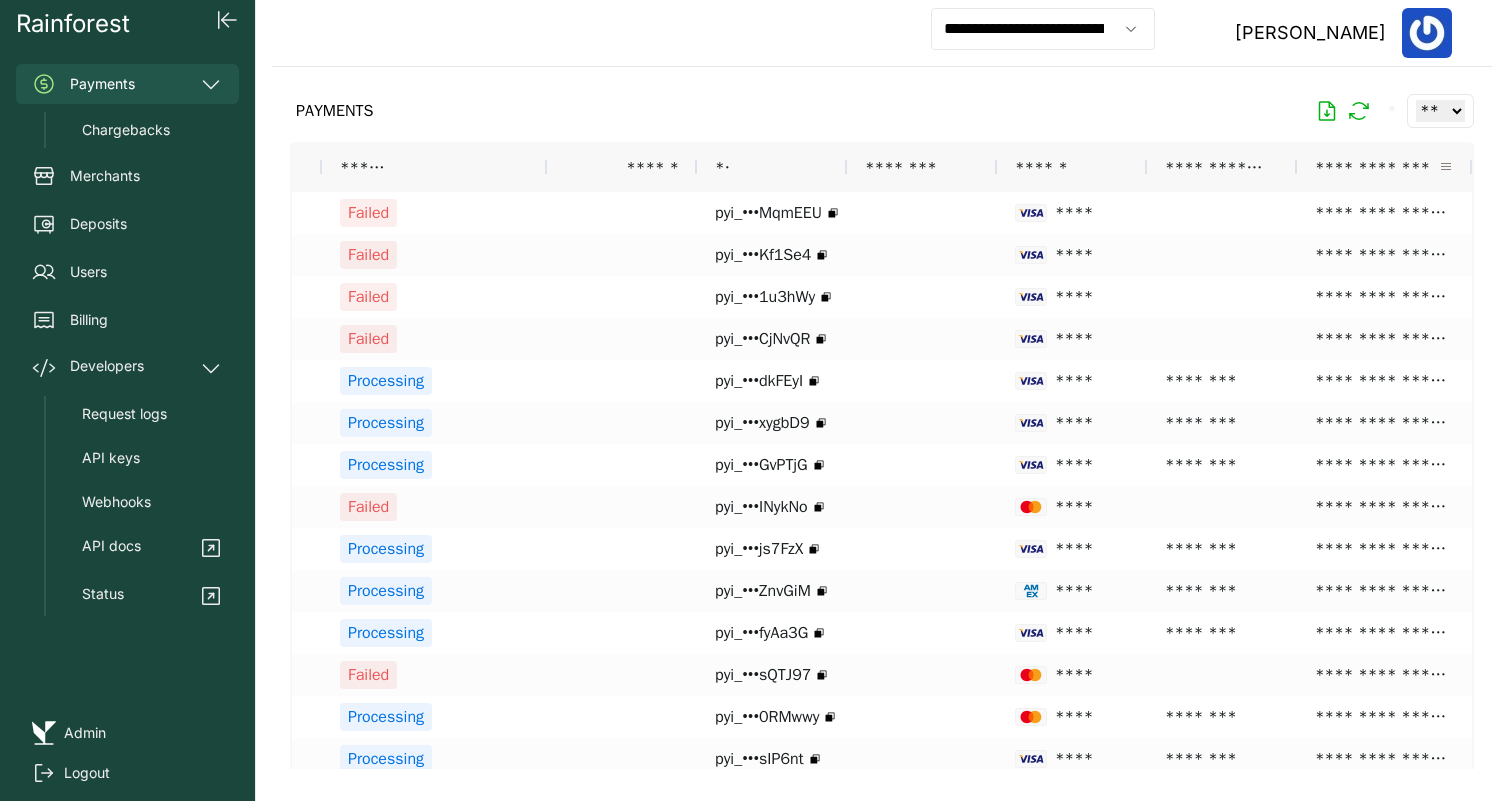 click at bounding box center [1446, 167] 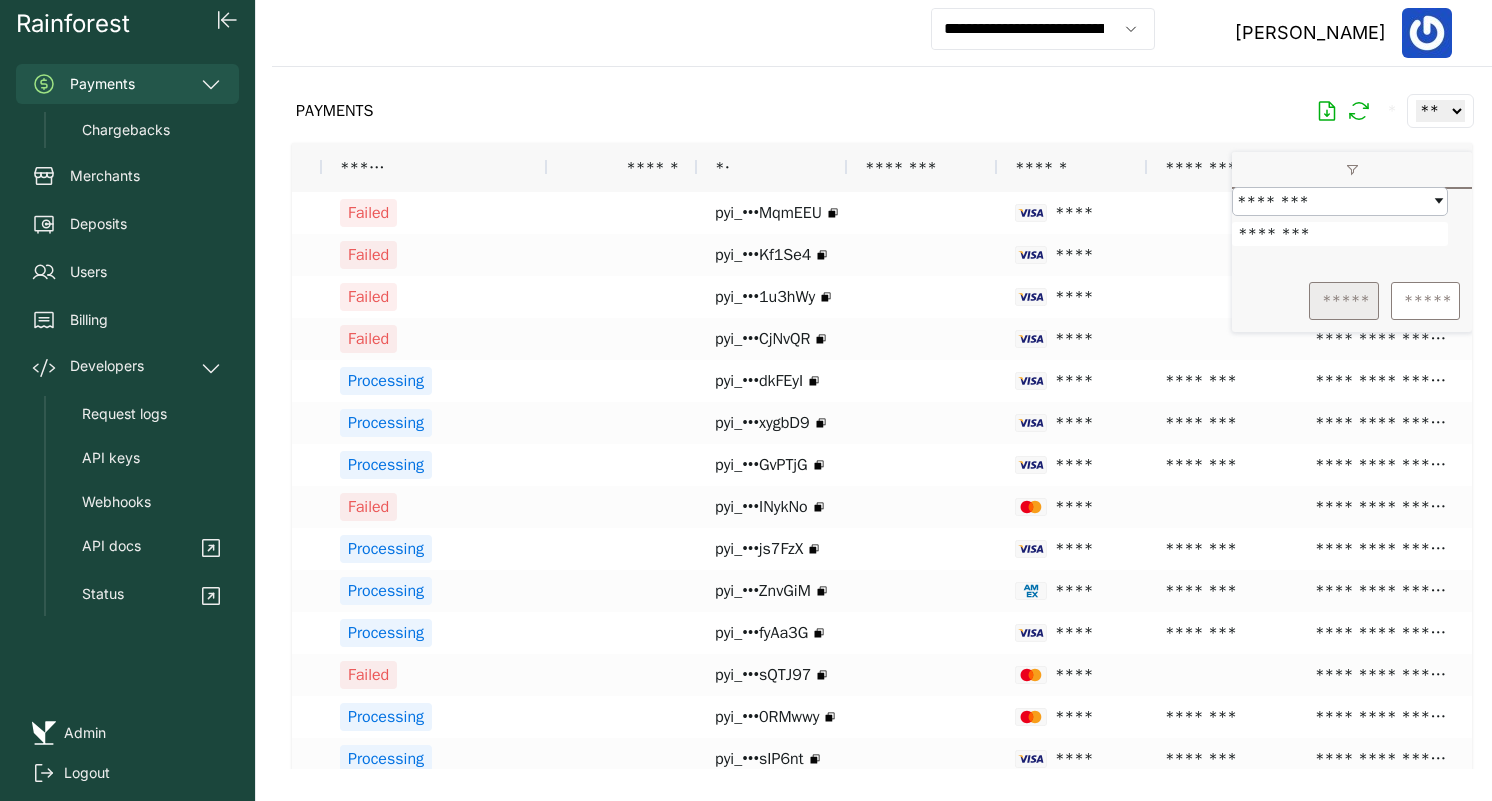 type on "********" 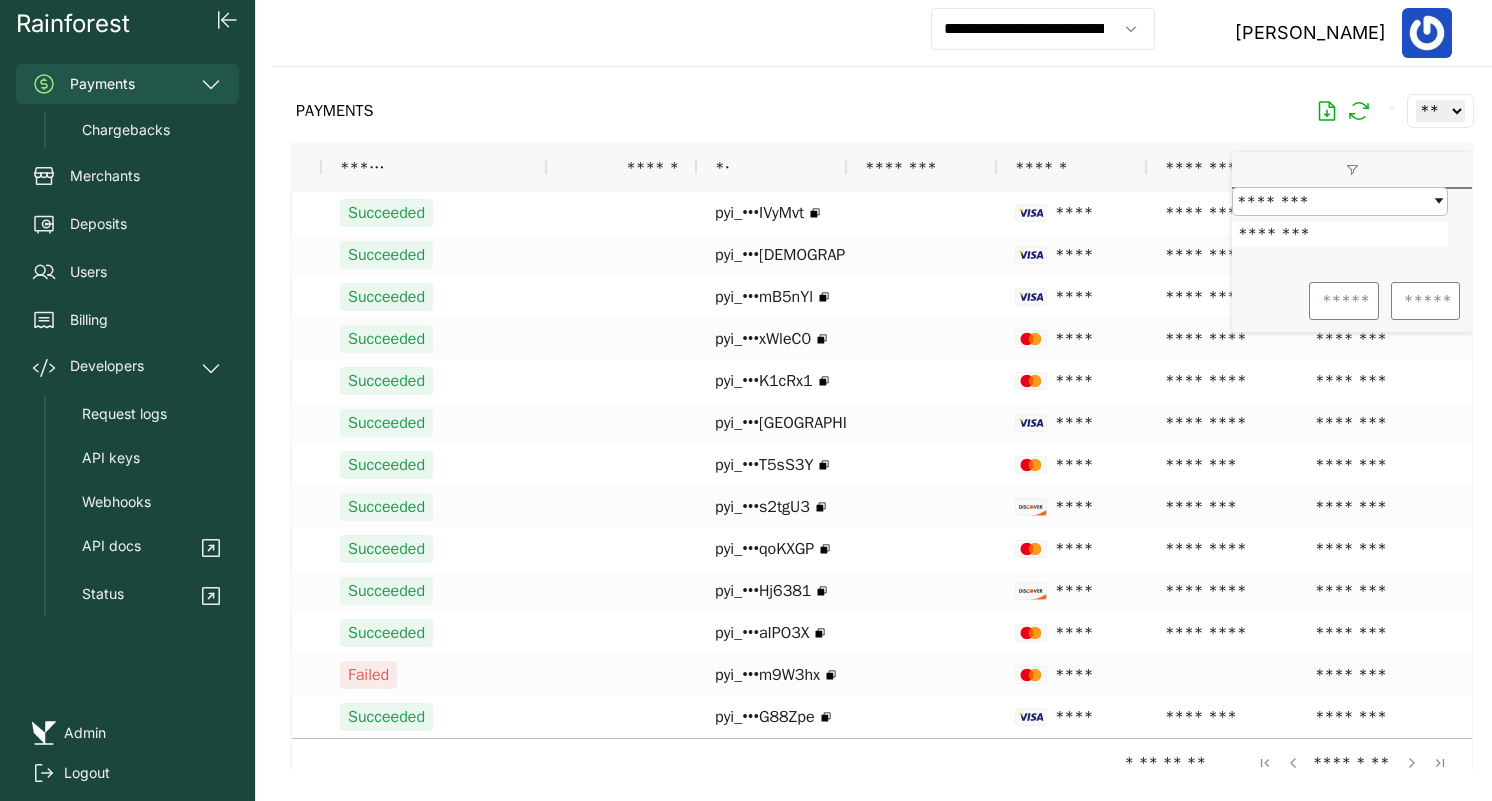 click on "PAYMENTS * ** ** ** ***" at bounding box center (882, 111) 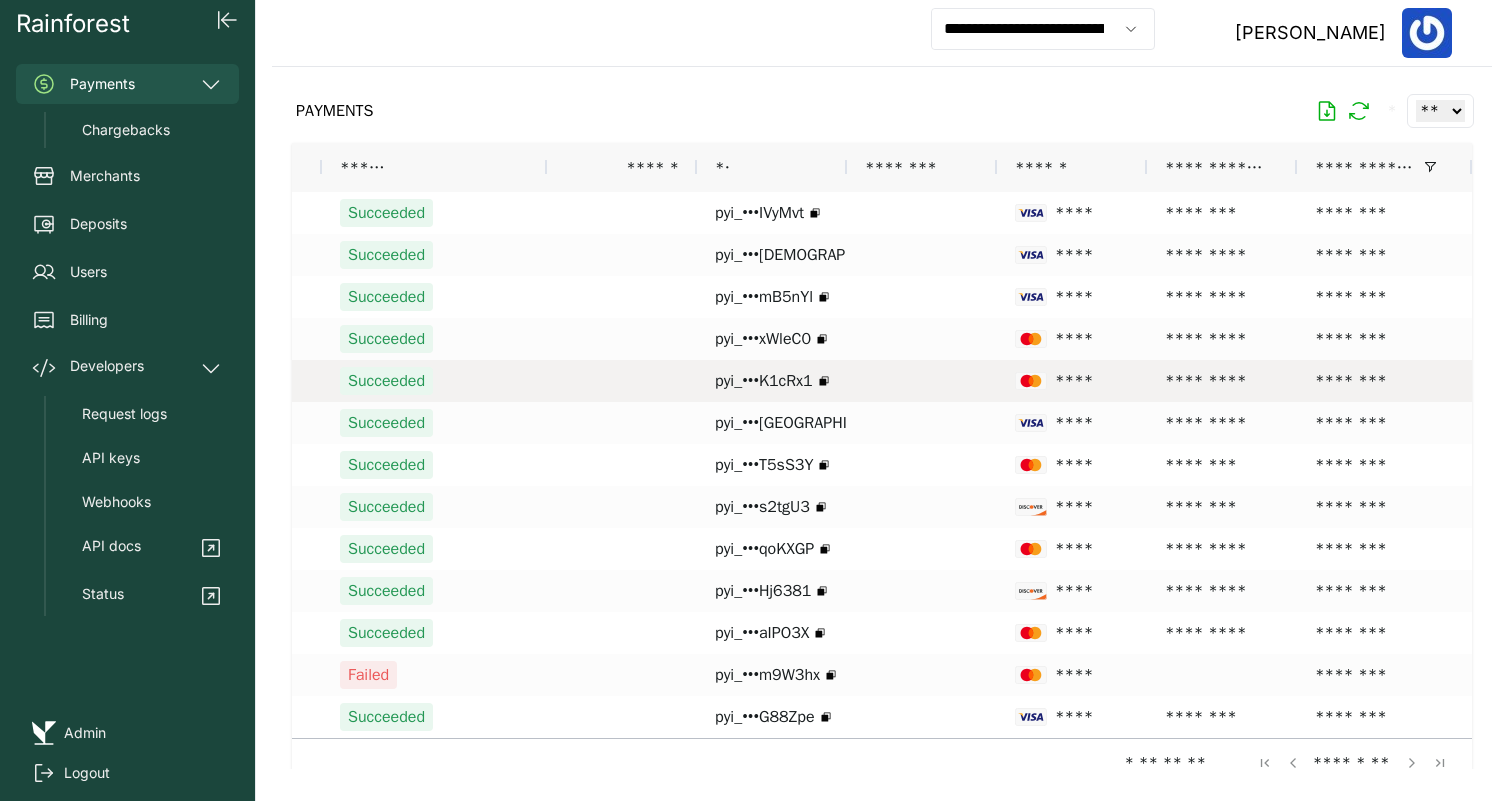 scroll, scrollTop: 0, scrollLeft: 251, axis: horizontal 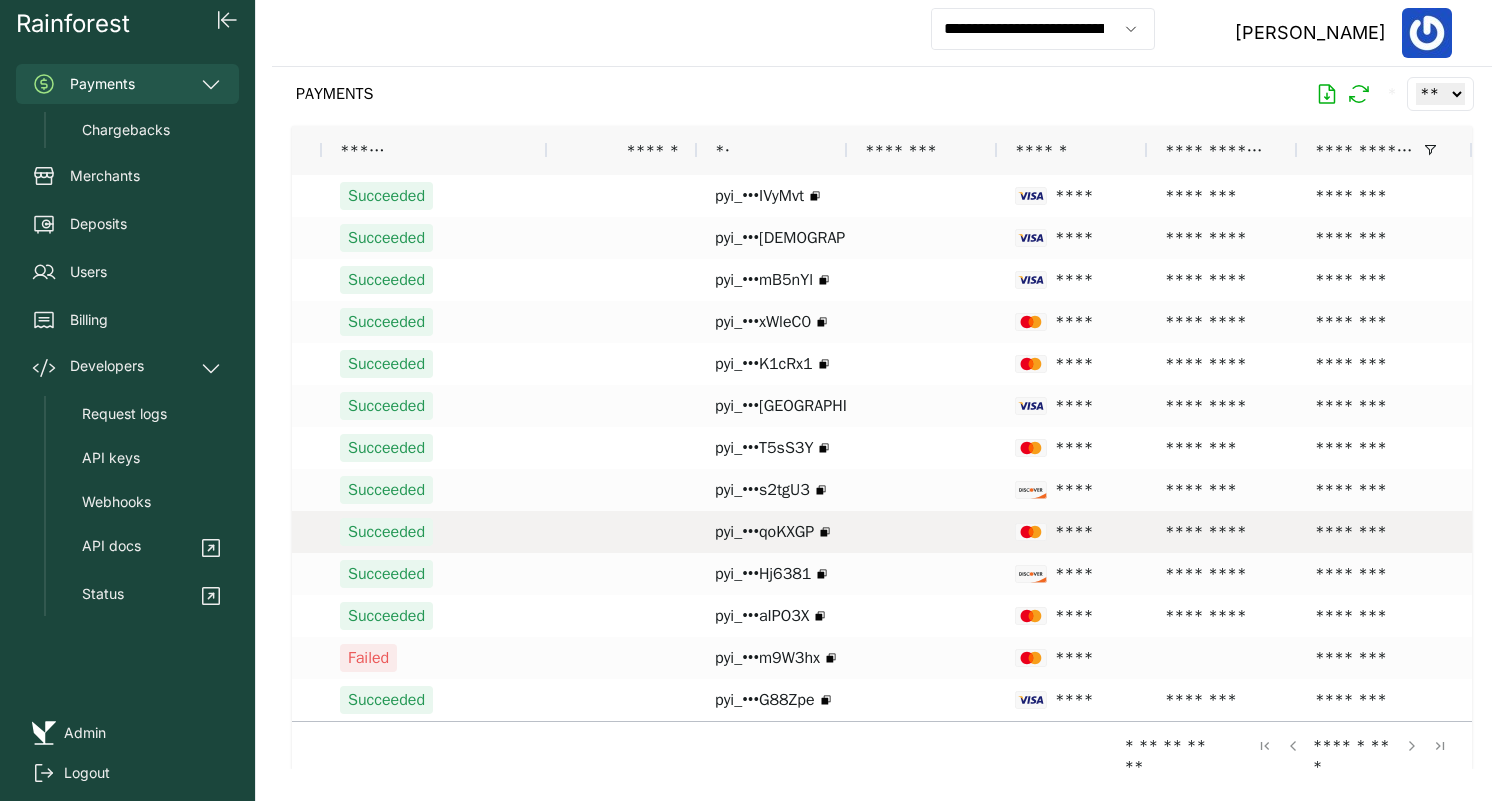click at bounding box center [922, 532] 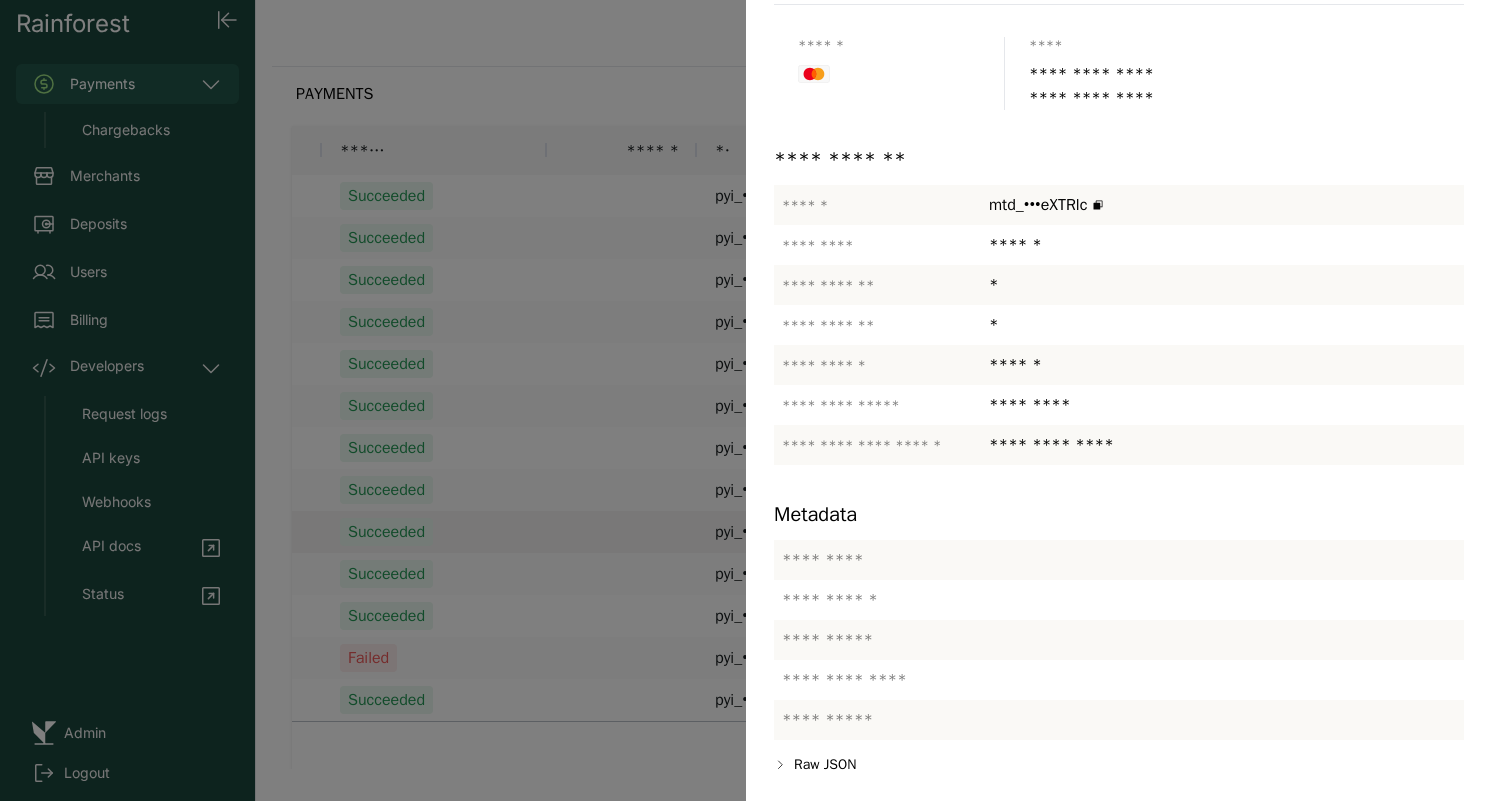 click at bounding box center [746, 400] 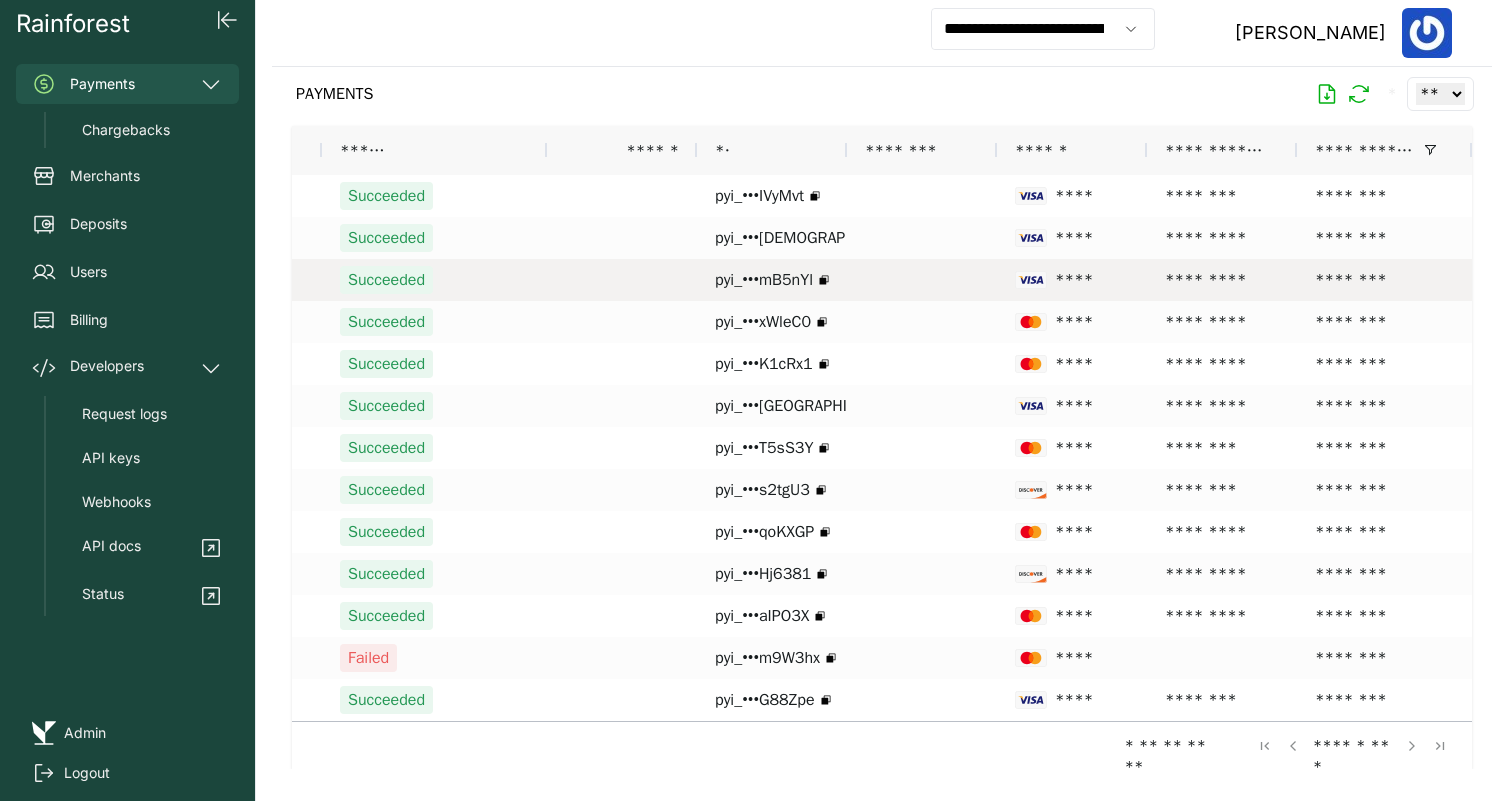 click at bounding box center (922, 280) 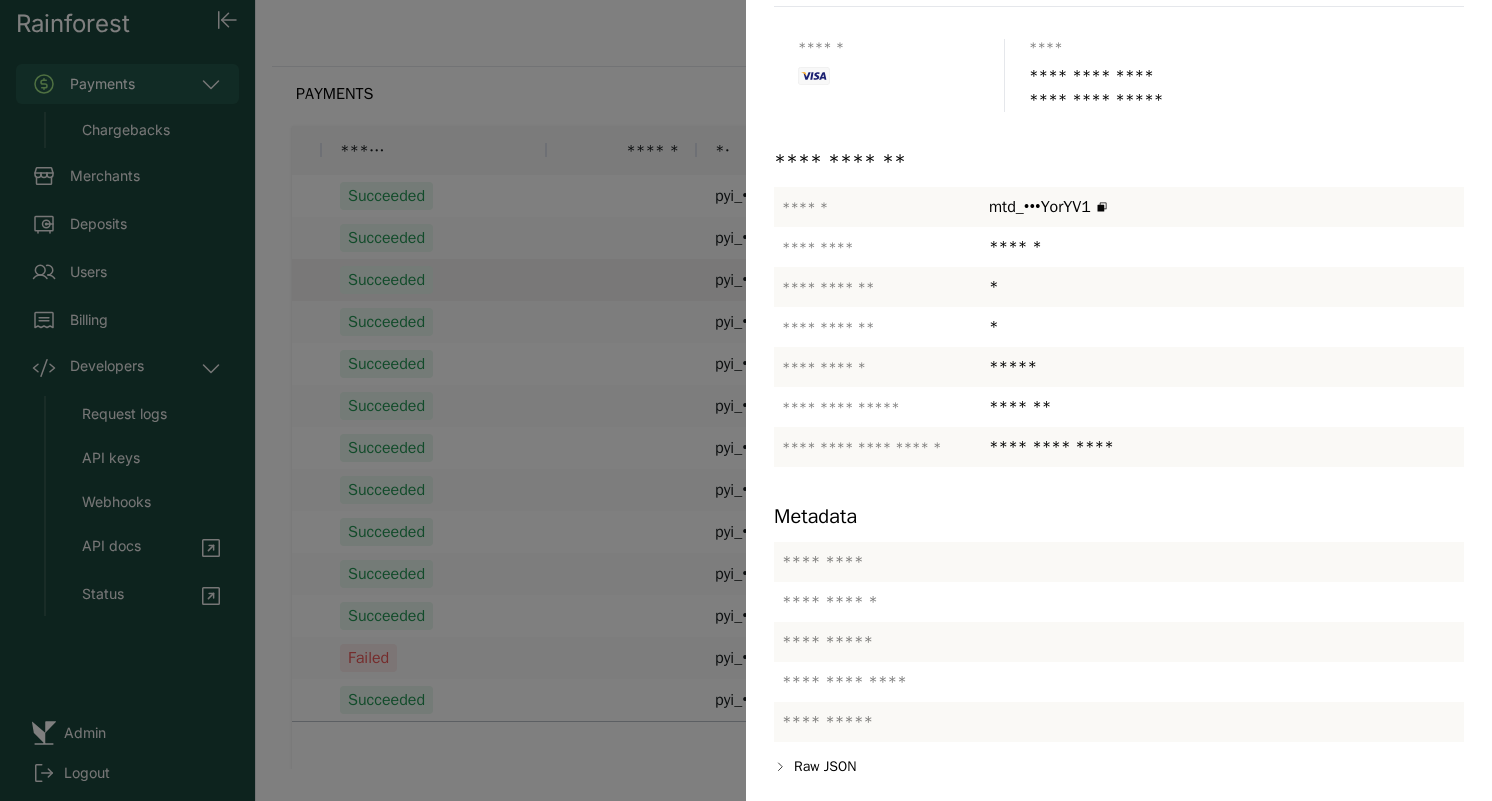 click at bounding box center [746, 400] 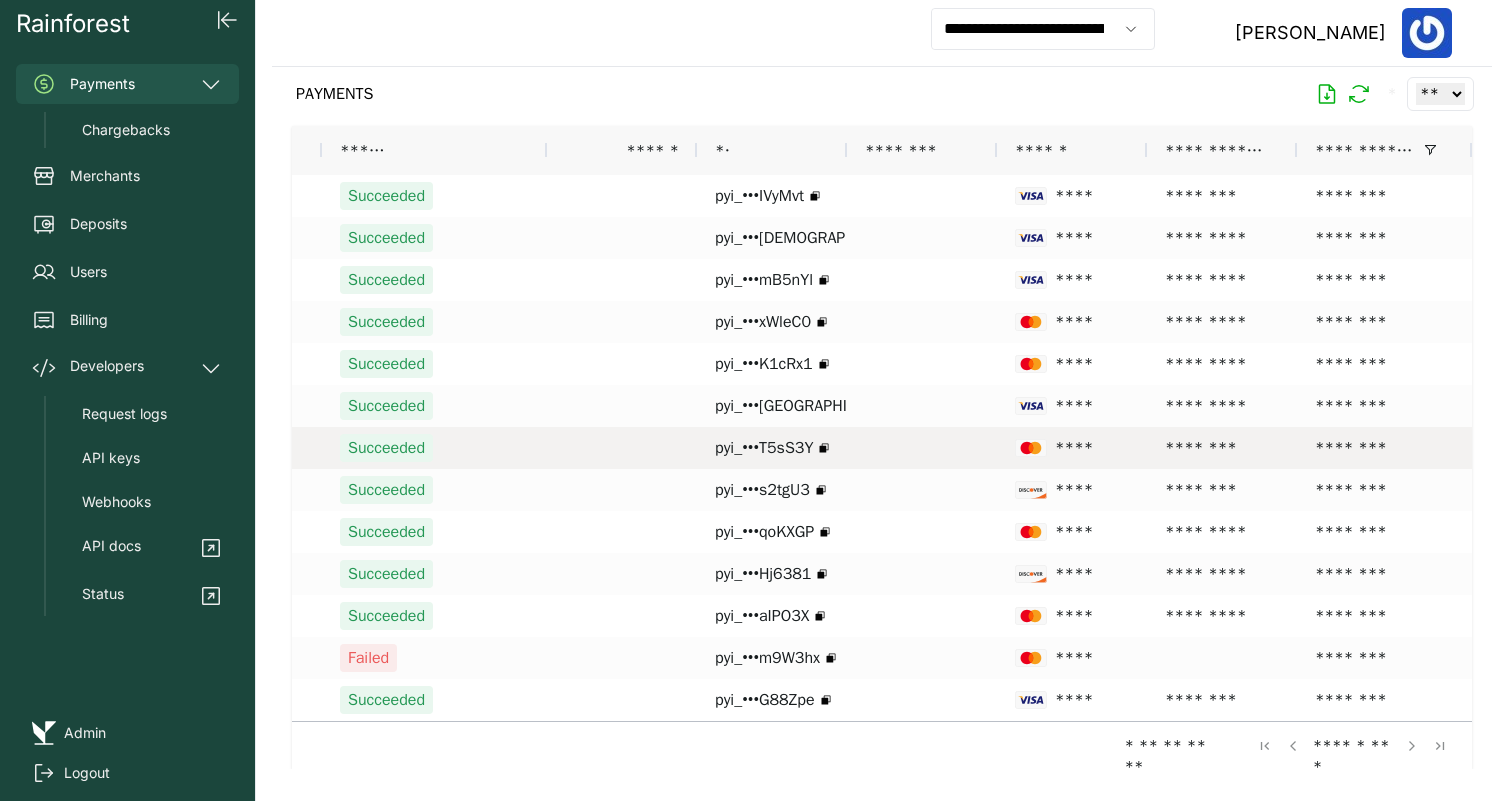 click on "pyi_•••[GEOGRAPHIC_DATA]" at bounding box center (810, 406) 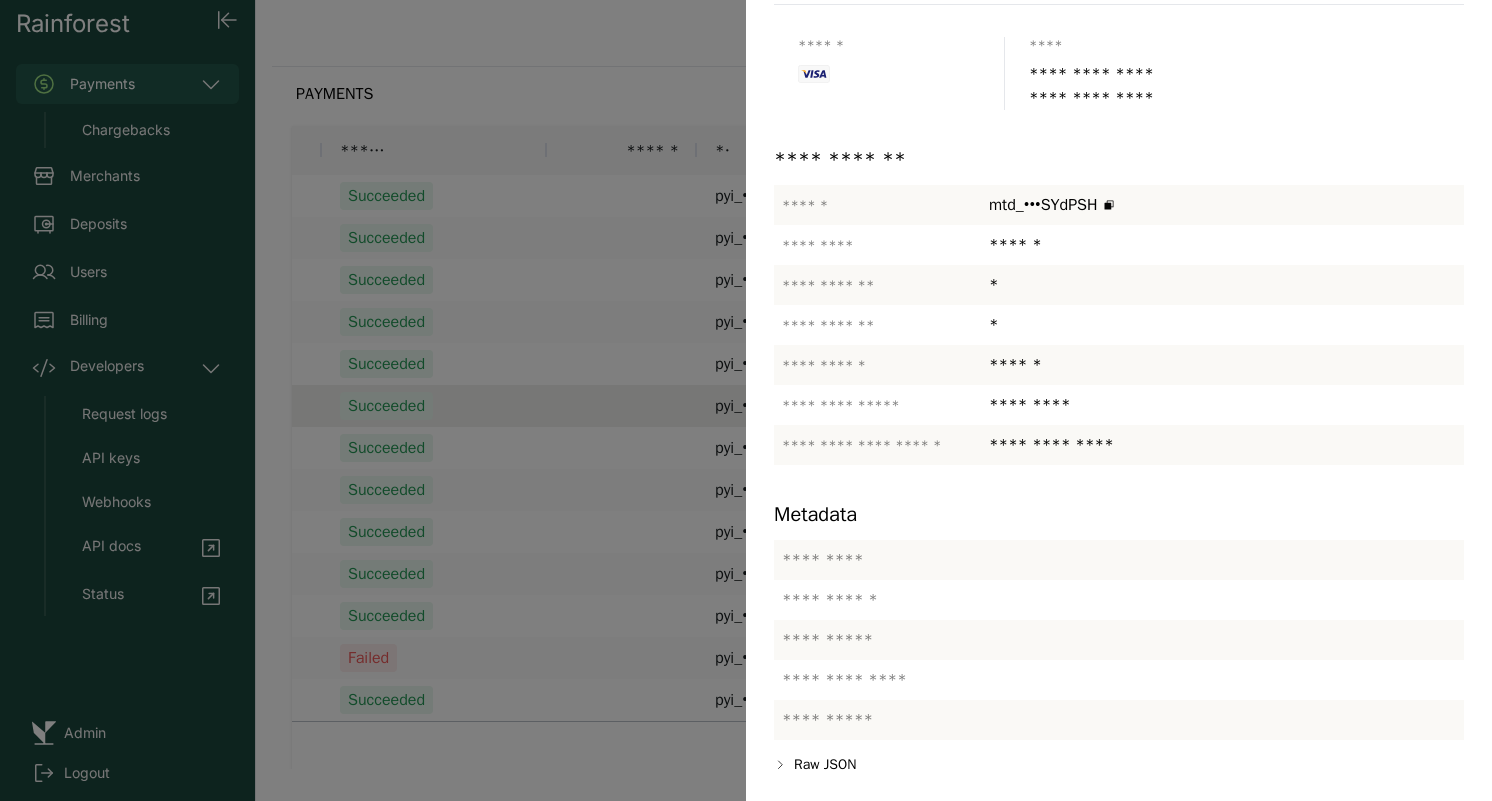 click at bounding box center (746, 400) 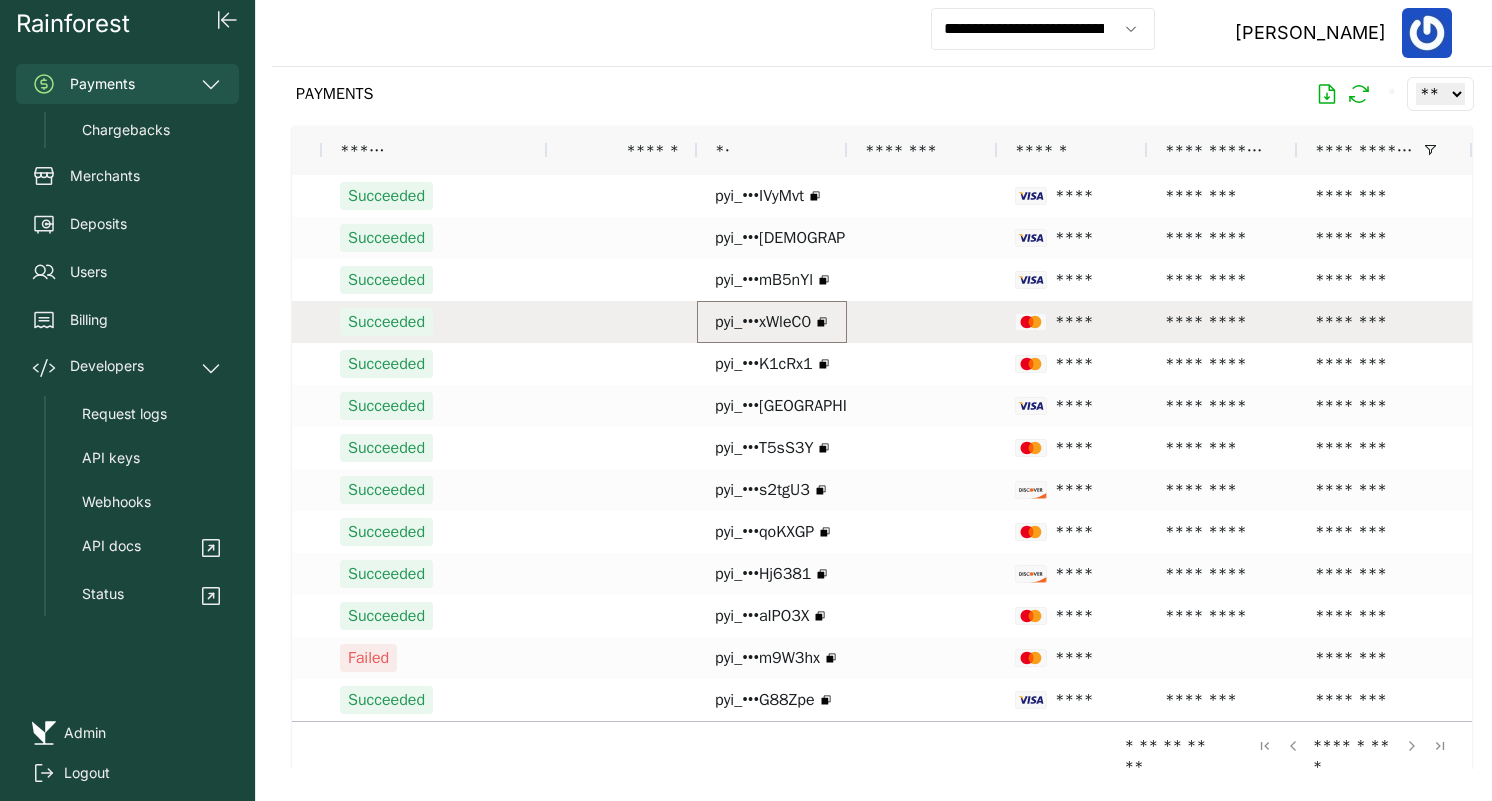 click on "pyi_•••xWleC0" at bounding box center [772, 322] 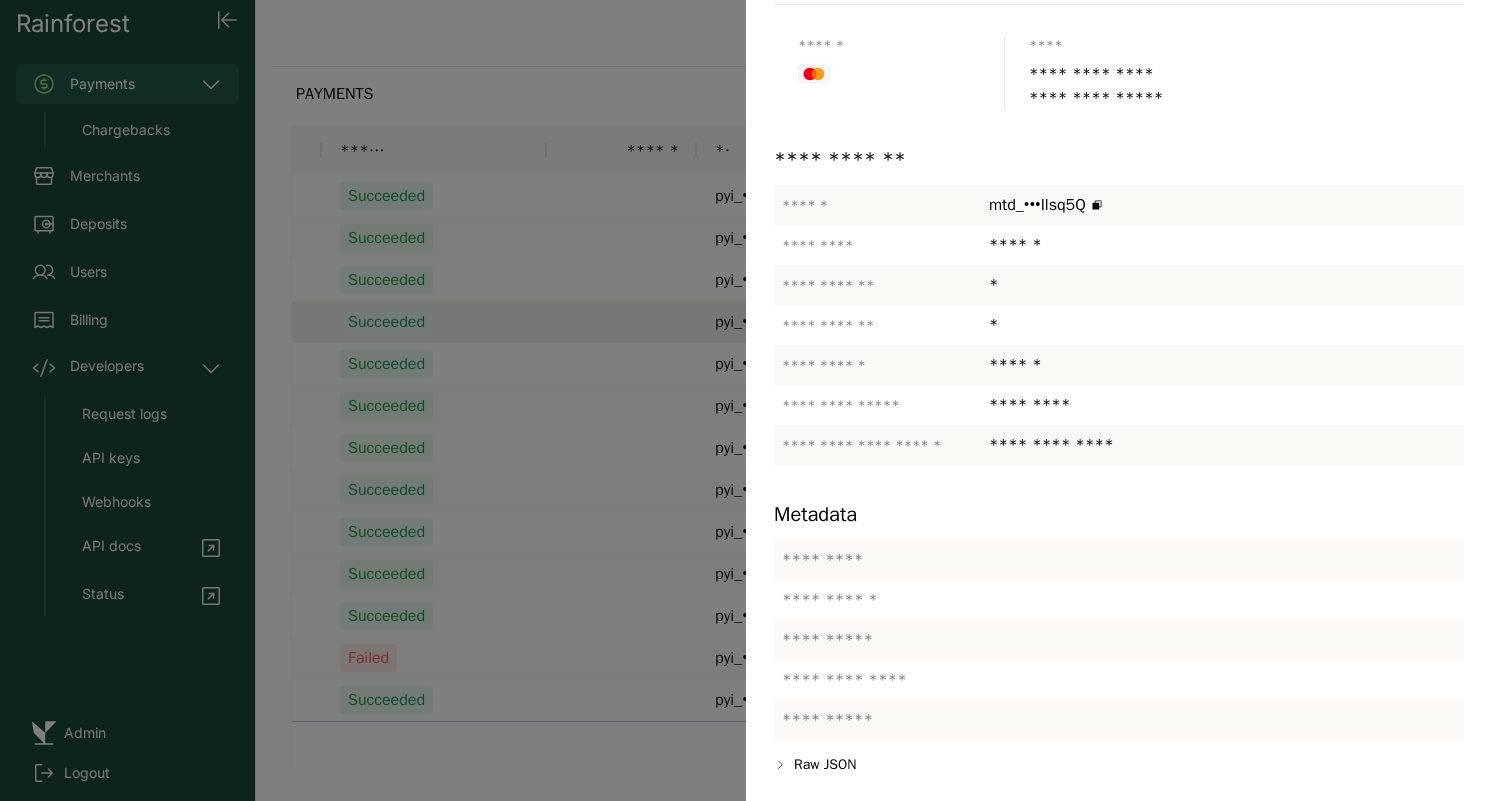 click at bounding box center (746, 400) 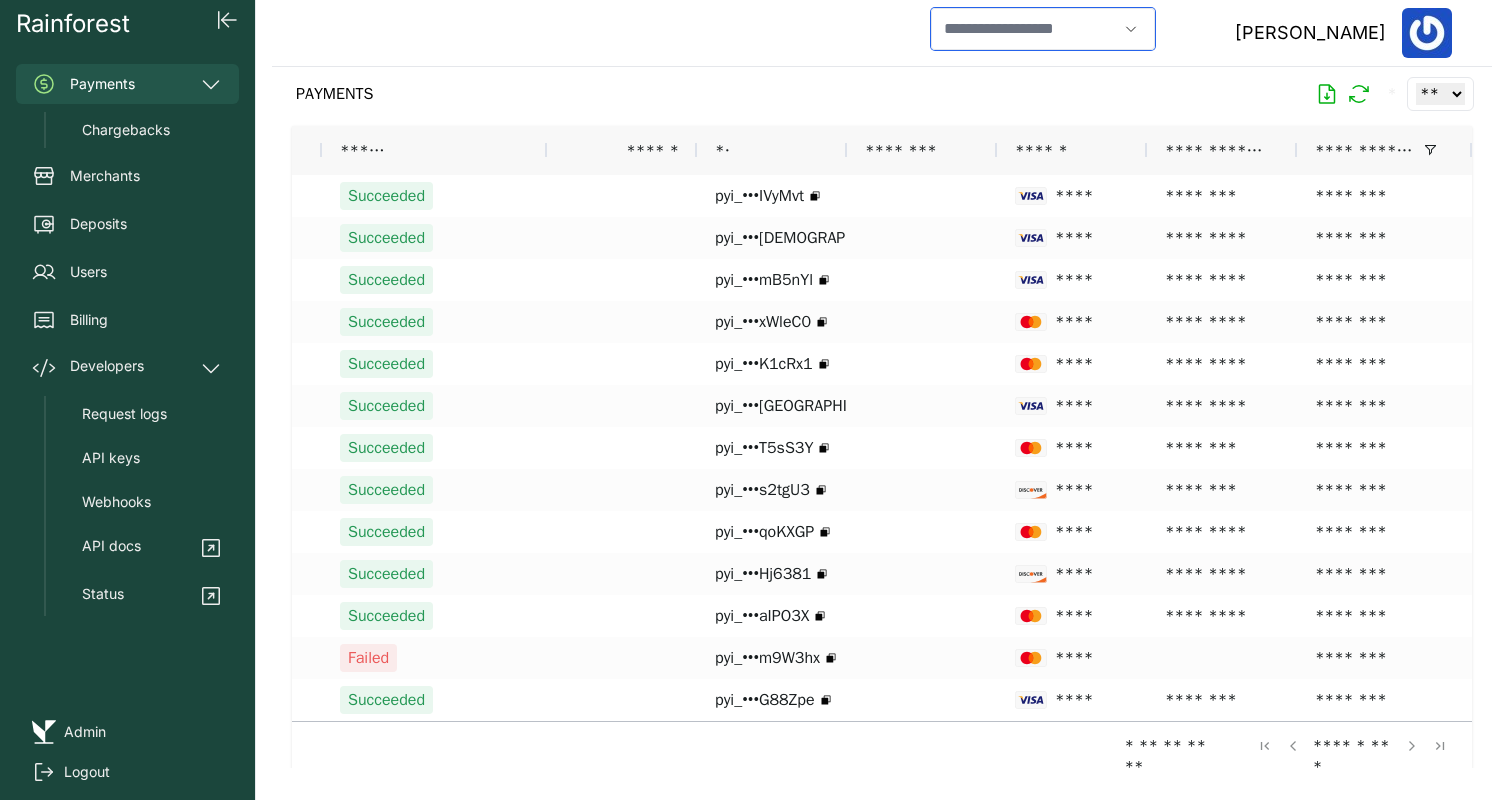 click at bounding box center [1024, 29] 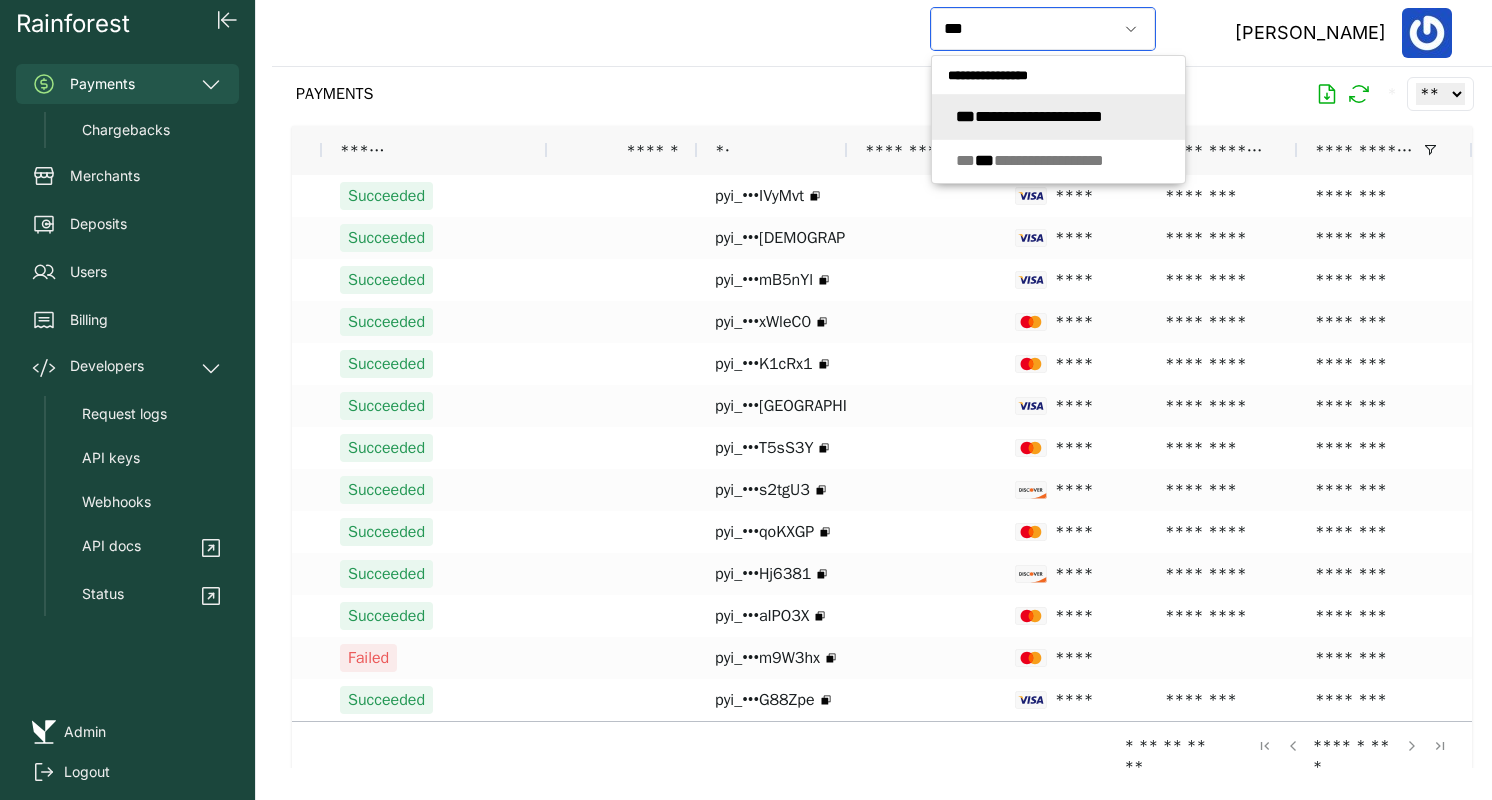 click on "**********" 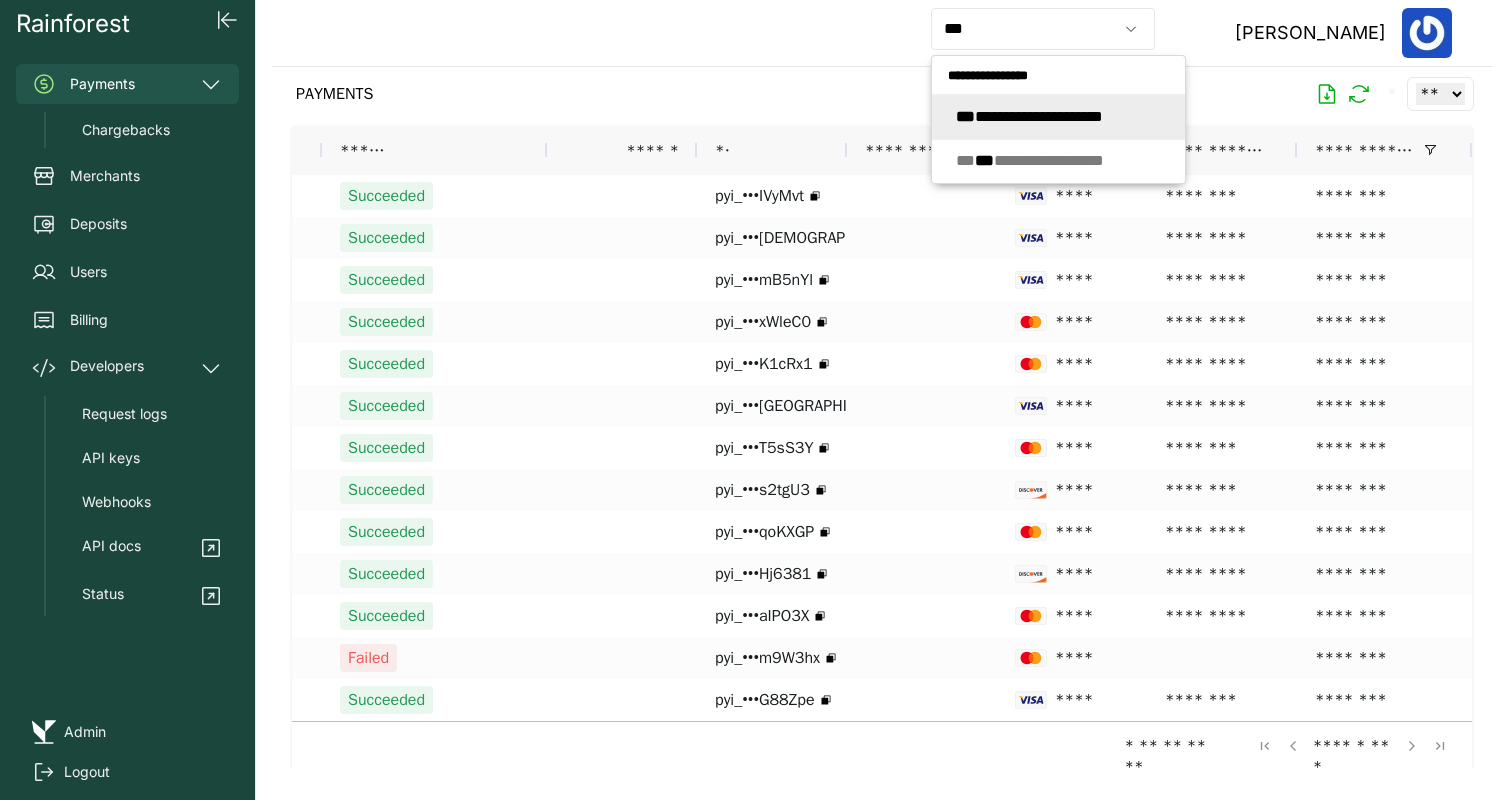 type on "**********" 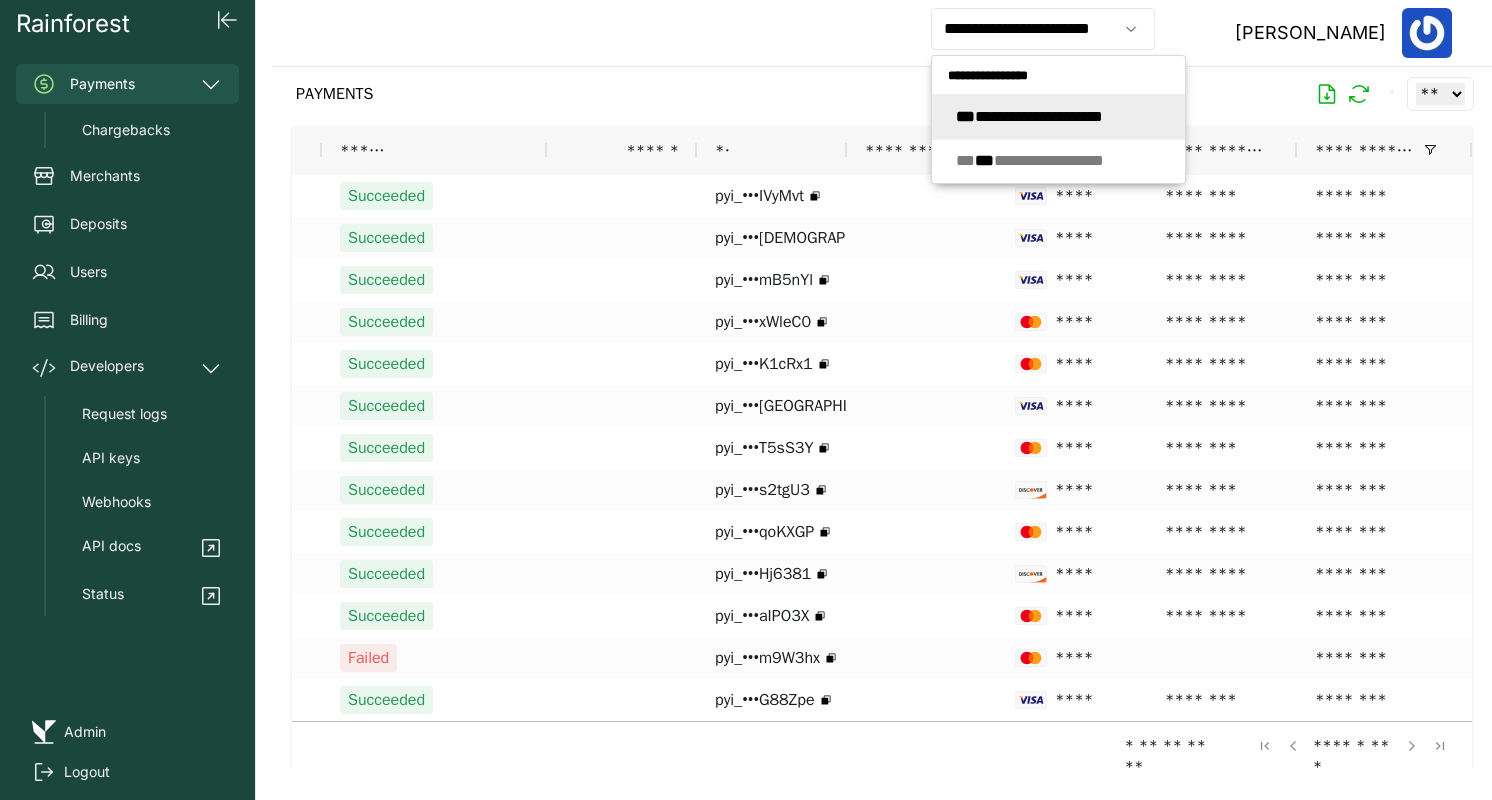 scroll, scrollTop: 0, scrollLeft: 0, axis: both 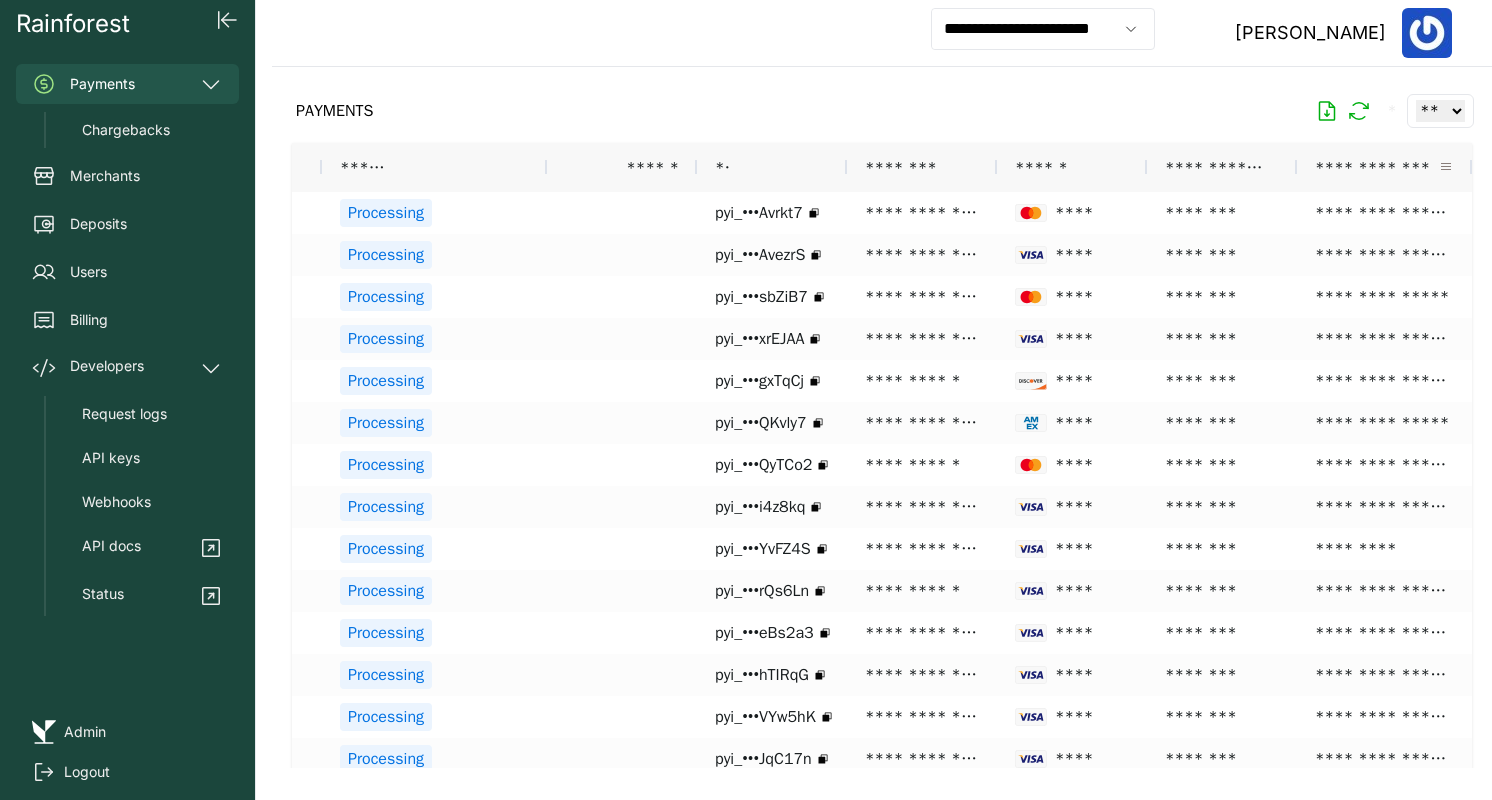 click at bounding box center (1446, 167) 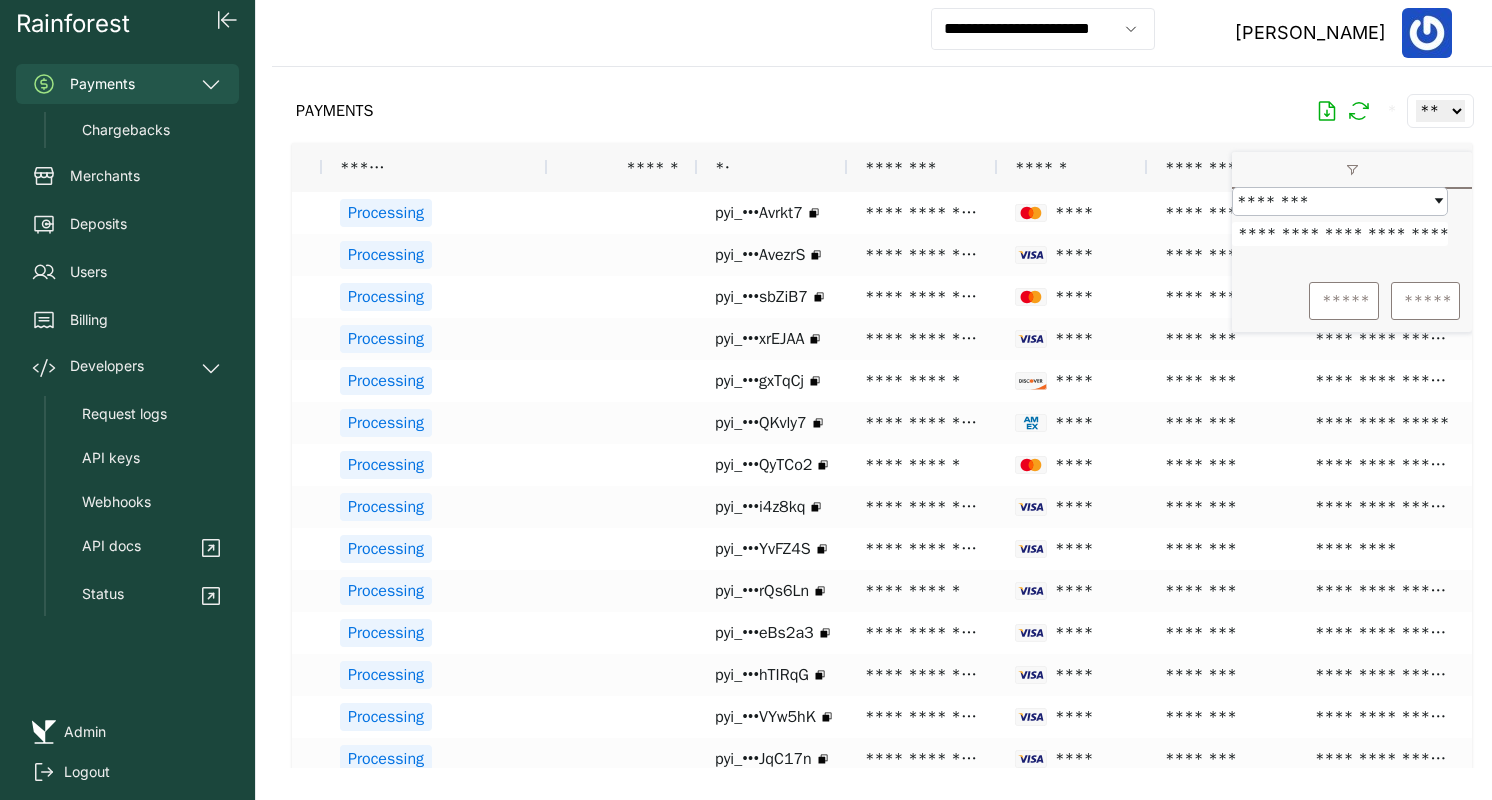 scroll, scrollTop: 0, scrollLeft: 10, axis: horizontal 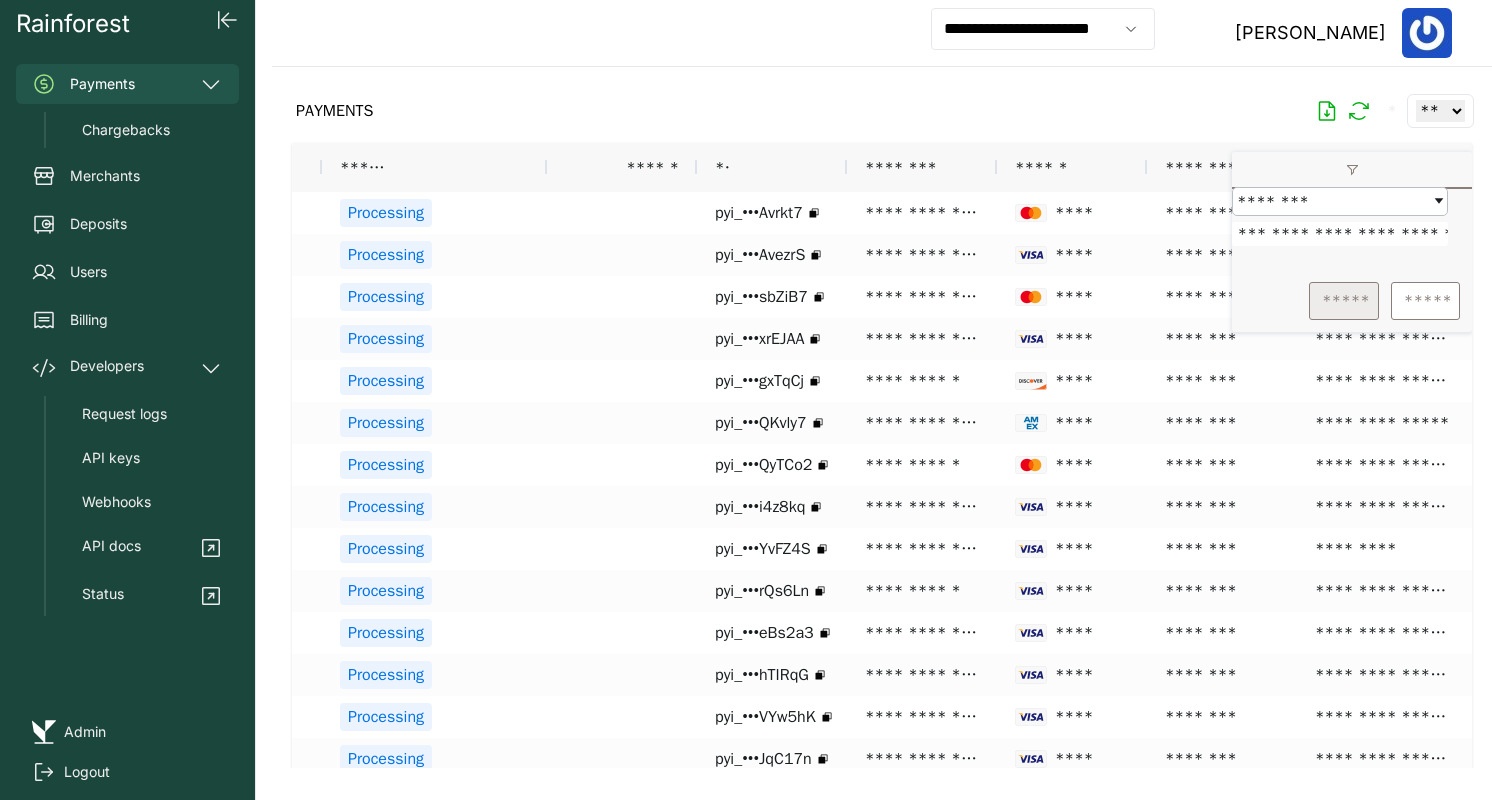 type on "**********" 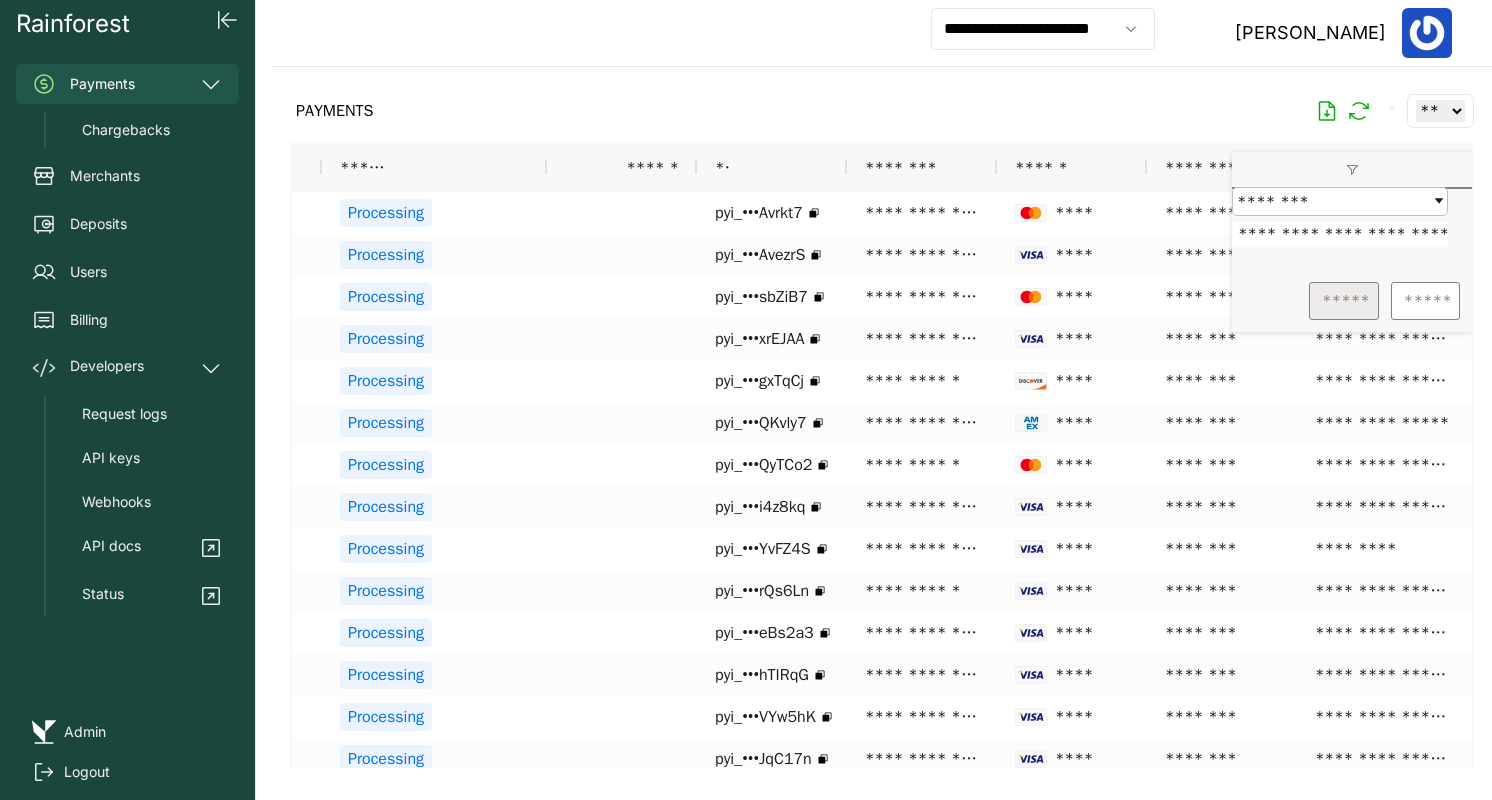 click on "*****" at bounding box center (1344, 301) 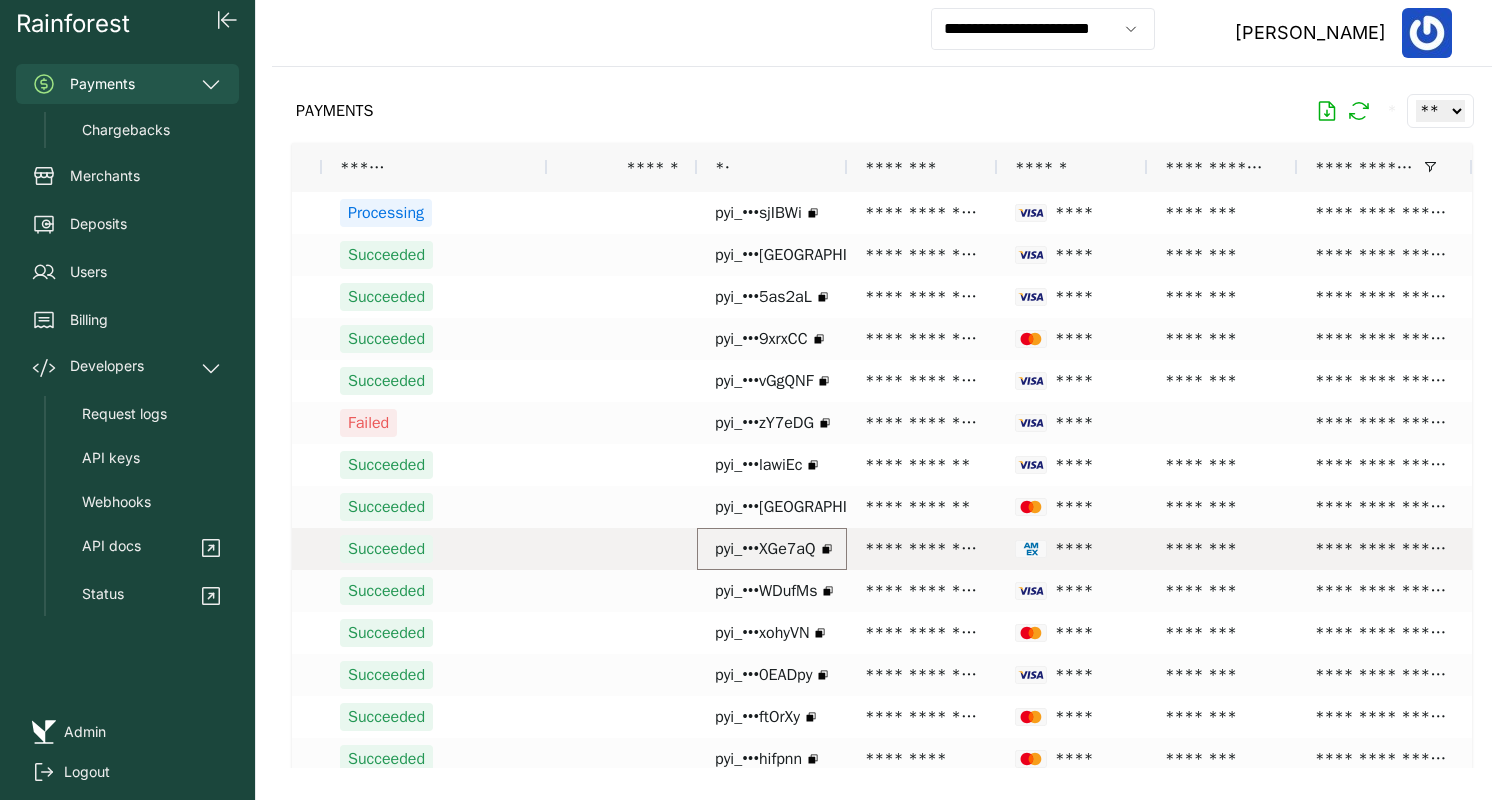 click on "pyi_•••XGe7aQ" at bounding box center (765, 549) 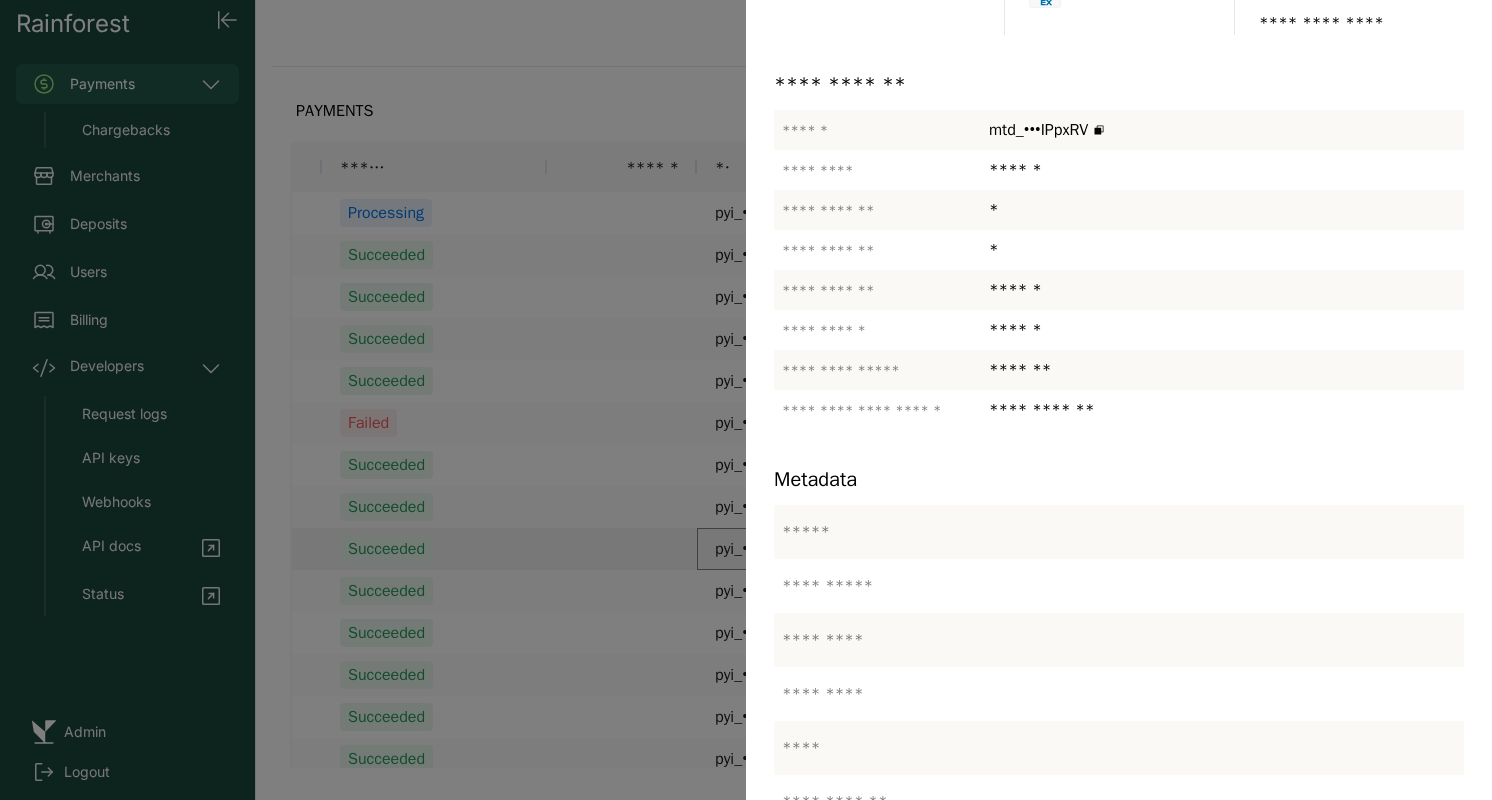 scroll, scrollTop: 486, scrollLeft: 0, axis: vertical 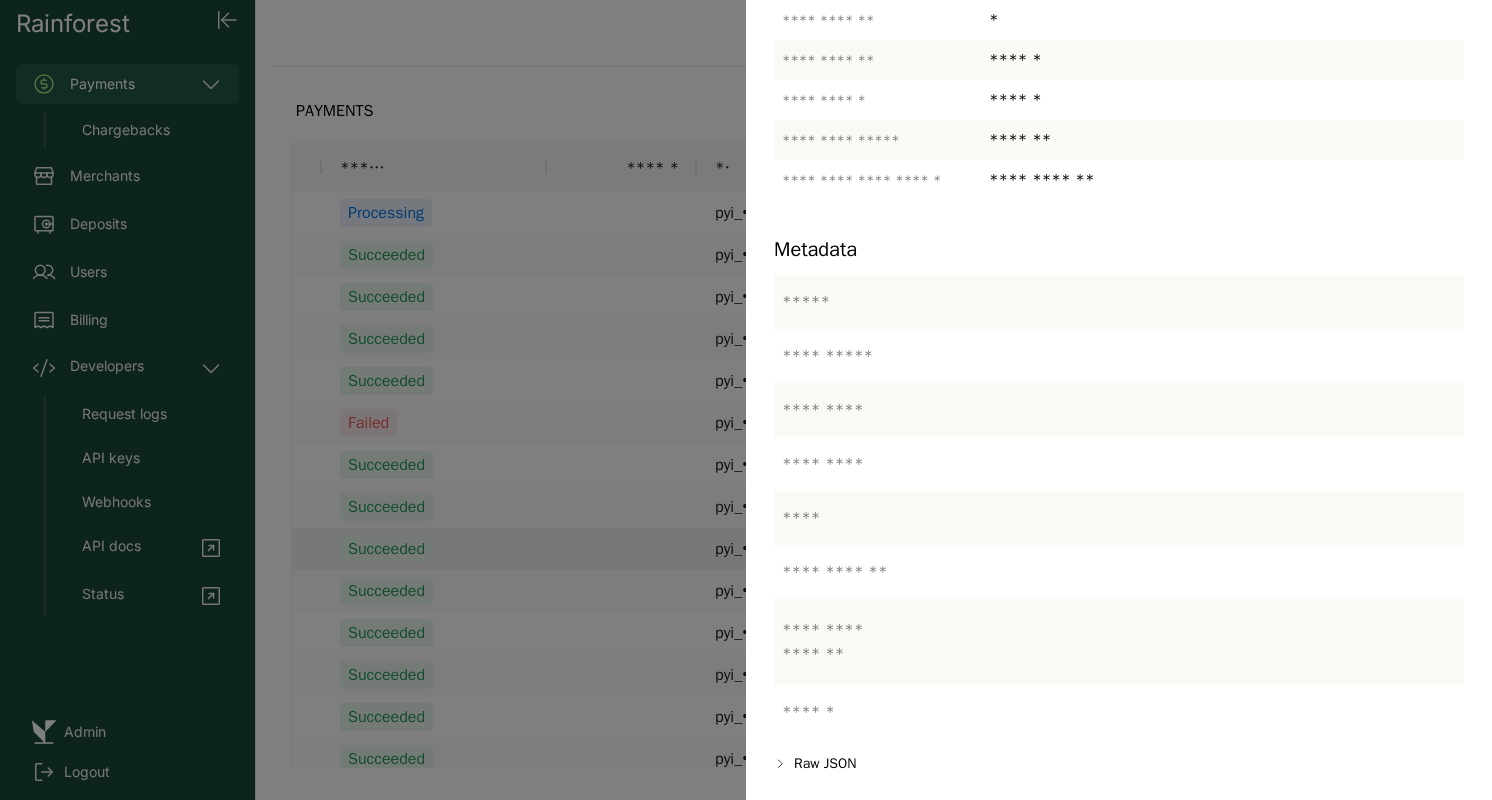 click at bounding box center (746, 400) 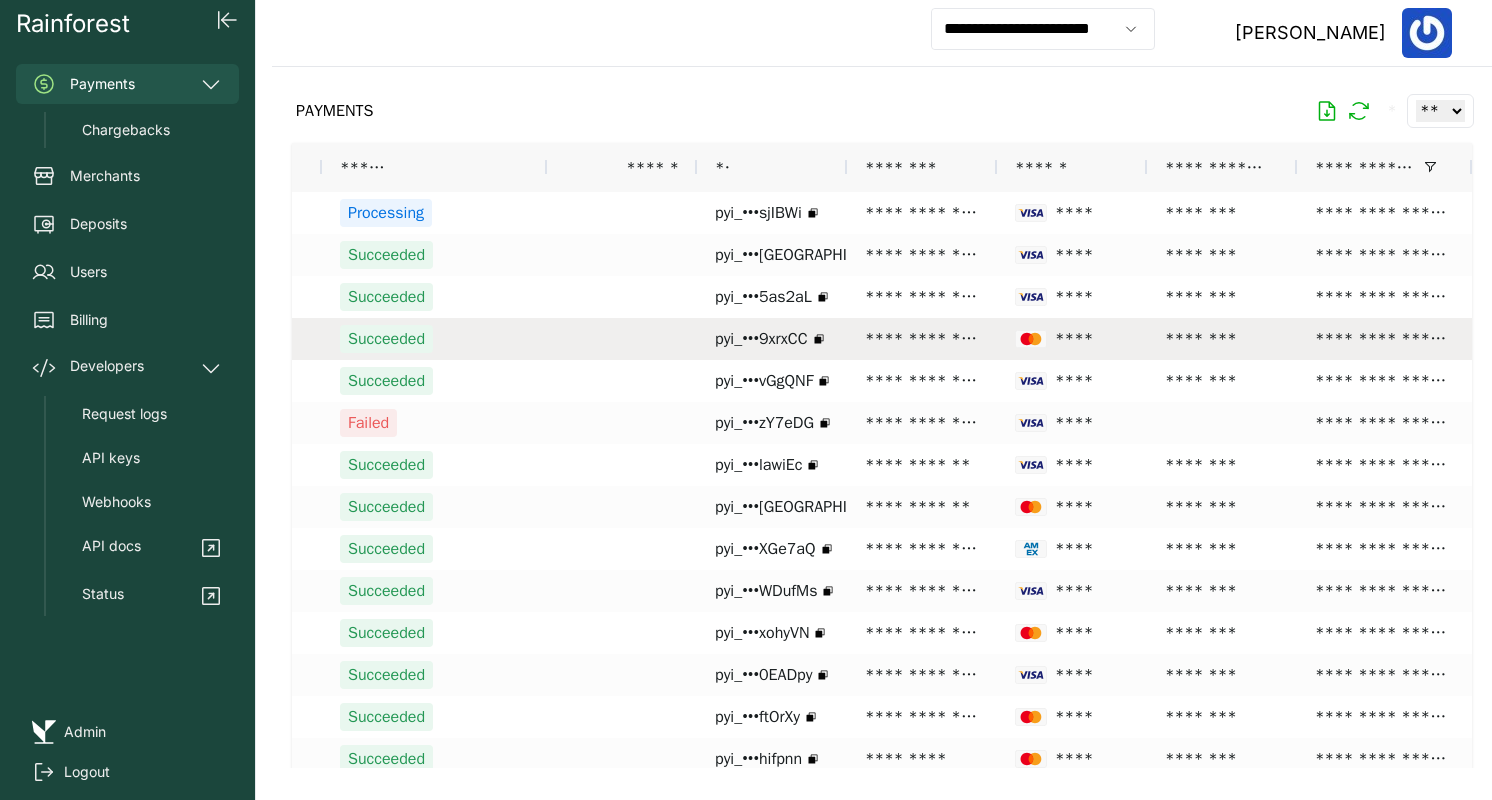 click on "**********" at bounding box center [922, 339] 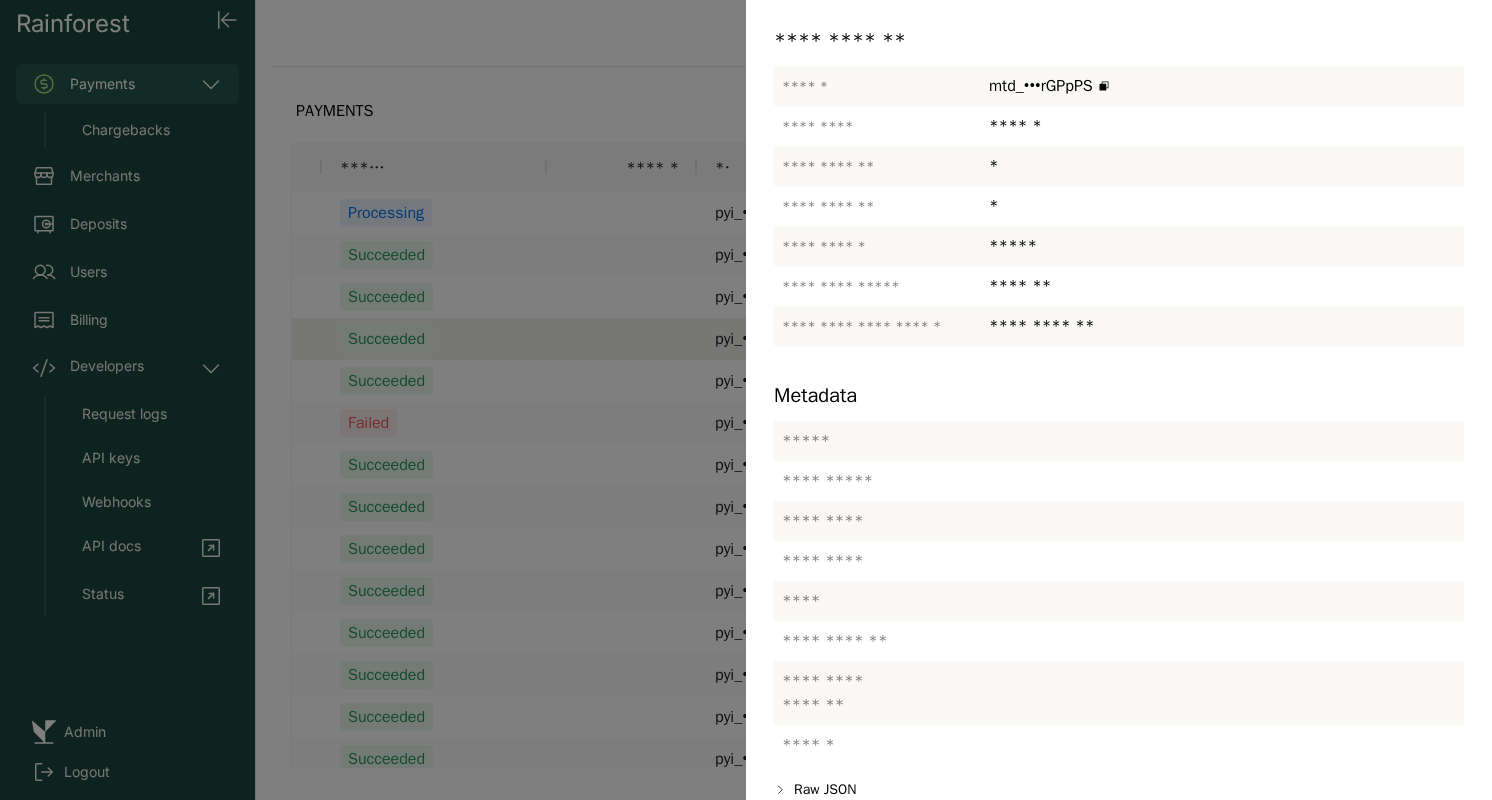 scroll, scrollTop: 326, scrollLeft: 0, axis: vertical 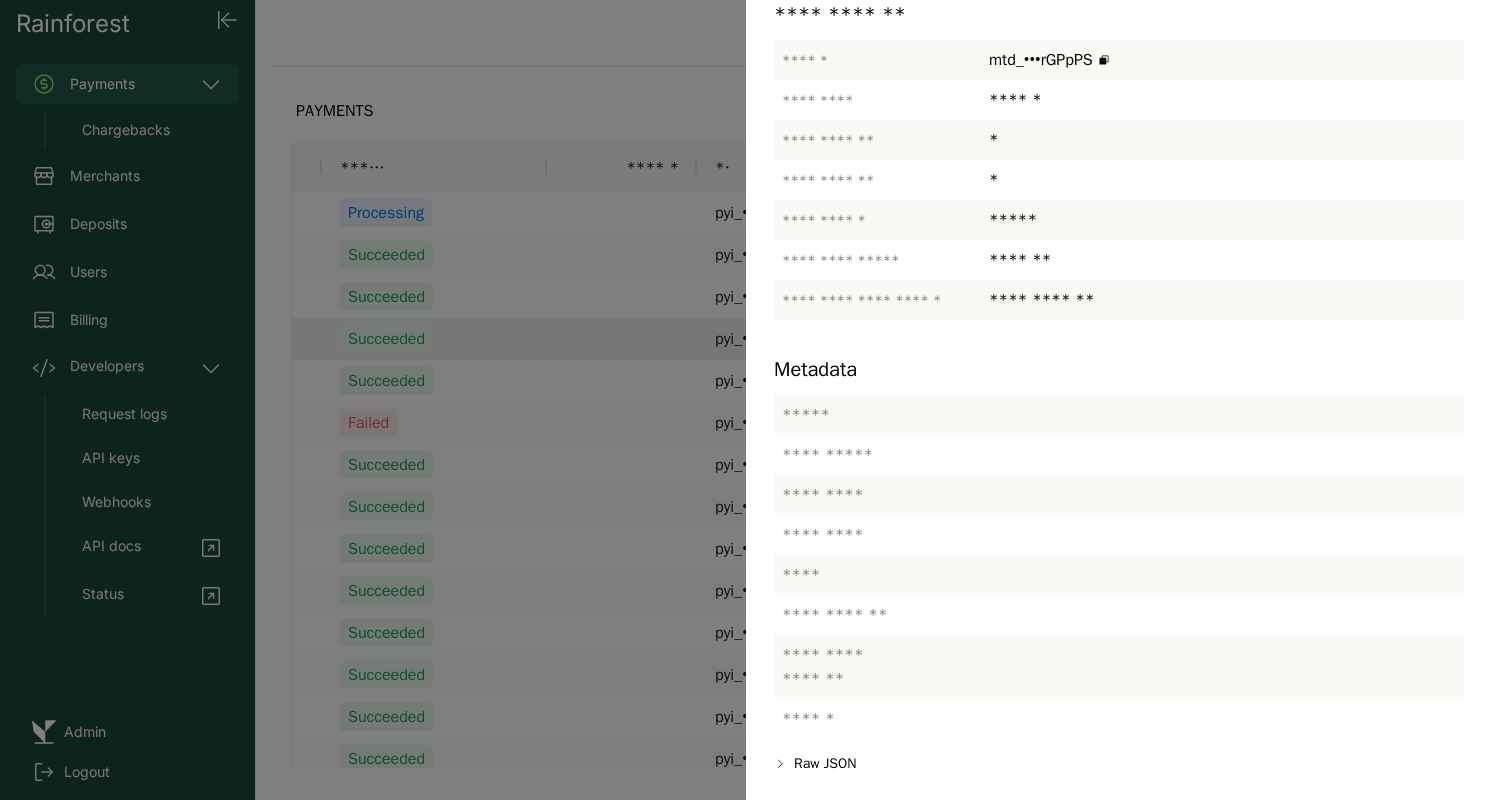 click at bounding box center (746, 400) 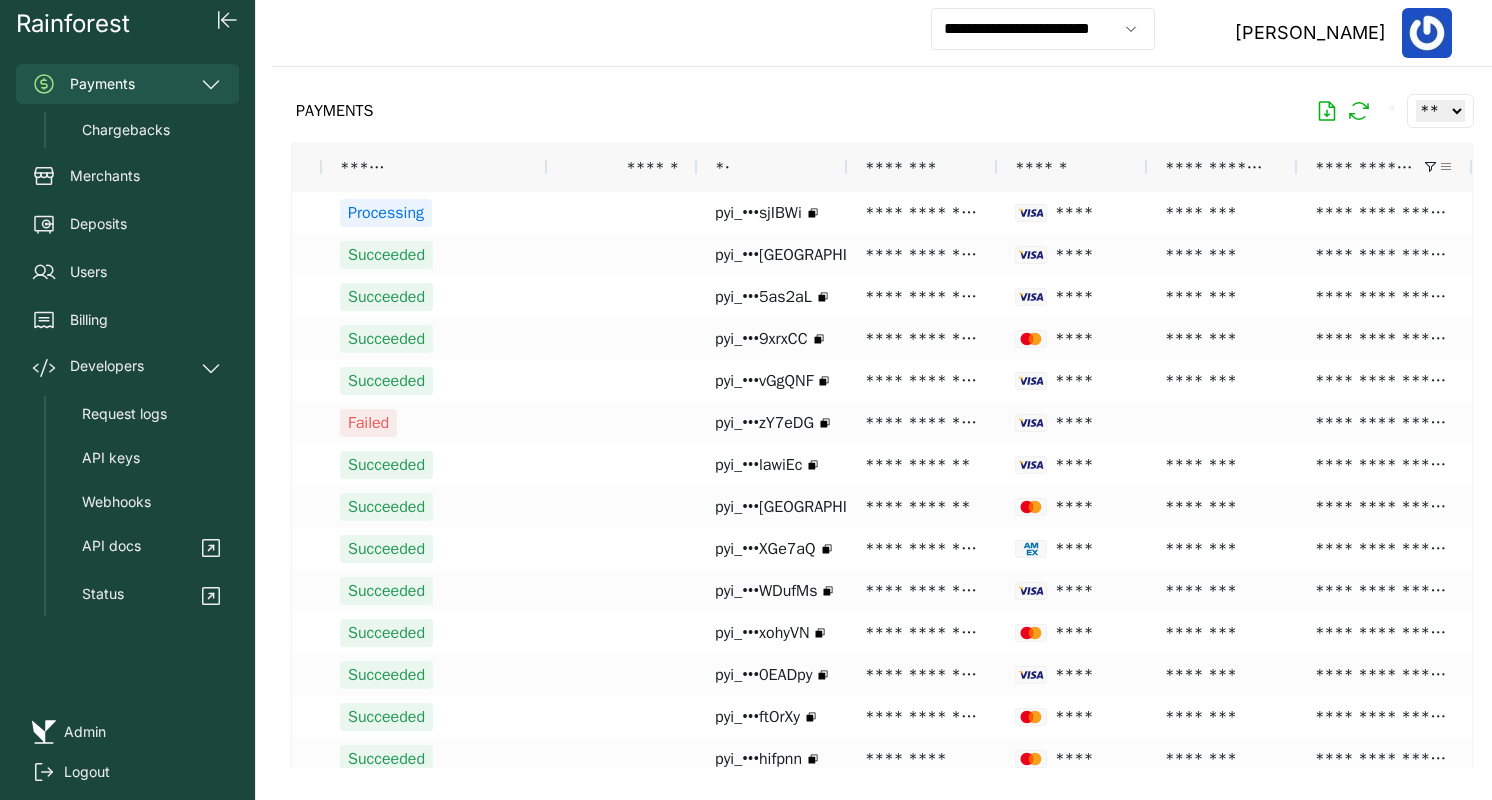 click at bounding box center [1446, 167] 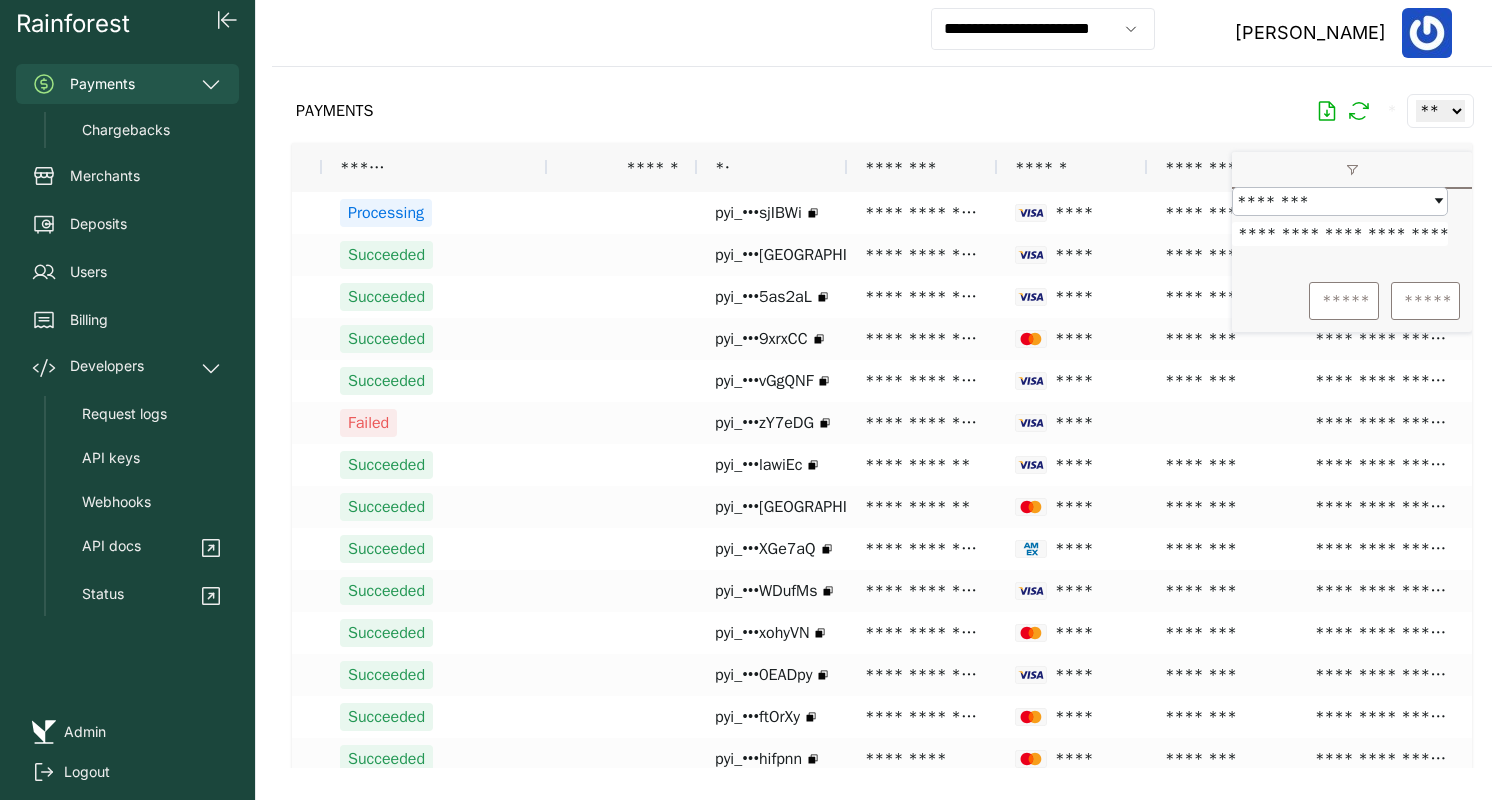 scroll, scrollTop: 0, scrollLeft: 11, axis: horizontal 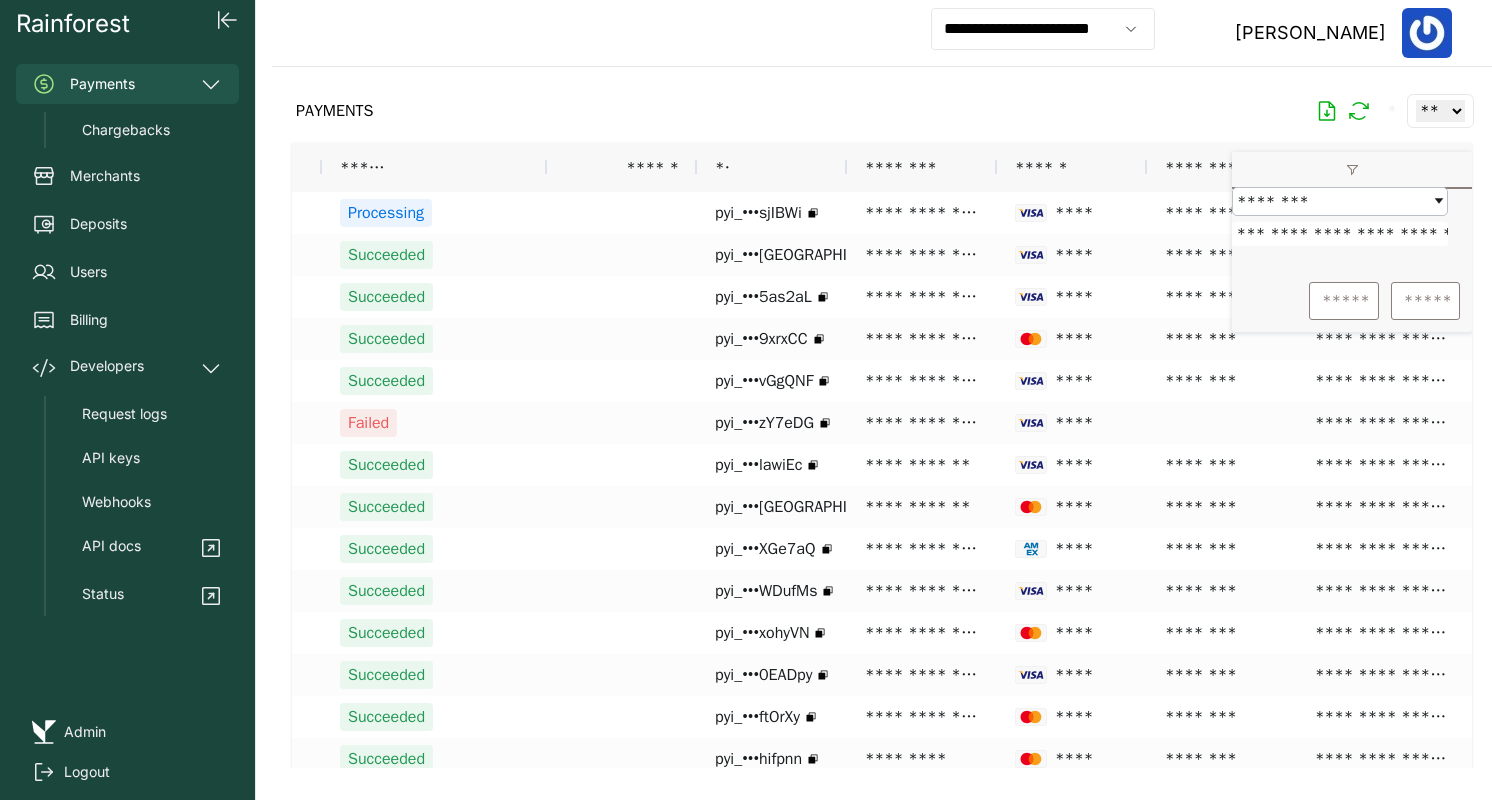 click on "**********" at bounding box center [1340, 234] 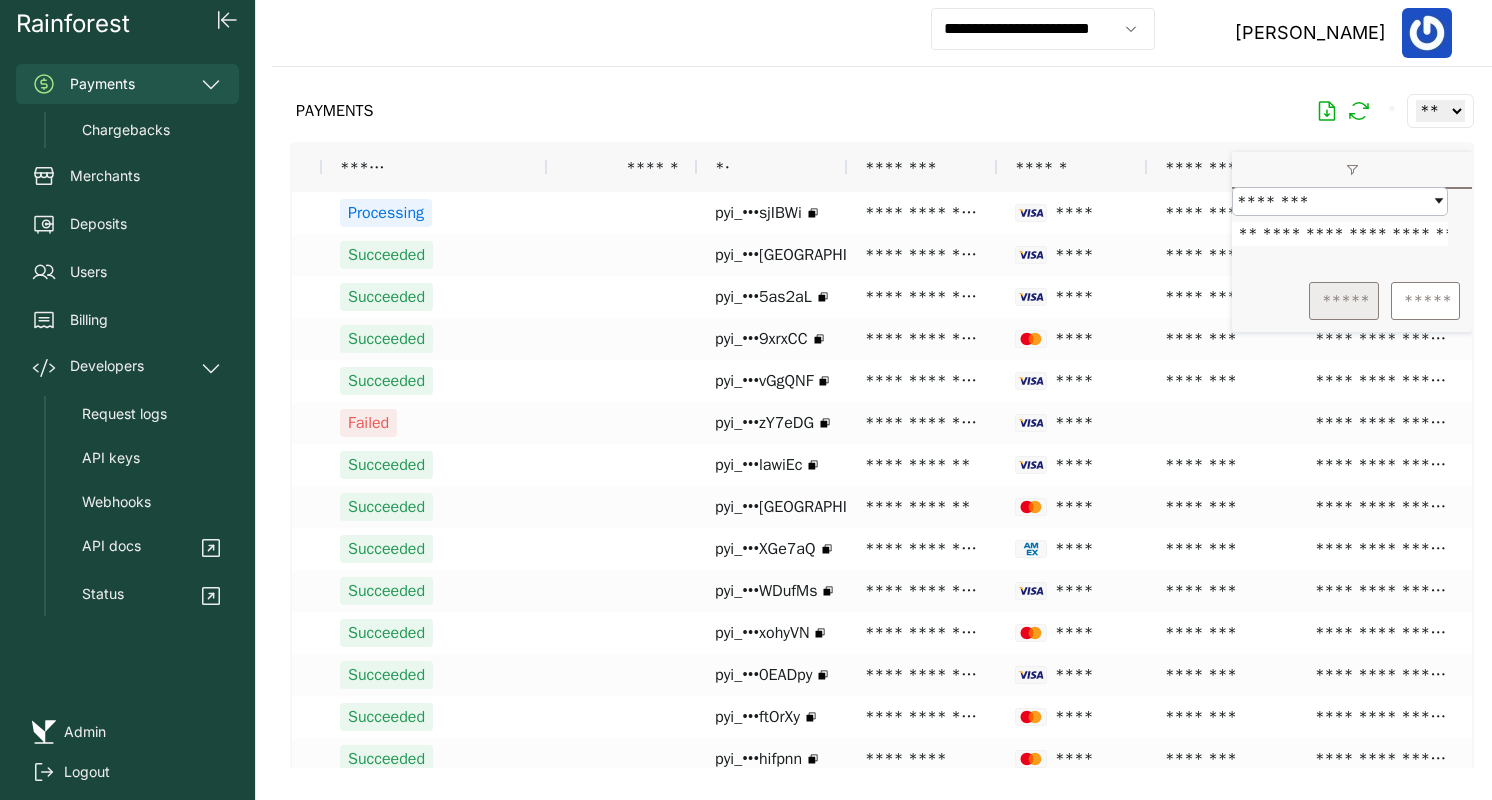 type on "**********" 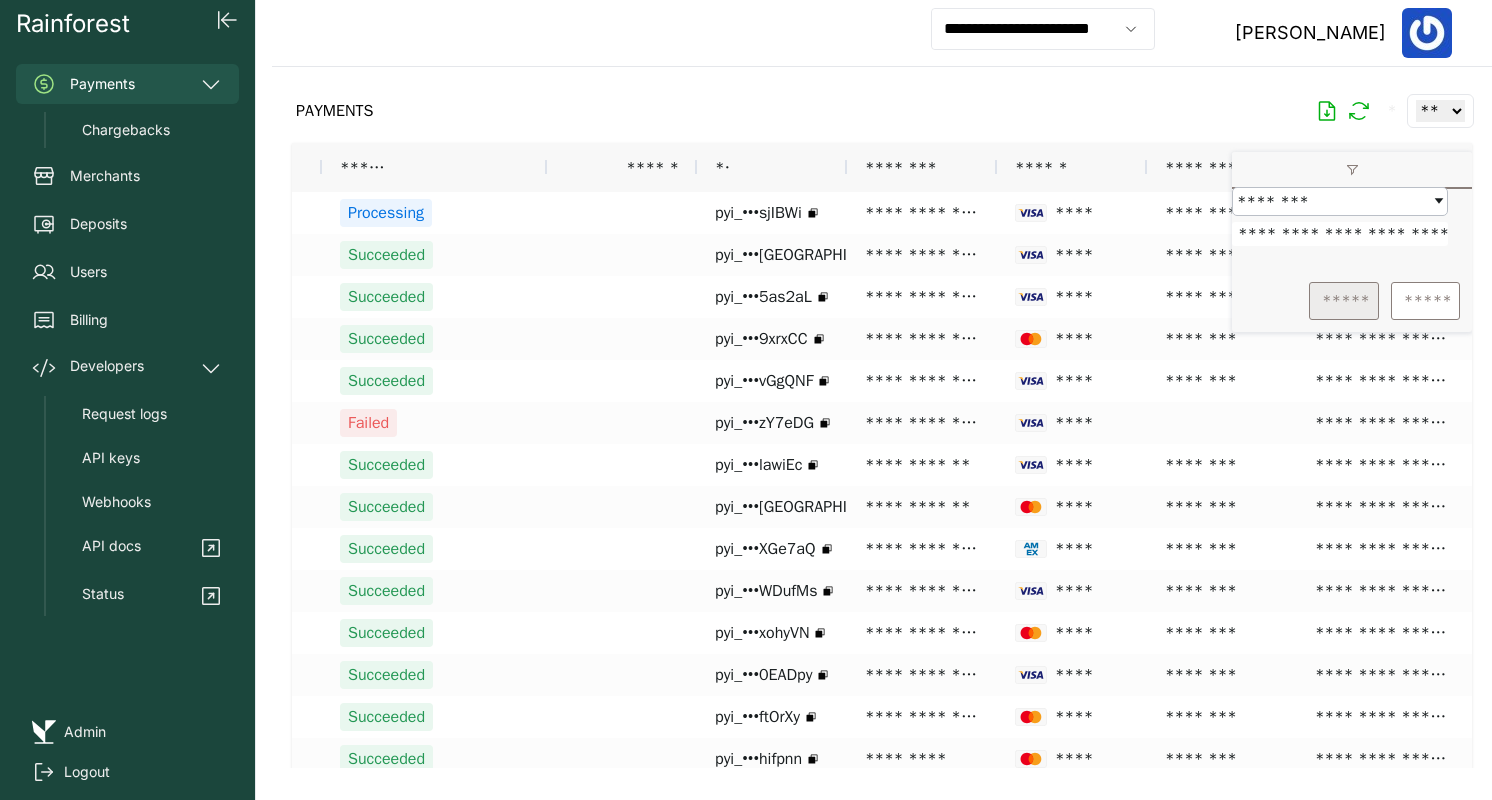 click on "*****" at bounding box center (1344, 301) 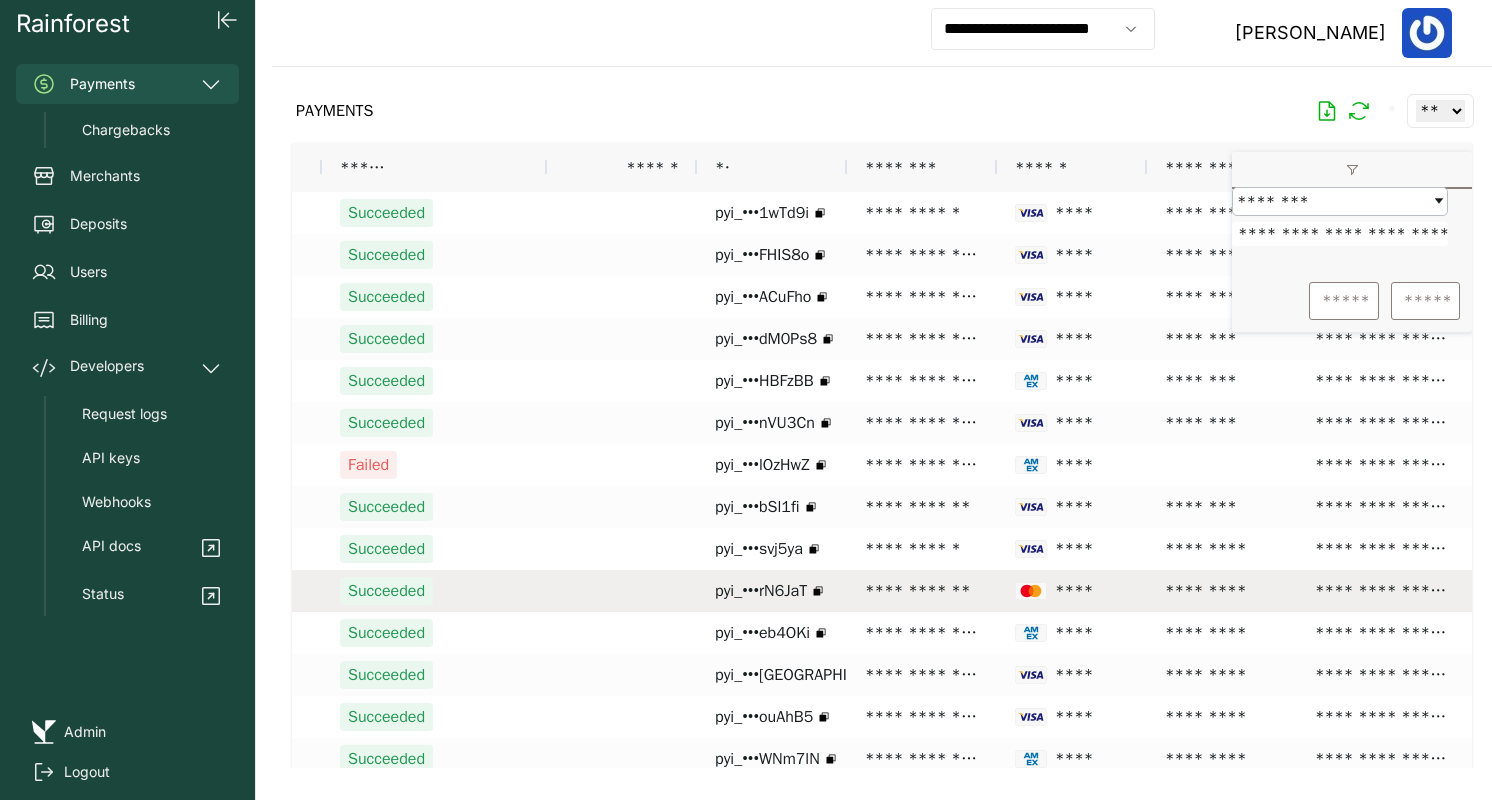 click on "**********" at bounding box center (922, 591) 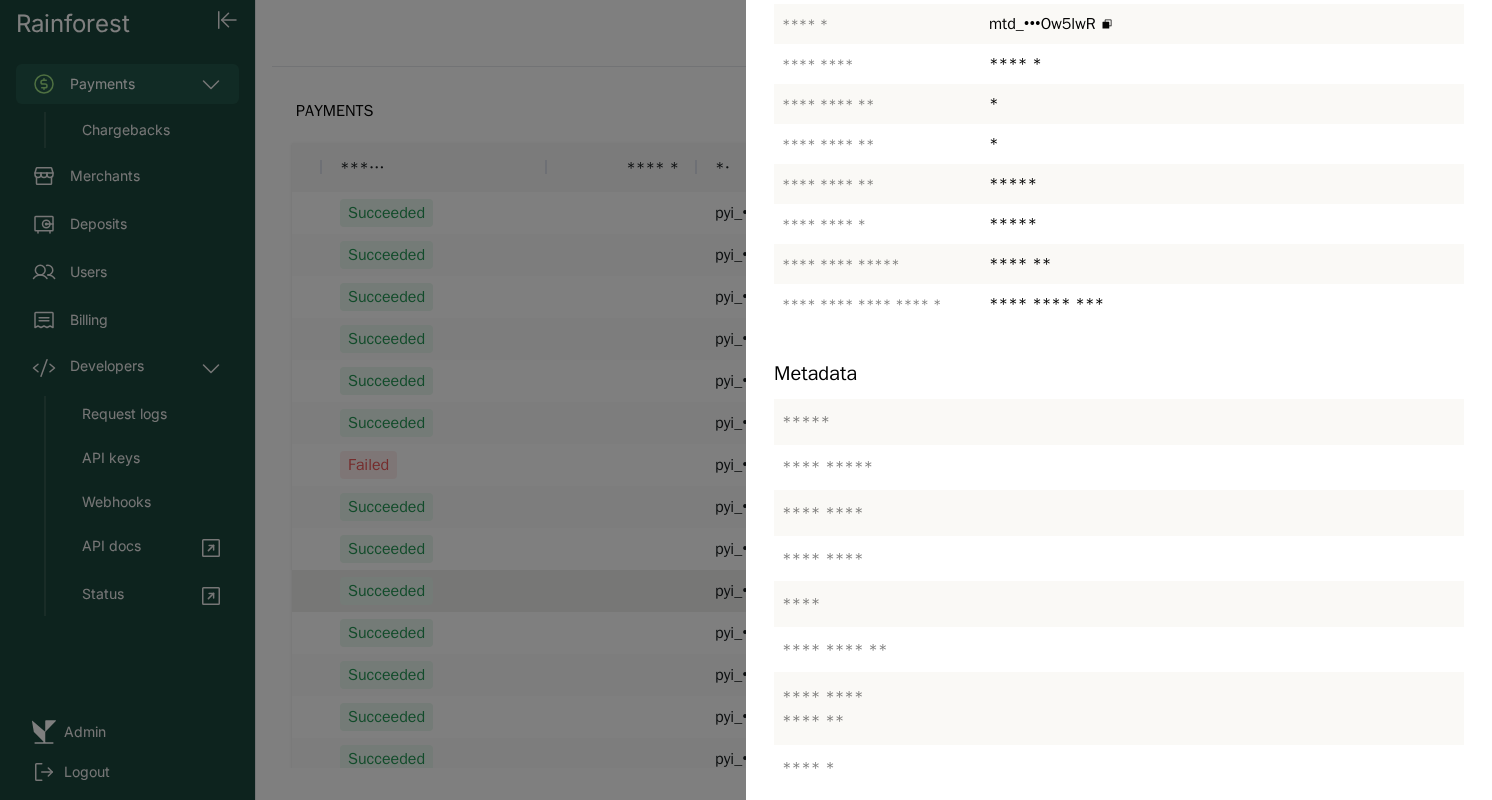 scroll, scrollTop: 414, scrollLeft: 0, axis: vertical 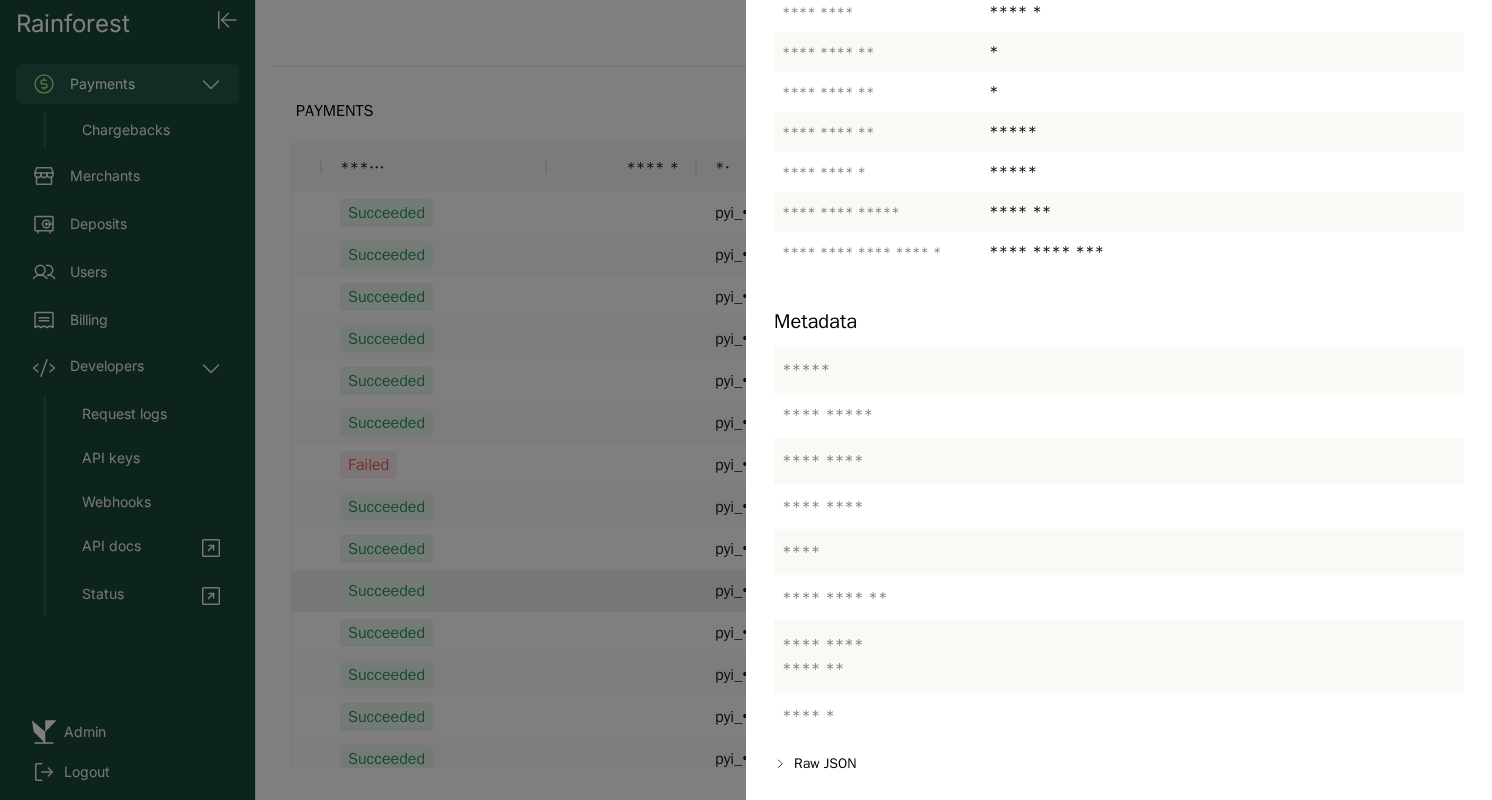 click at bounding box center (746, 400) 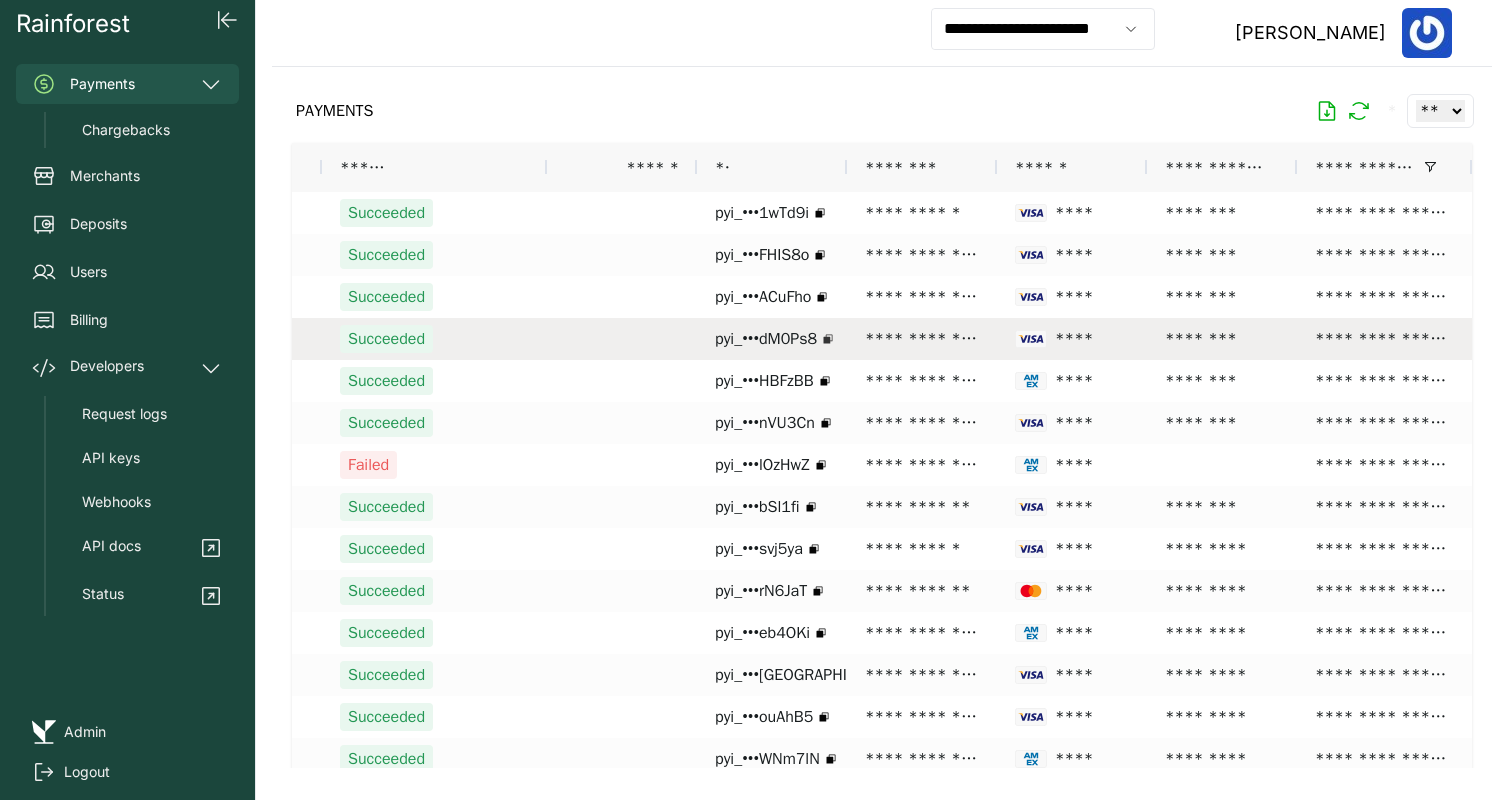 click 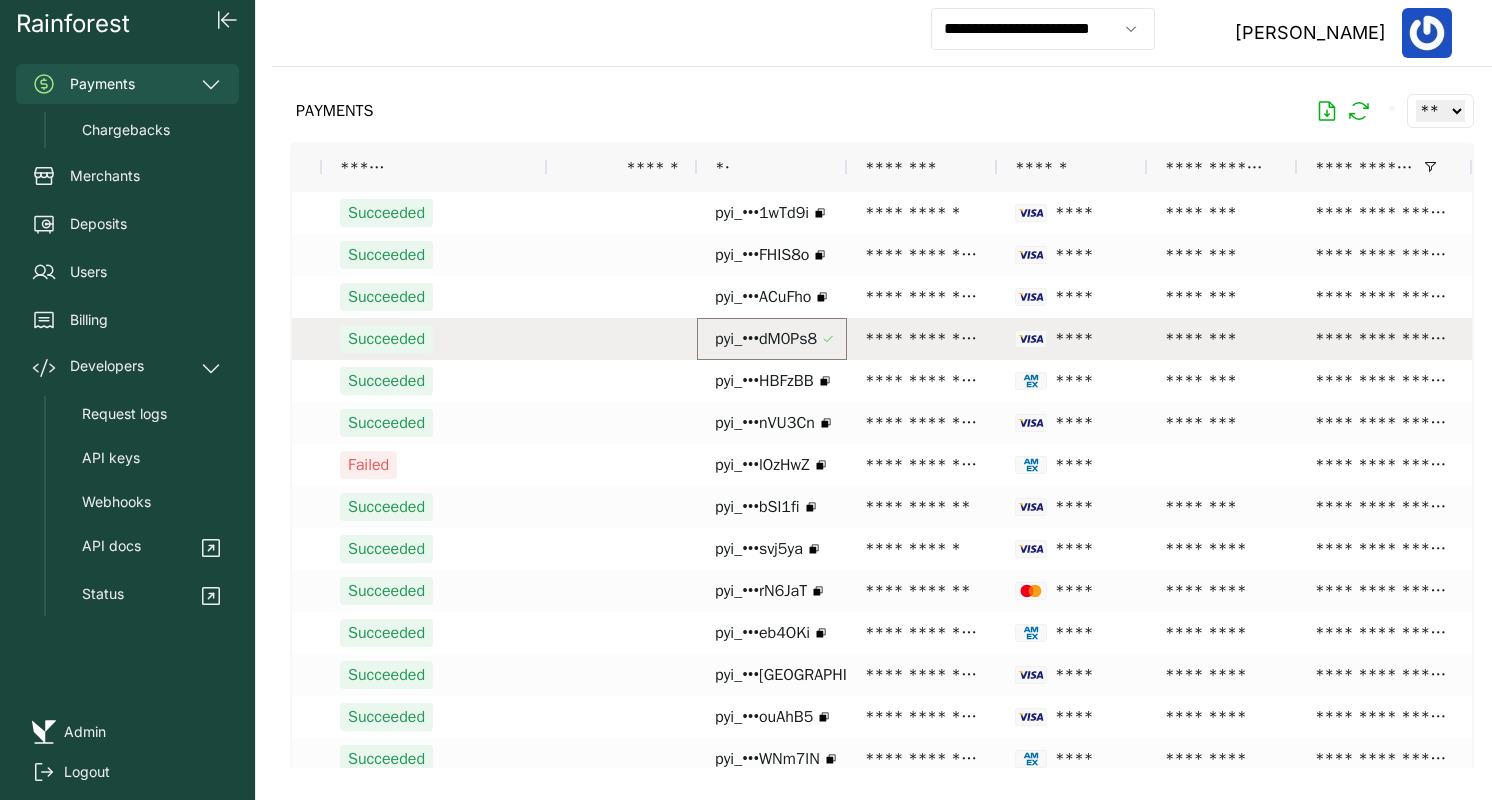 click on "**********" at bounding box center [922, 339] 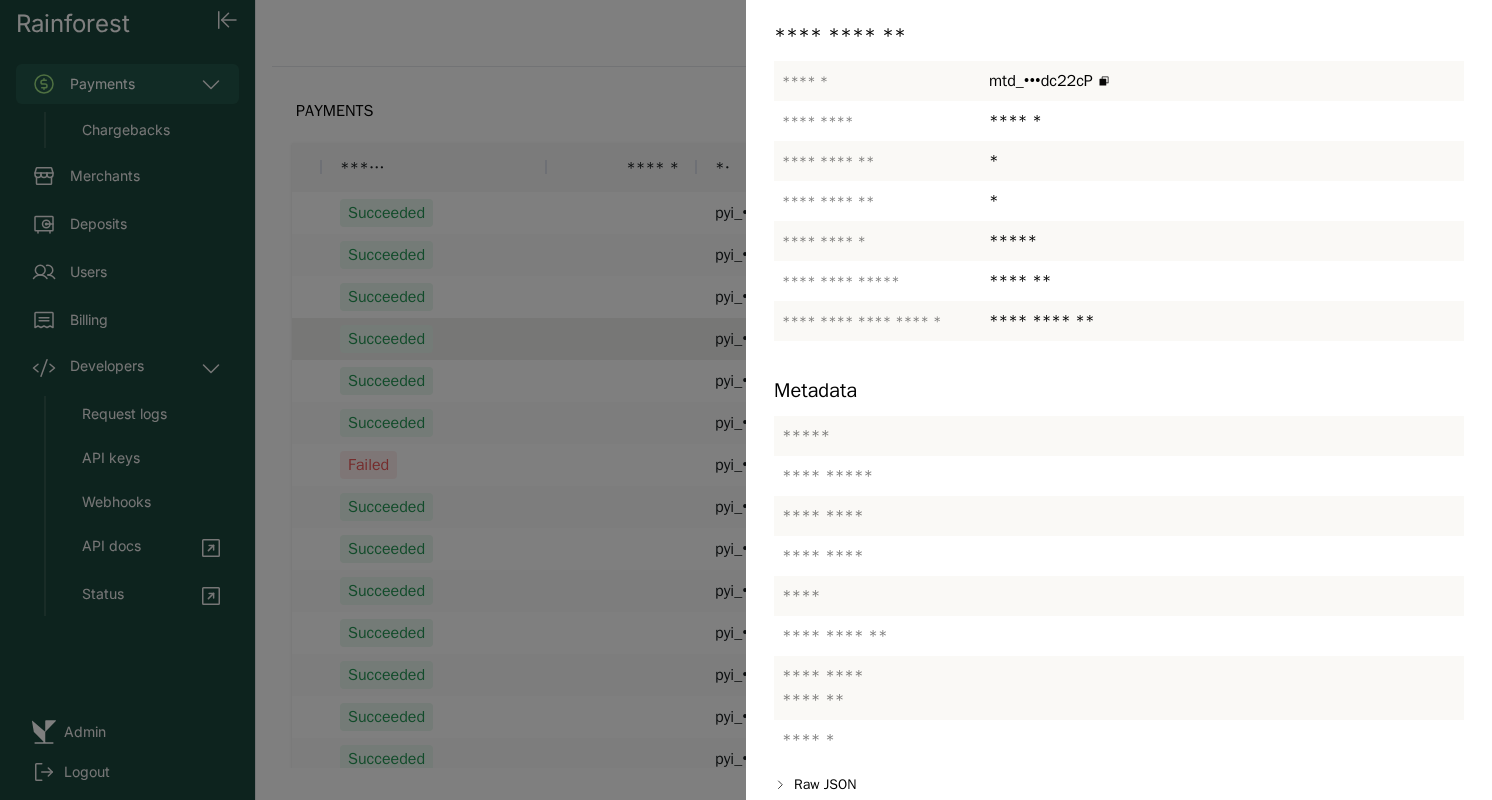 scroll, scrollTop: 326, scrollLeft: 0, axis: vertical 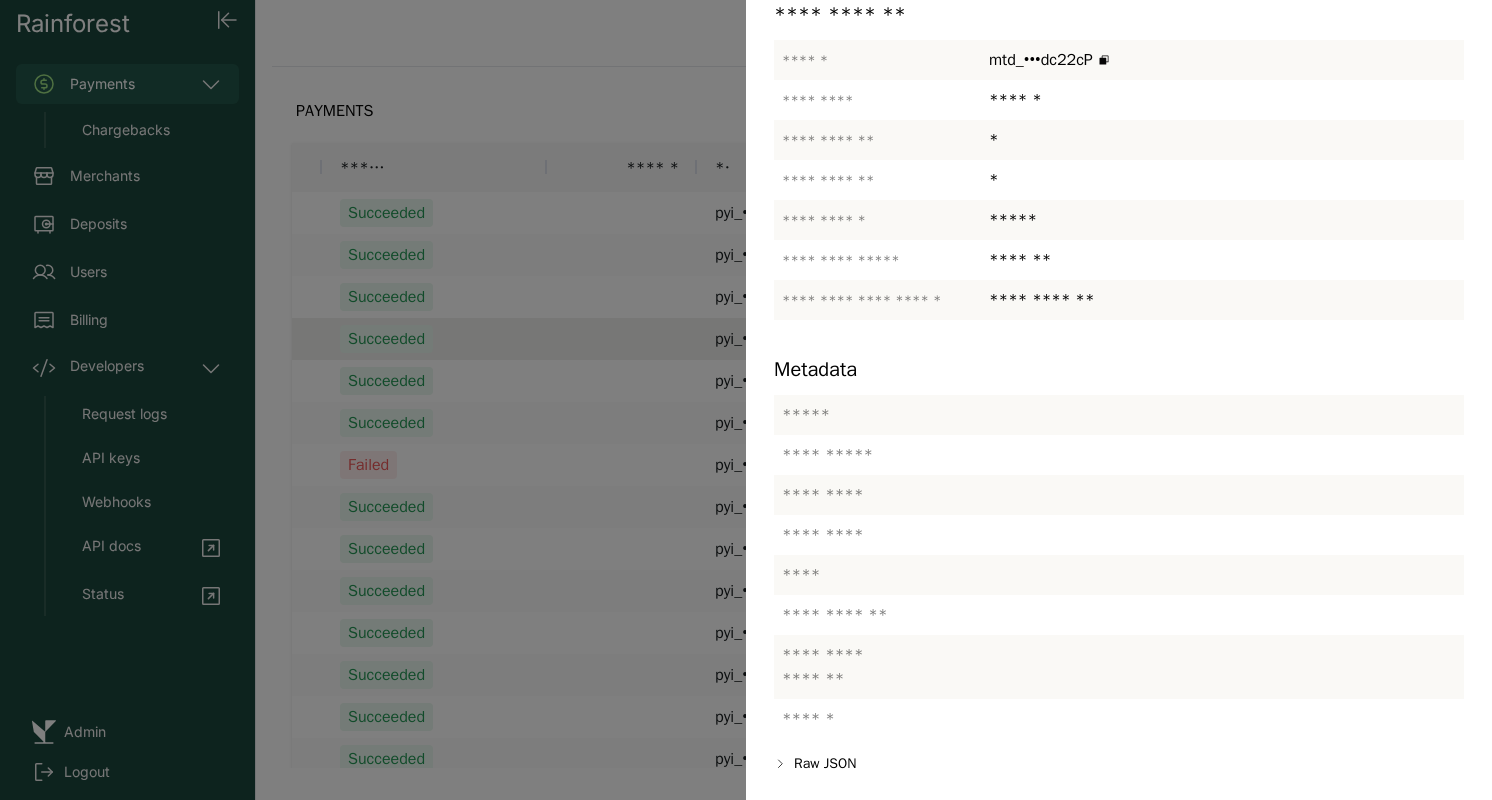 click at bounding box center (746, 400) 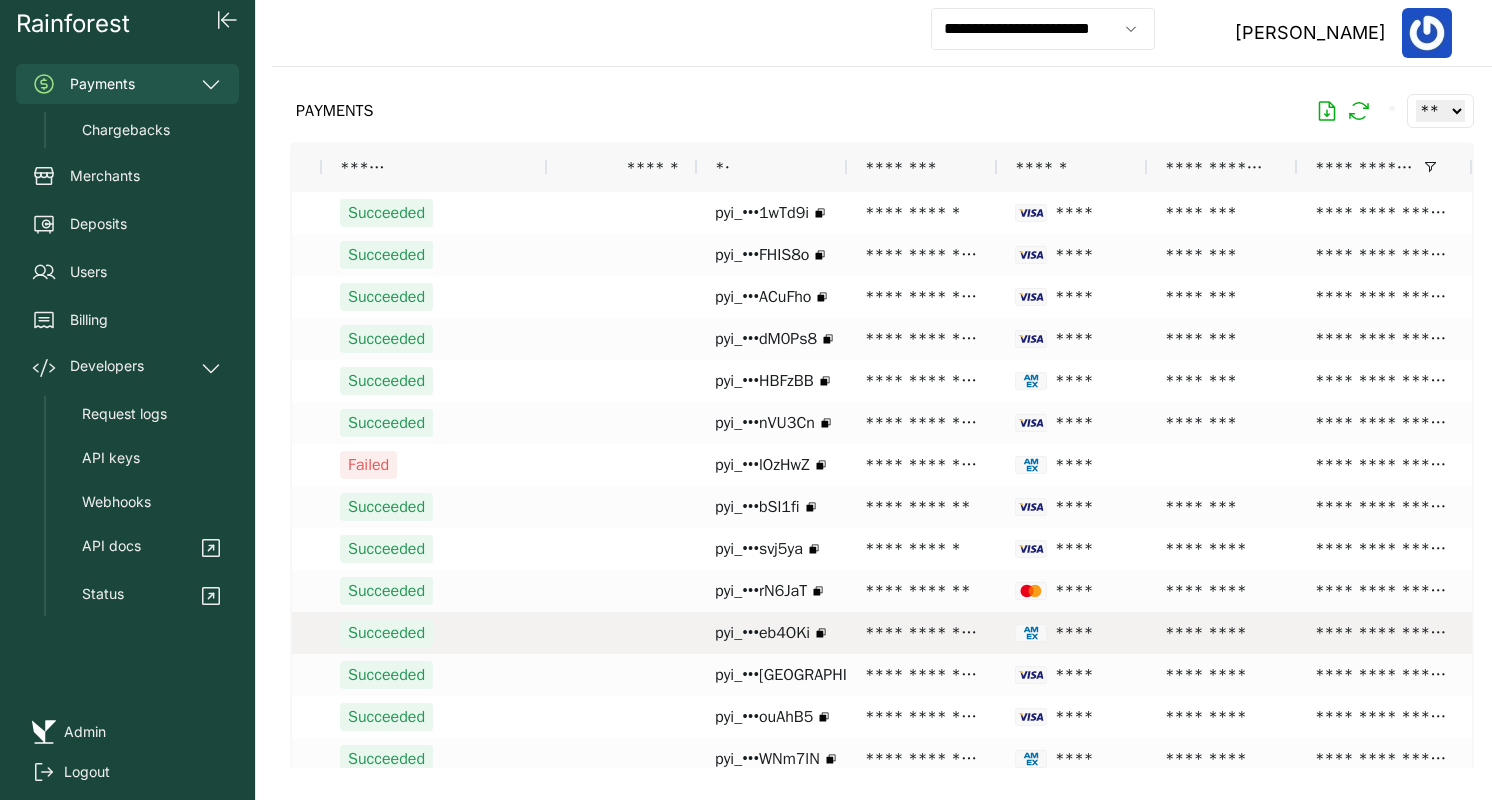 scroll, scrollTop: 102, scrollLeft: 0, axis: vertical 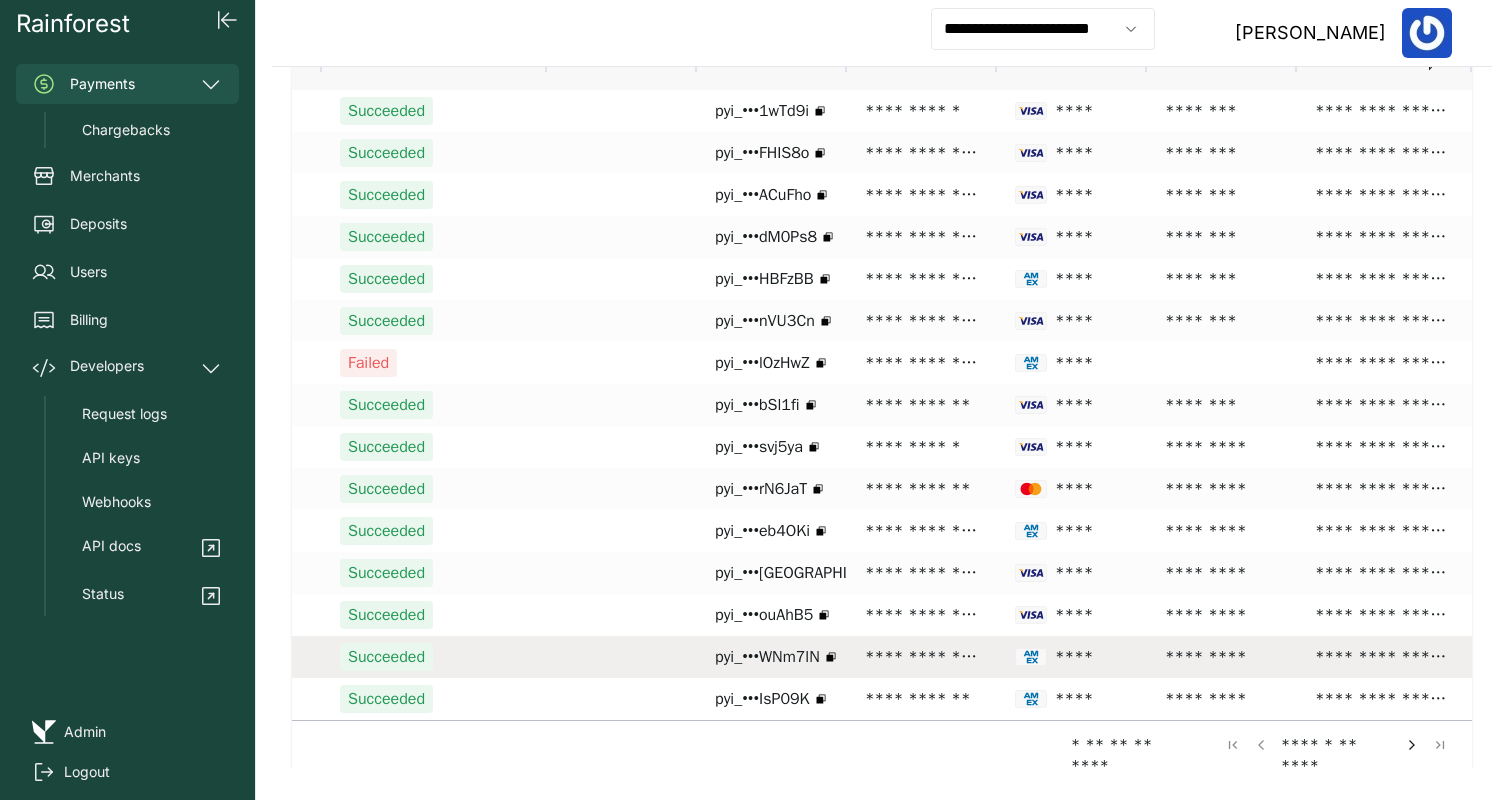 click on "**********" at bounding box center [922, 657] 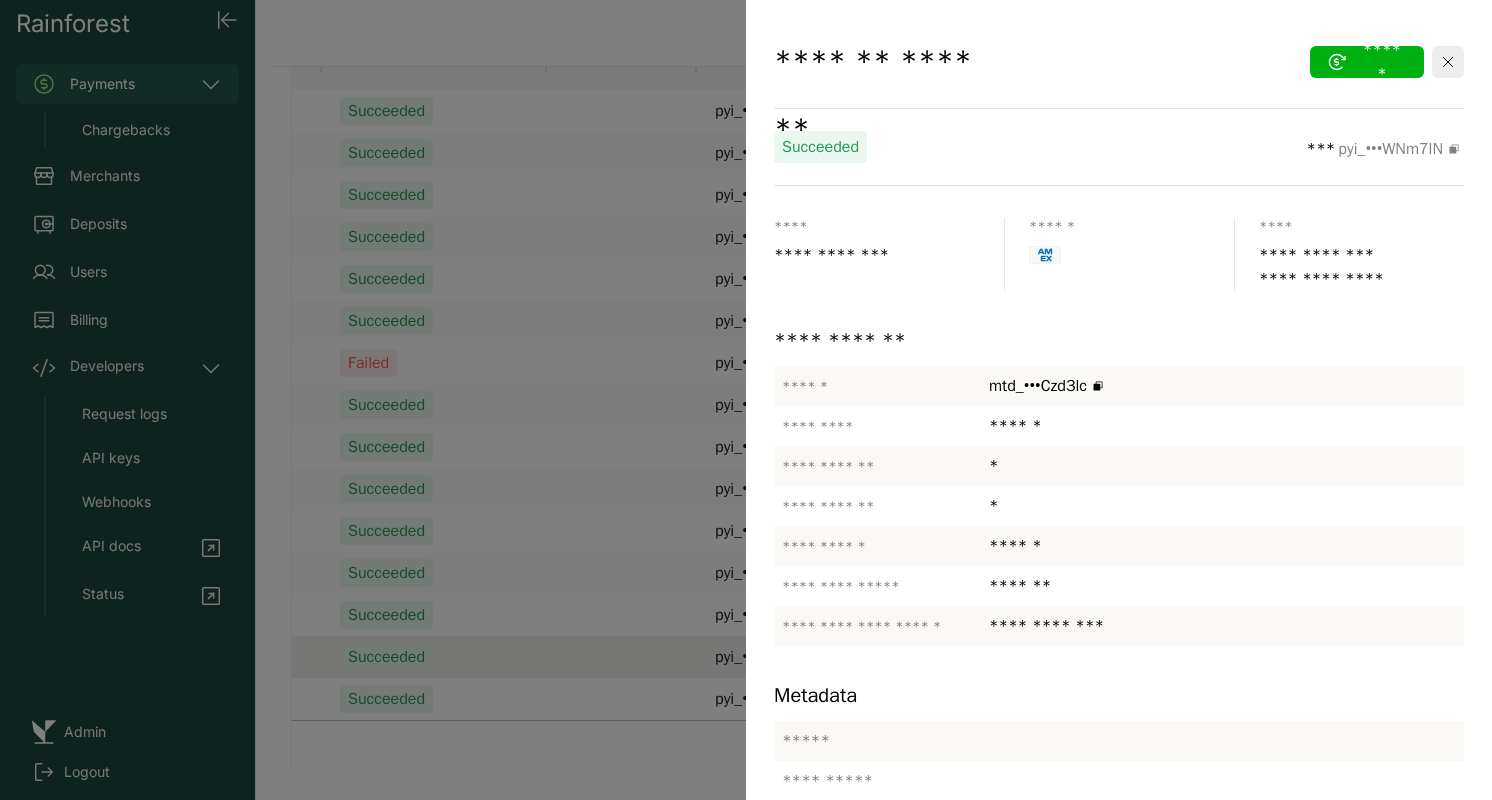 scroll, scrollTop: 350, scrollLeft: 0, axis: vertical 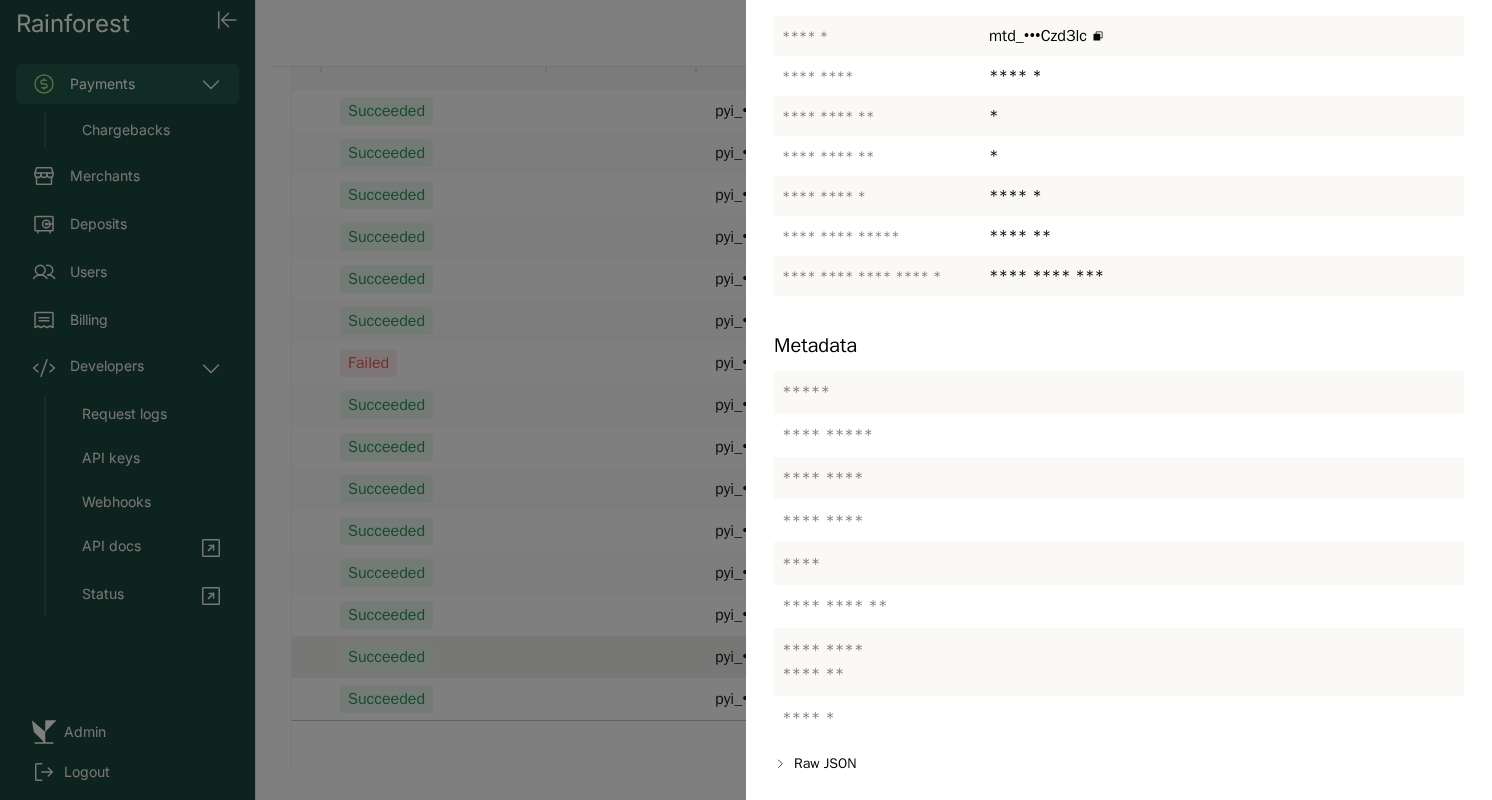 click at bounding box center [746, 400] 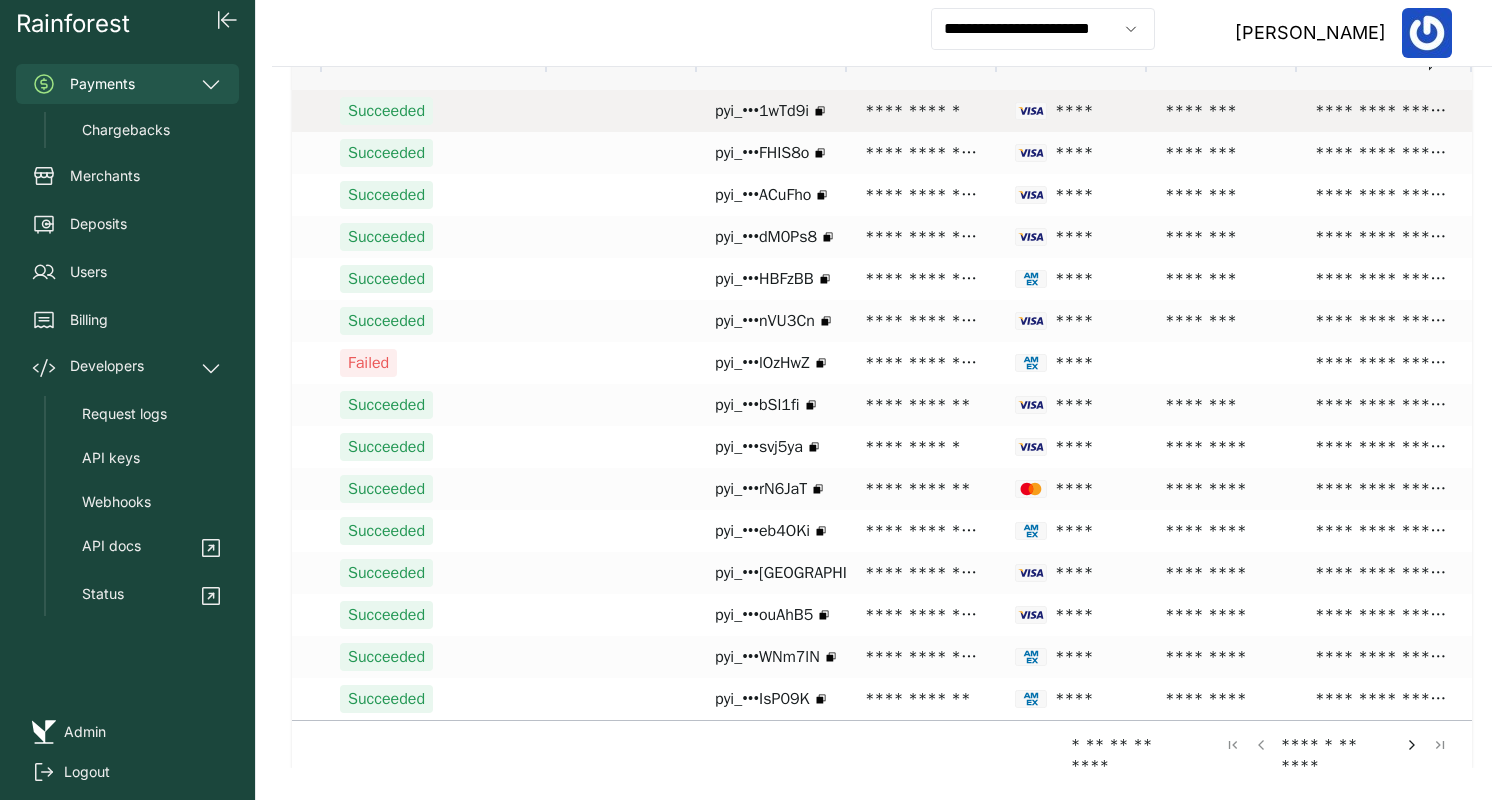 scroll, scrollTop: 0, scrollLeft: 0, axis: both 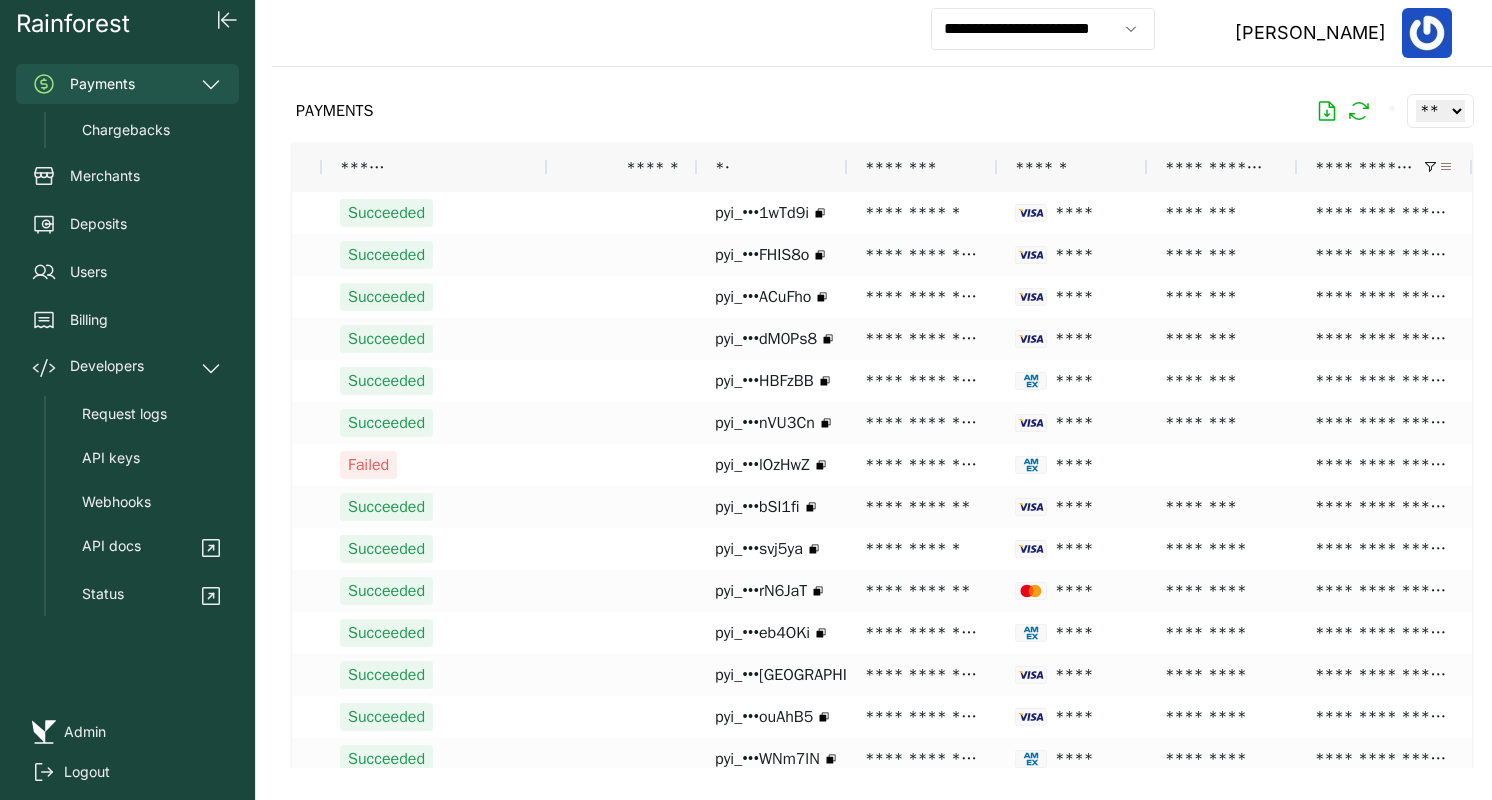 click at bounding box center (1446, 167) 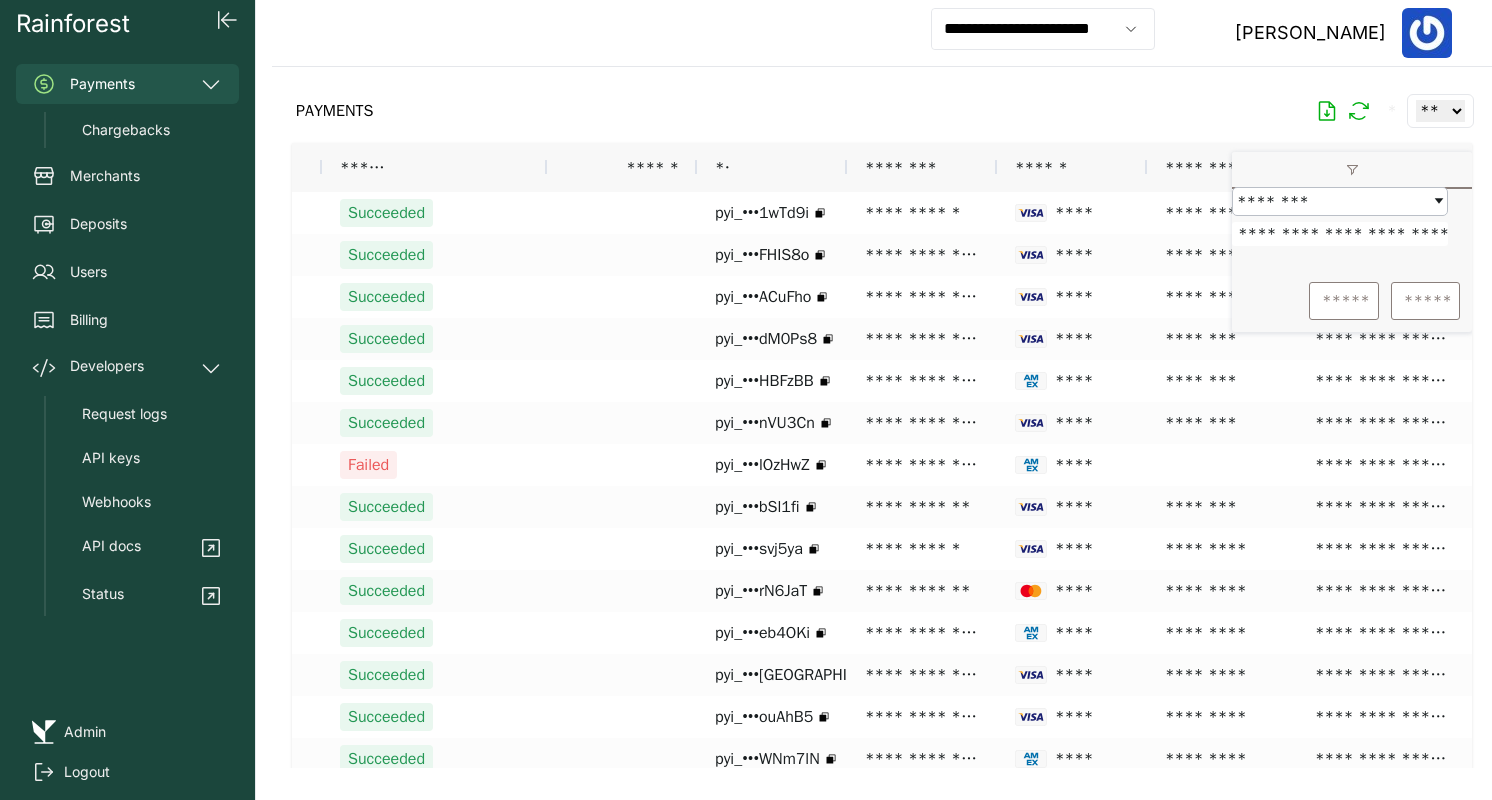 scroll, scrollTop: 0, scrollLeft: 62, axis: horizontal 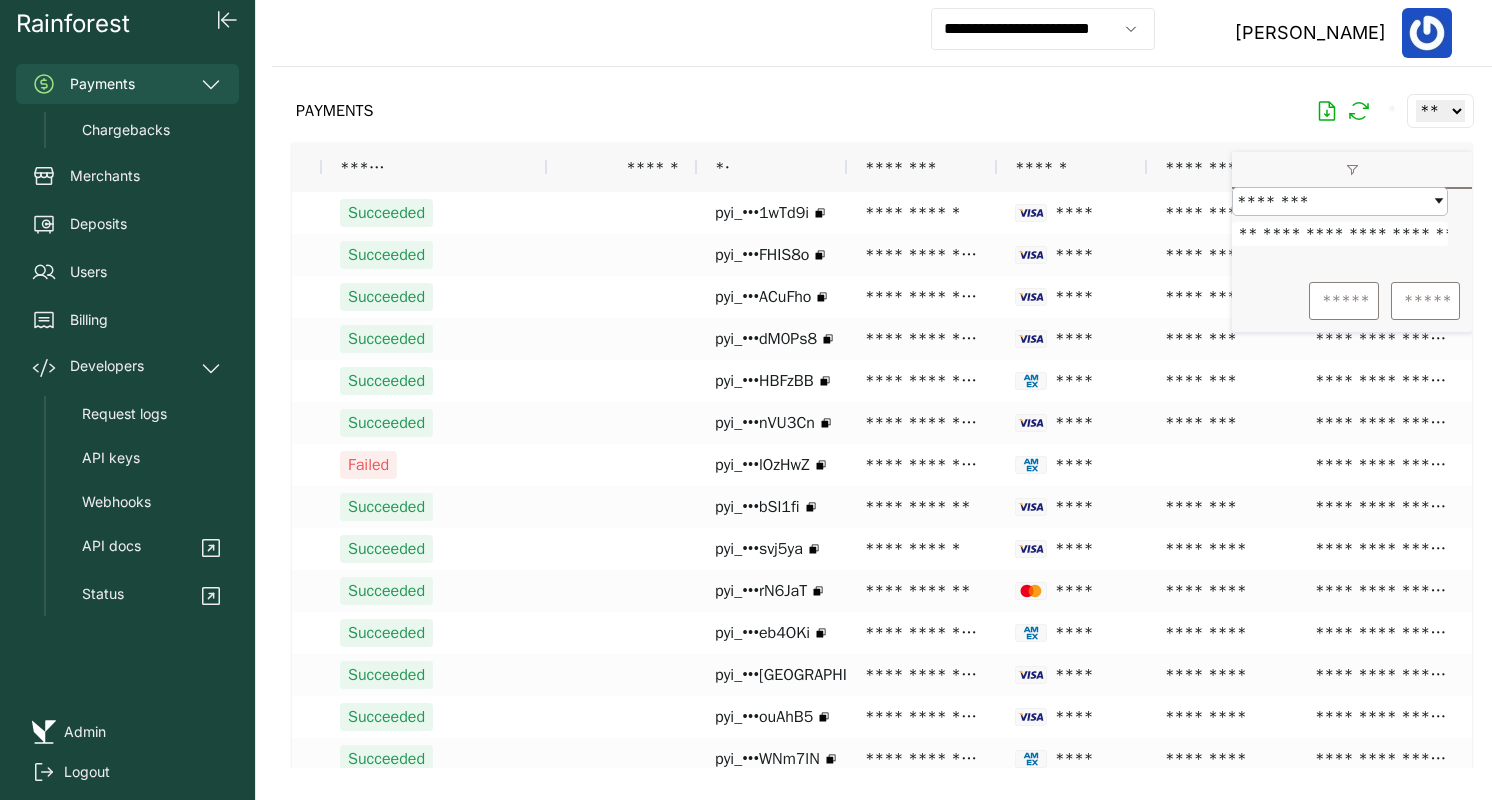 click on "**********" at bounding box center (1340, 234) 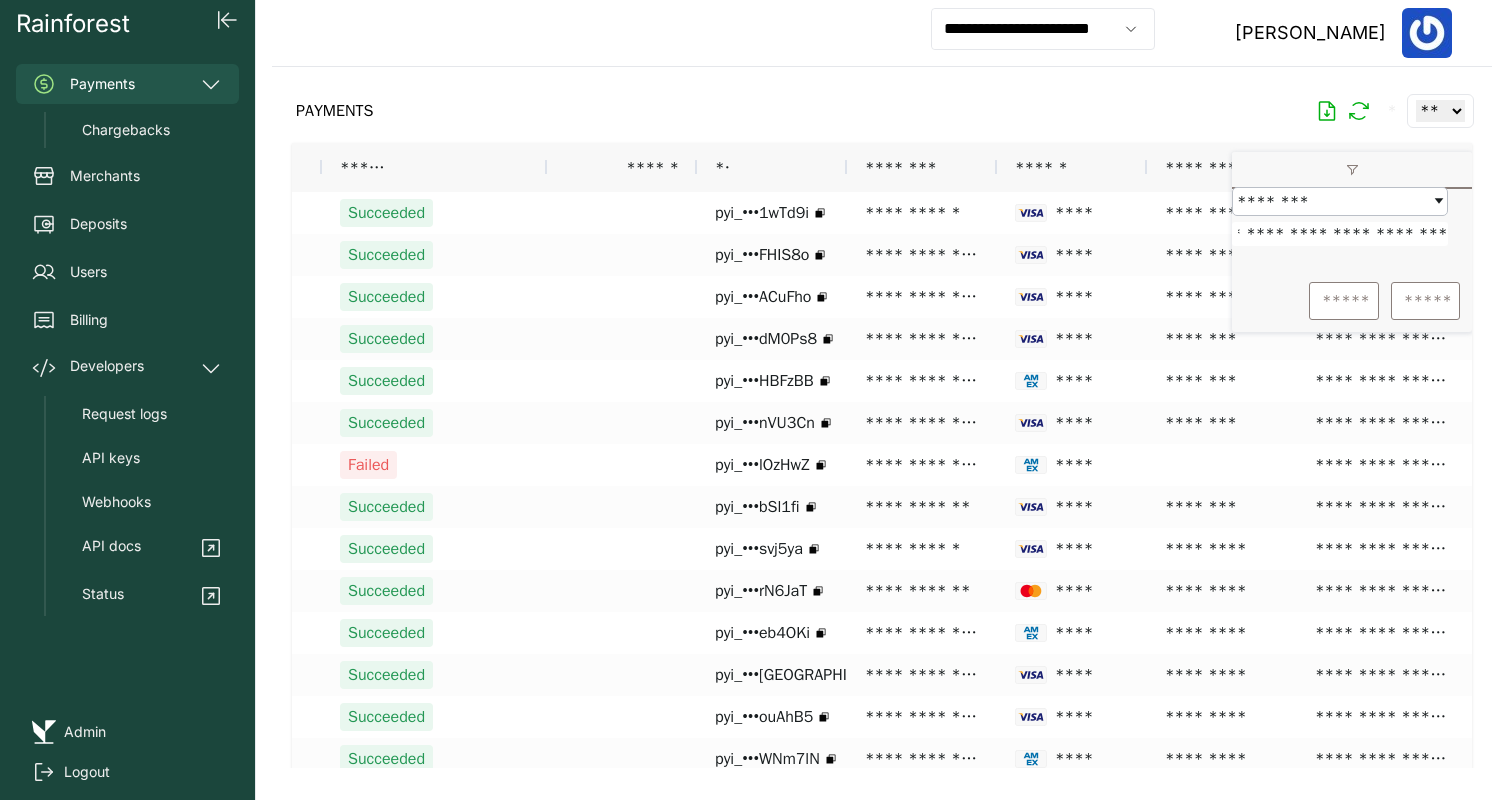 scroll, scrollTop: 0, scrollLeft: 26, axis: horizontal 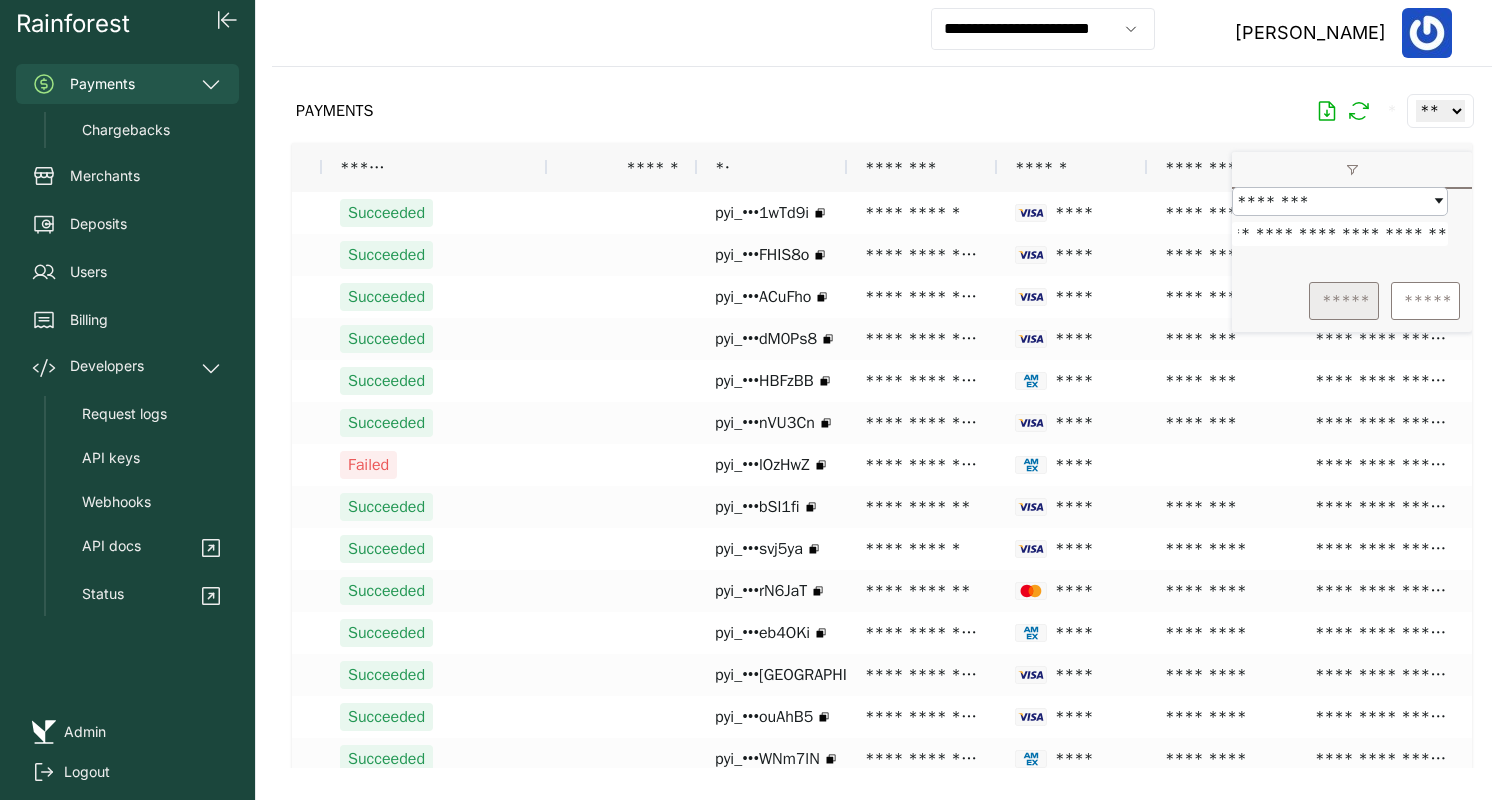 type on "**********" 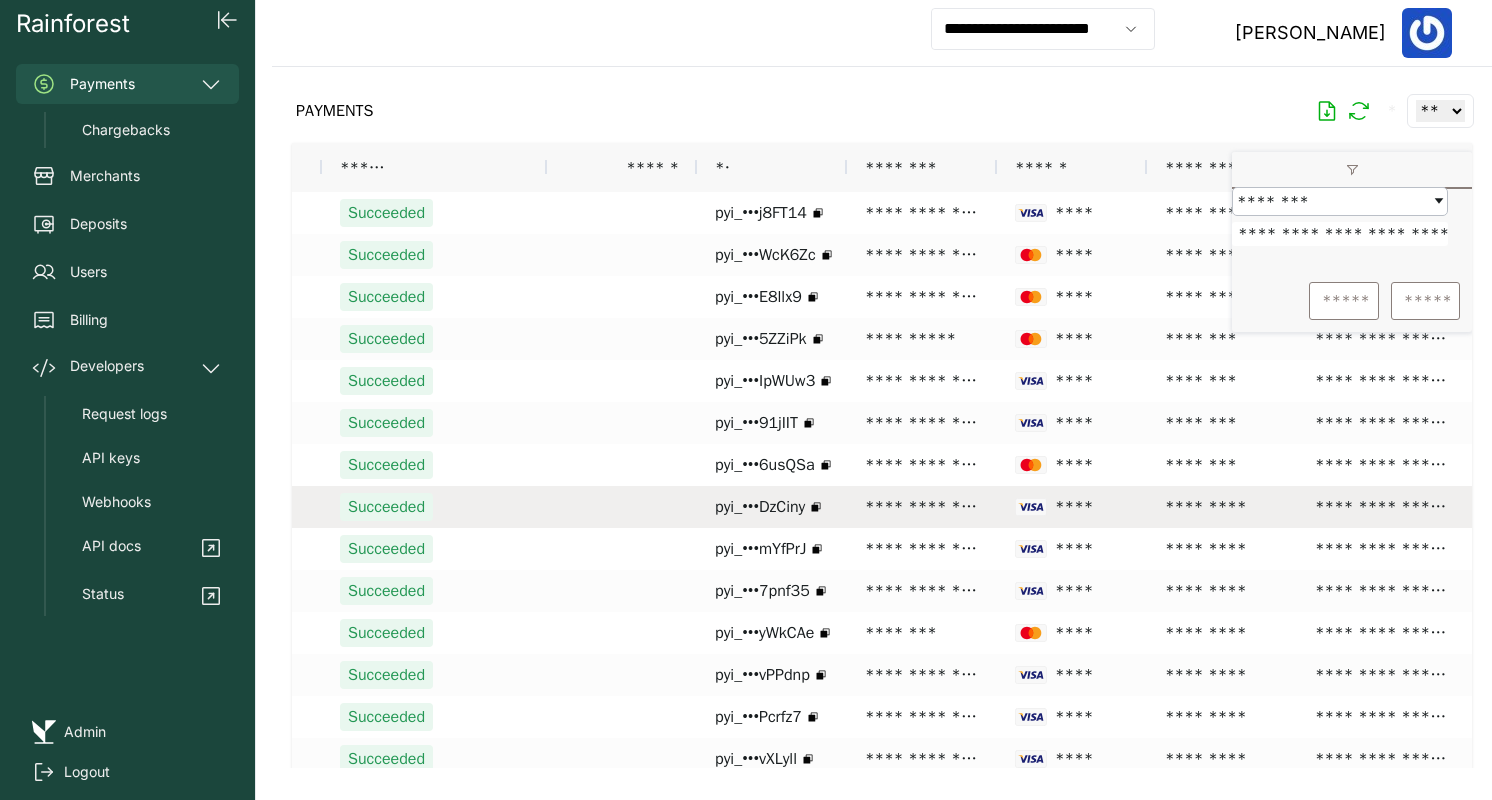 click on "**********" at bounding box center (922, 507) 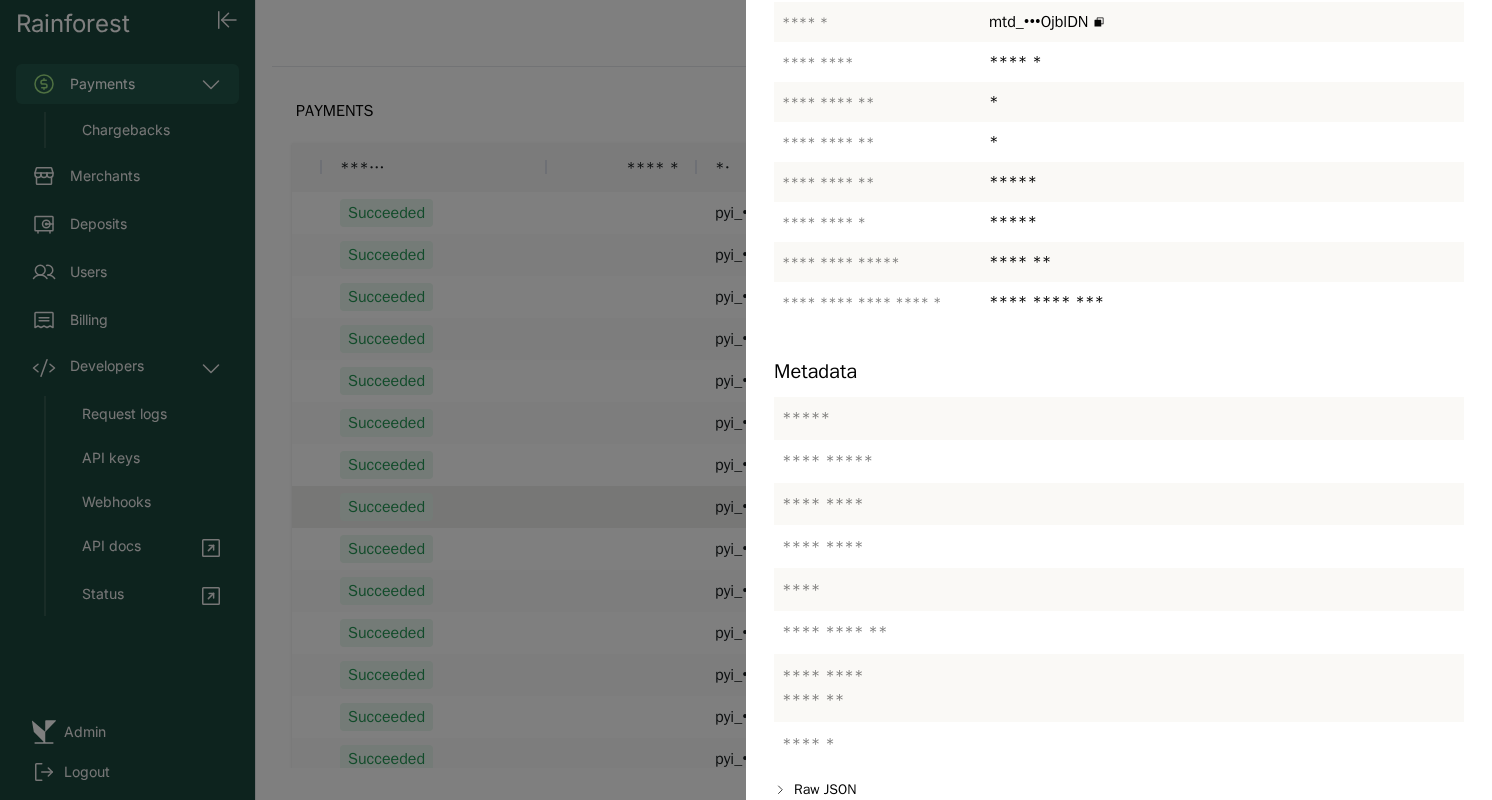 scroll, scrollTop: 390, scrollLeft: 0, axis: vertical 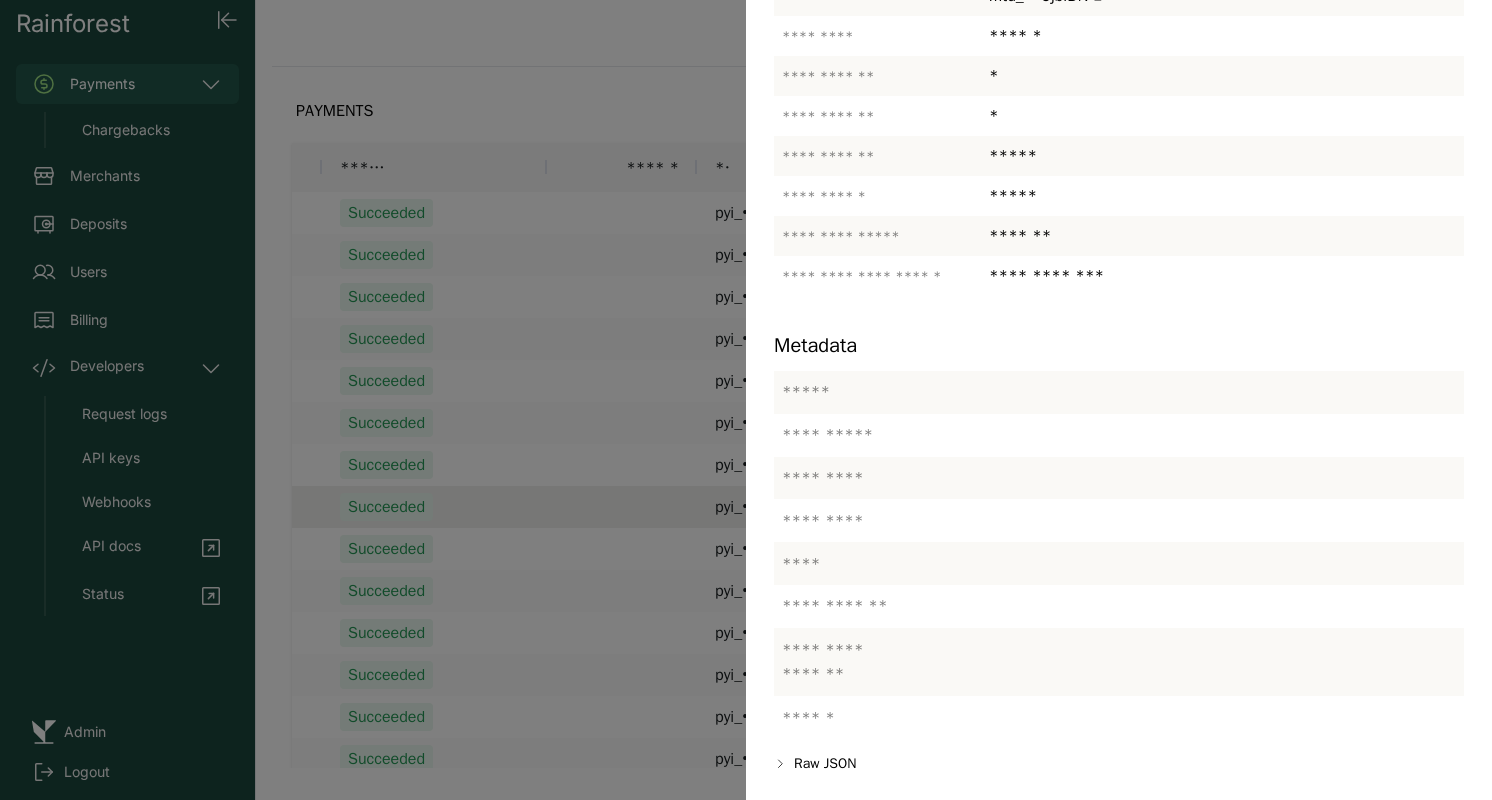 click at bounding box center [746, 400] 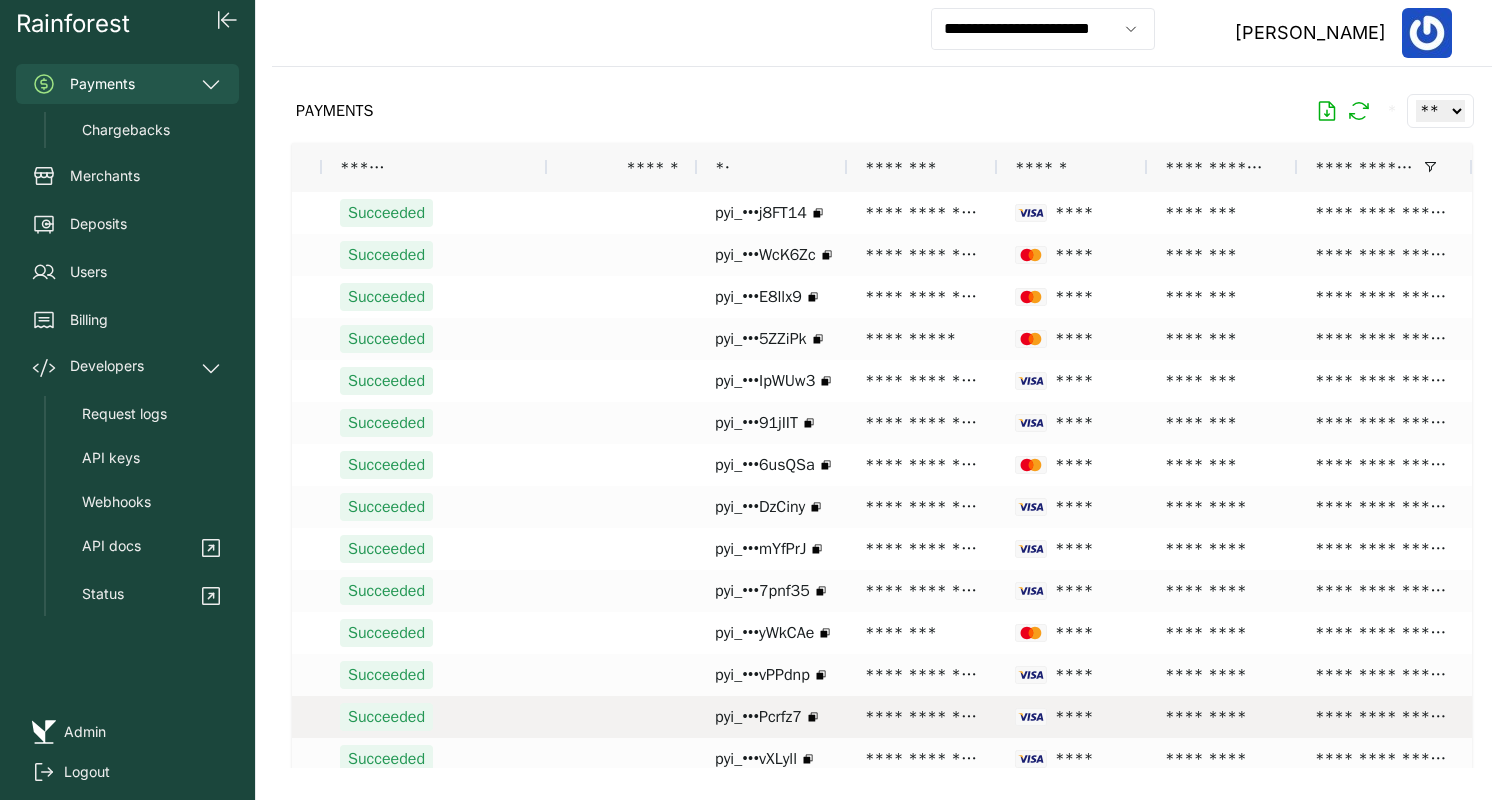 scroll, scrollTop: 77, scrollLeft: 0, axis: vertical 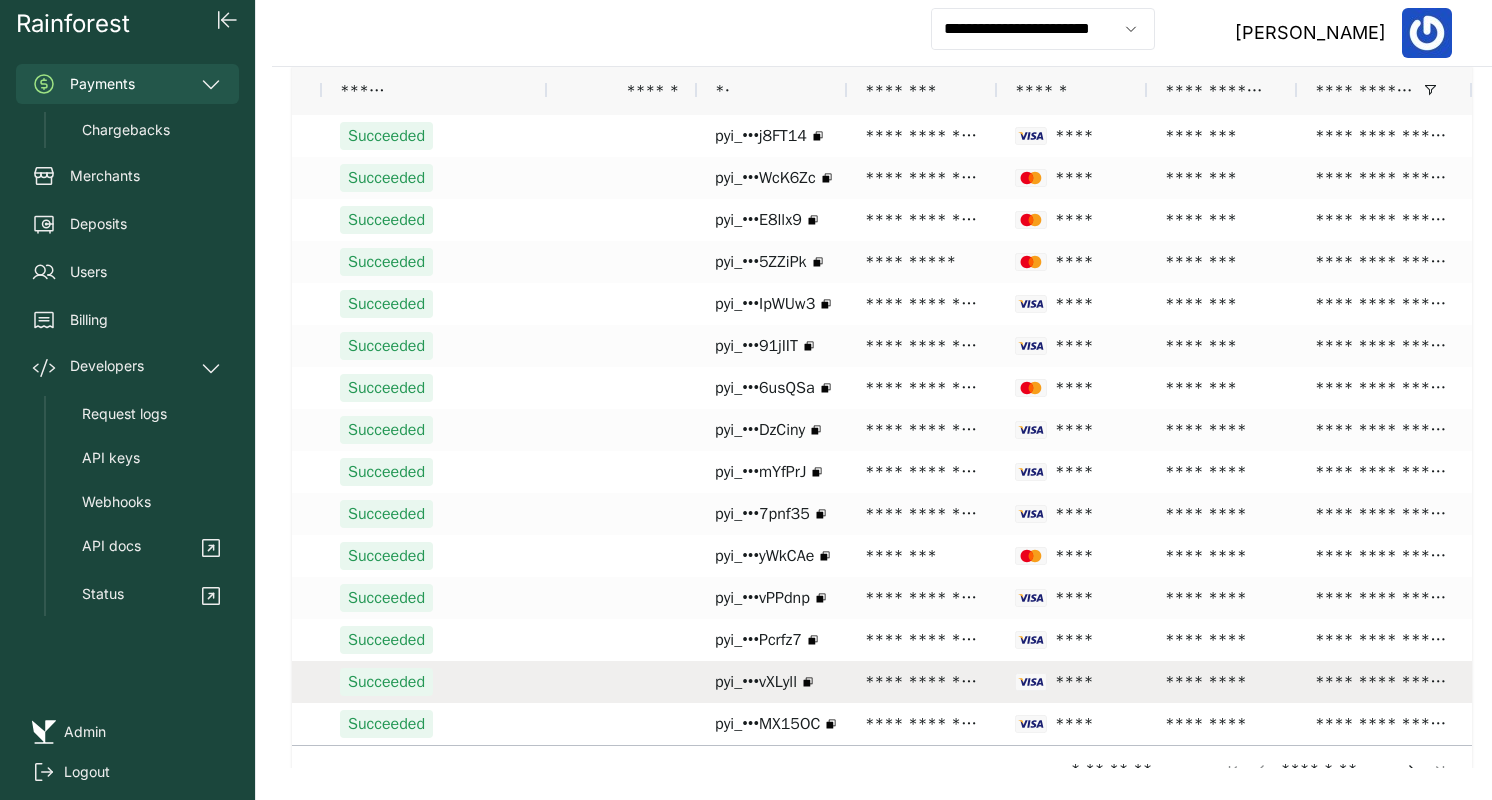 click on "**********" at bounding box center [922, 682] 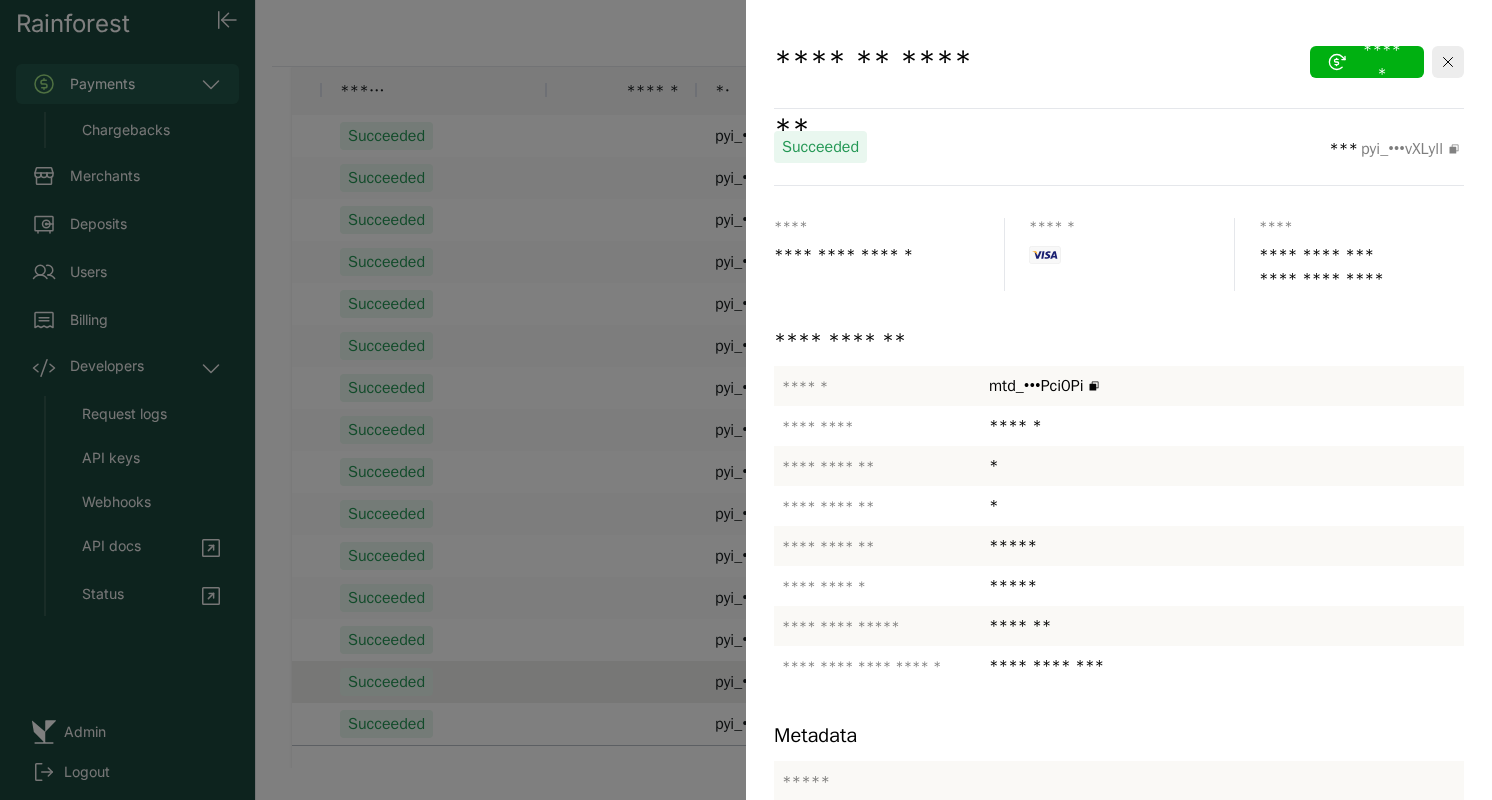 scroll, scrollTop: 390, scrollLeft: 0, axis: vertical 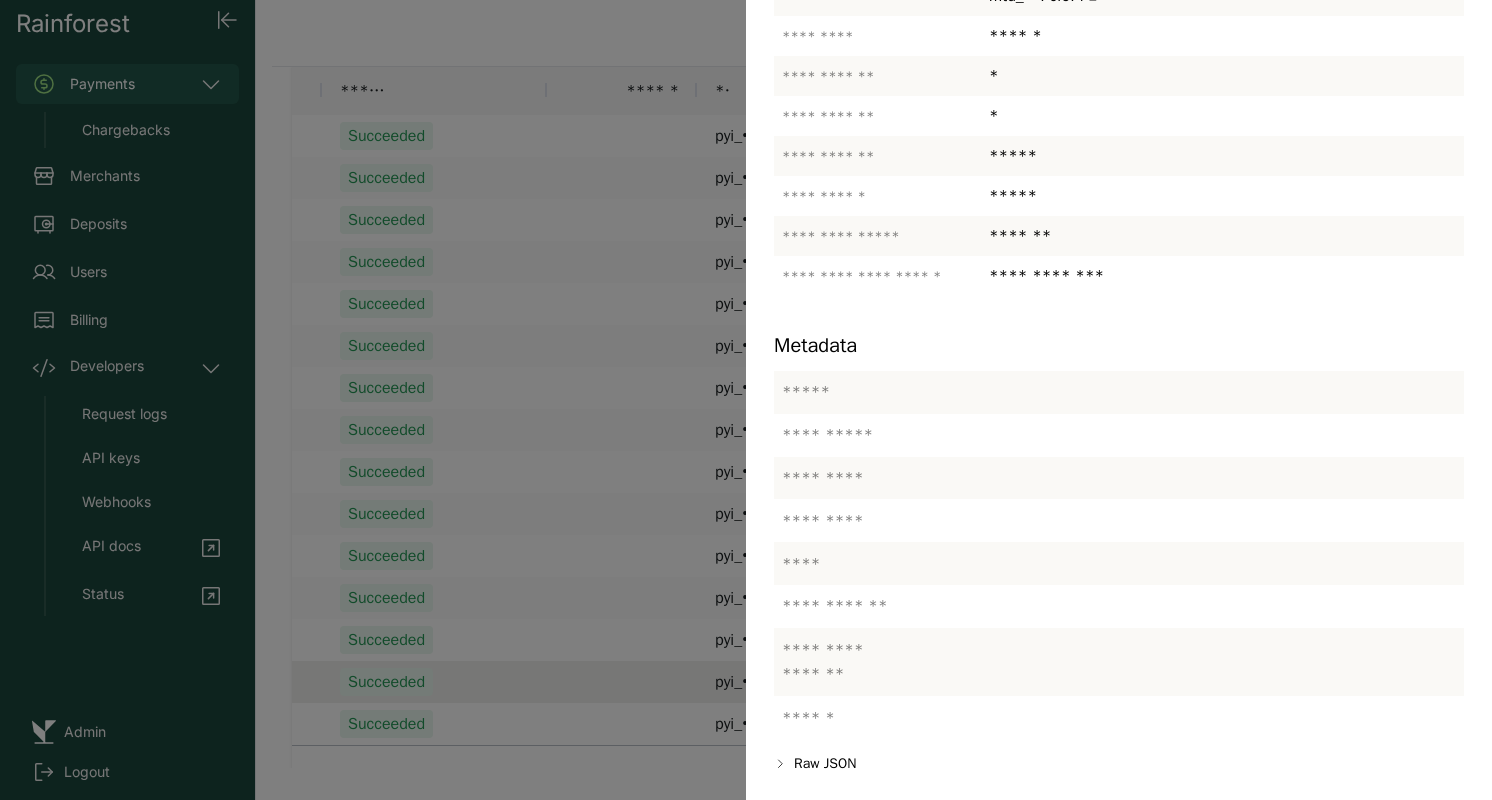 click at bounding box center (746, 400) 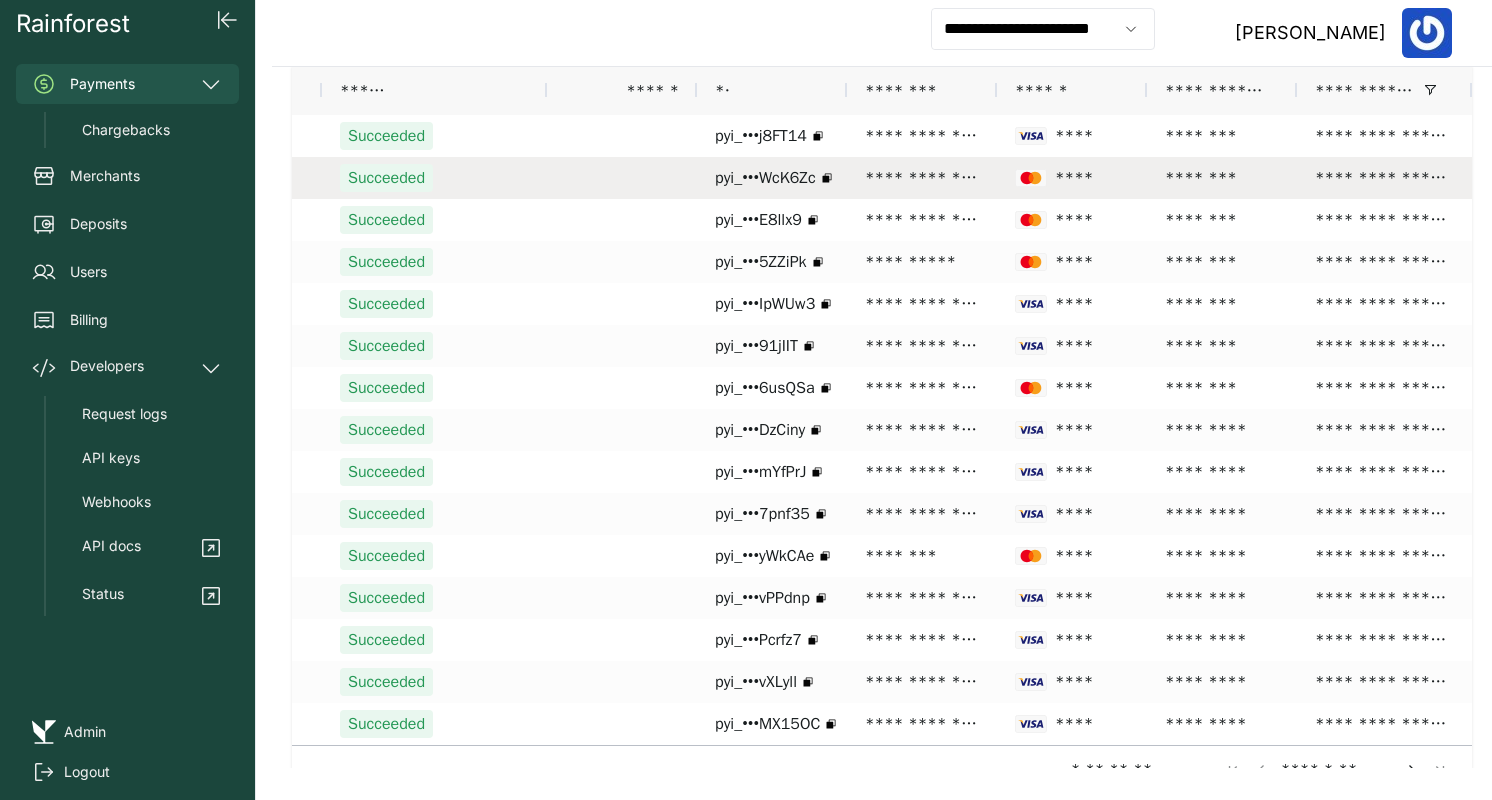 click on "**********" at bounding box center (922, 178) 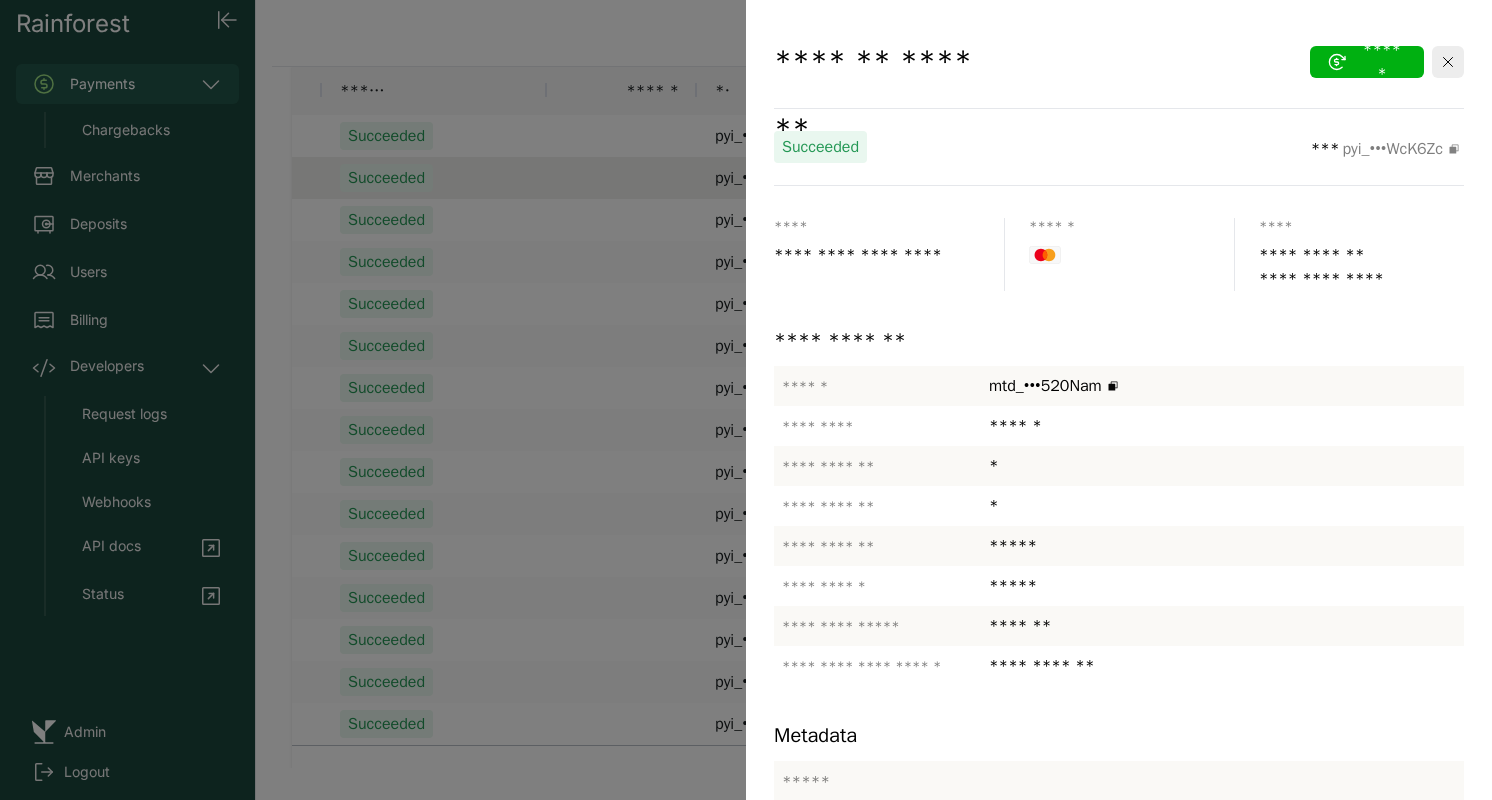 scroll, scrollTop: 390, scrollLeft: 0, axis: vertical 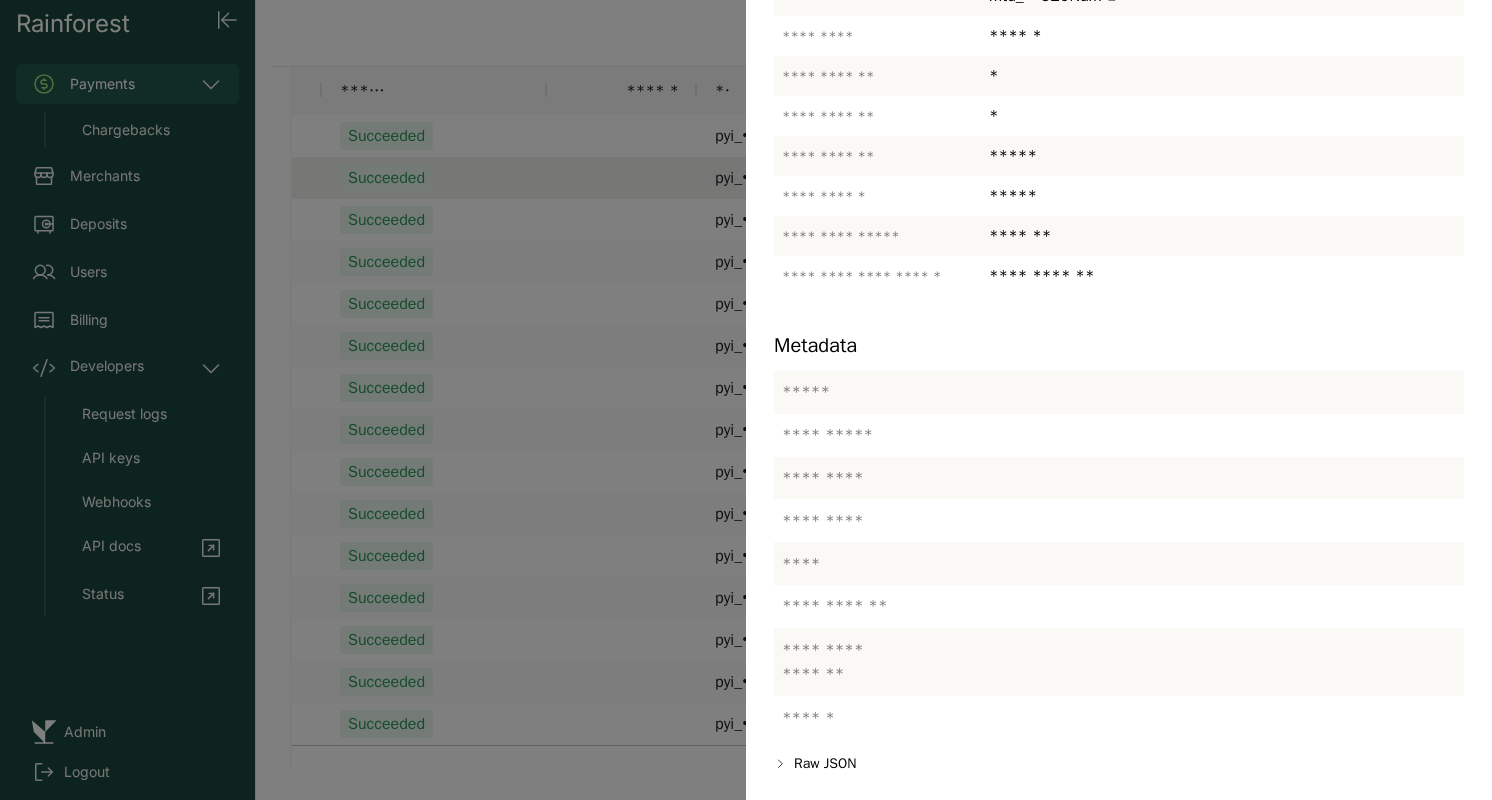 click at bounding box center (746, 400) 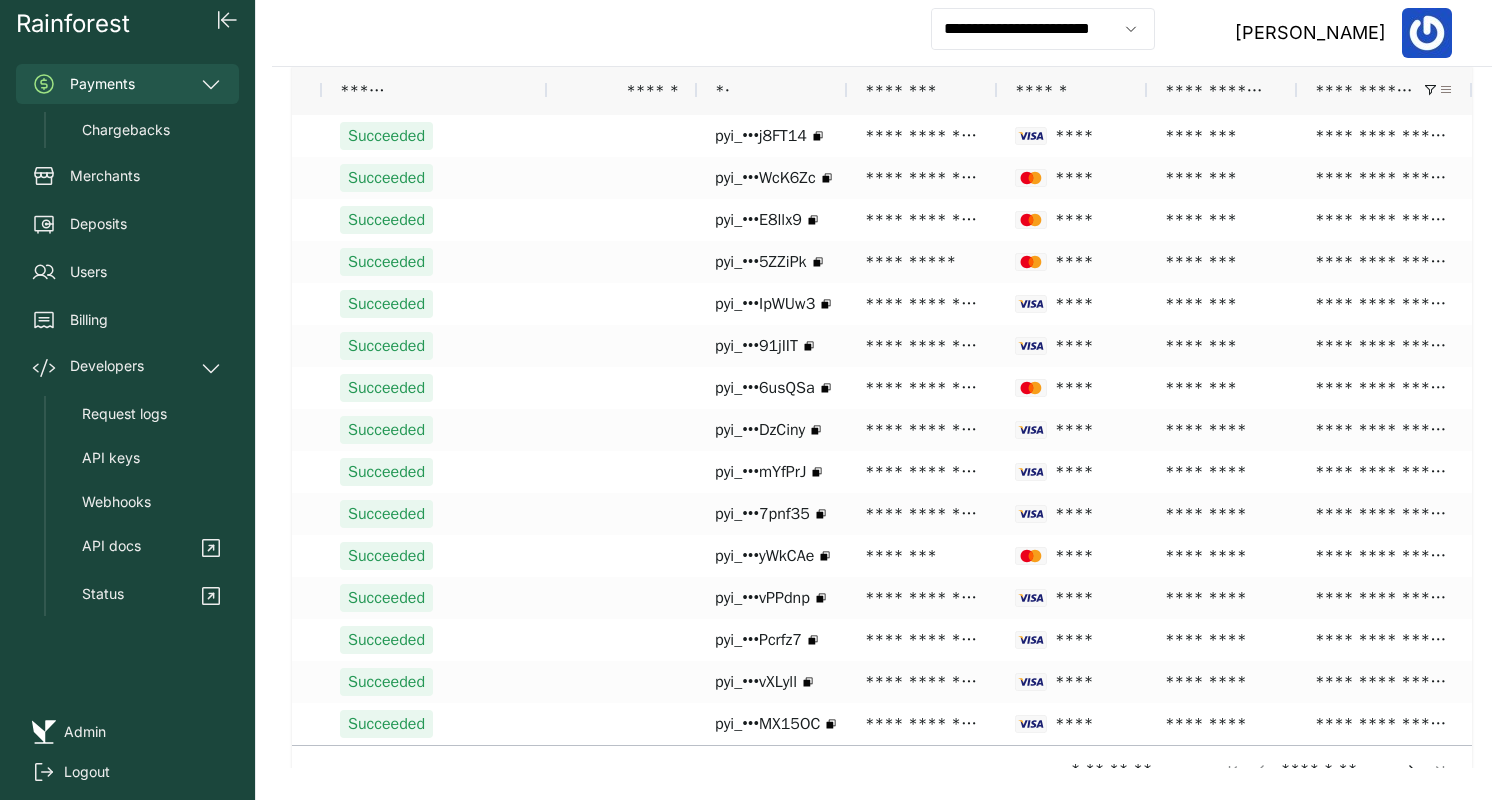 click at bounding box center (1446, 90) 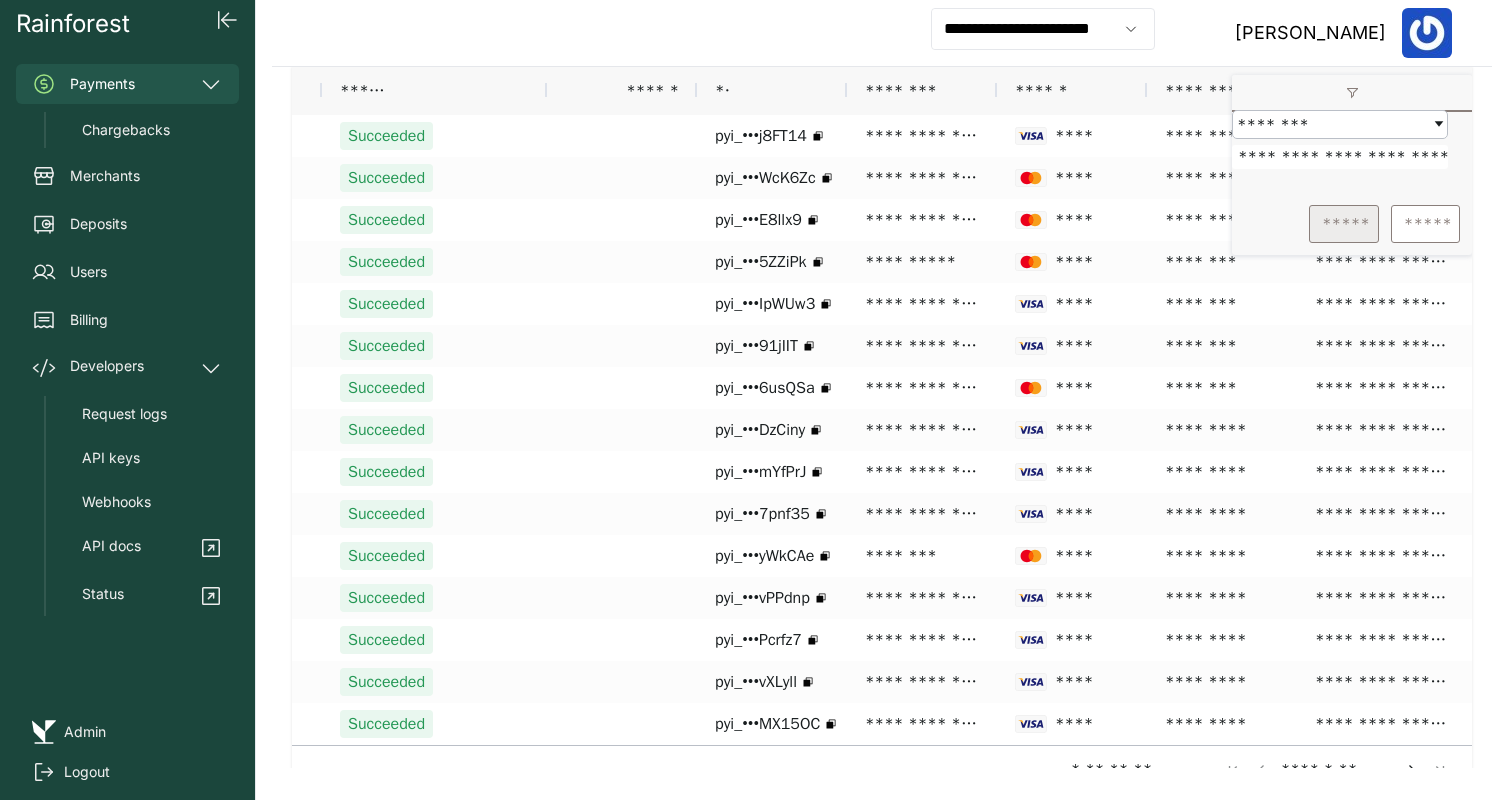 scroll, scrollTop: 0, scrollLeft: 26, axis: horizontal 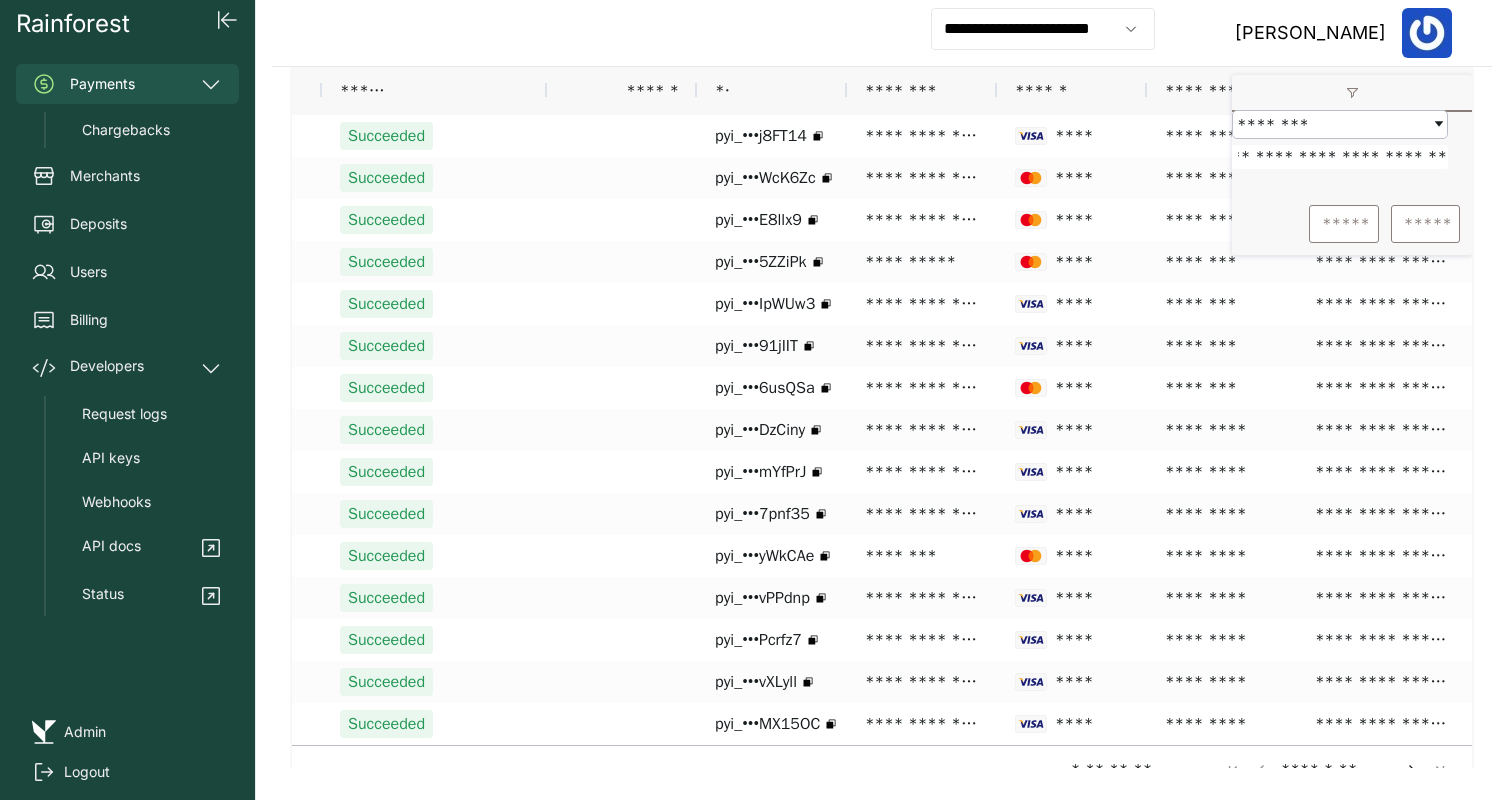 click on "**********" at bounding box center (1340, 157) 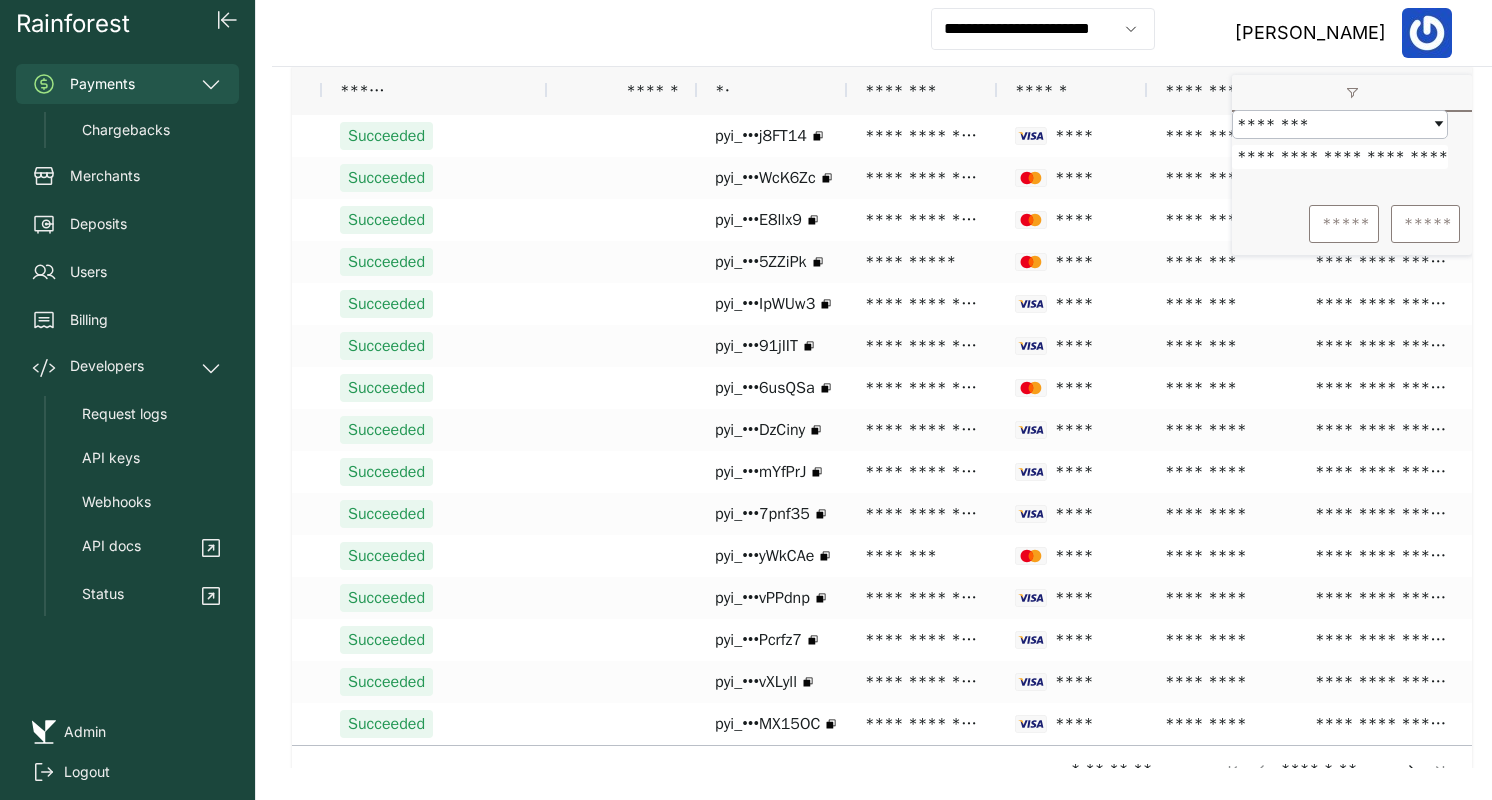 scroll, scrollTop: 0, scrollLeft: 0, axis: both 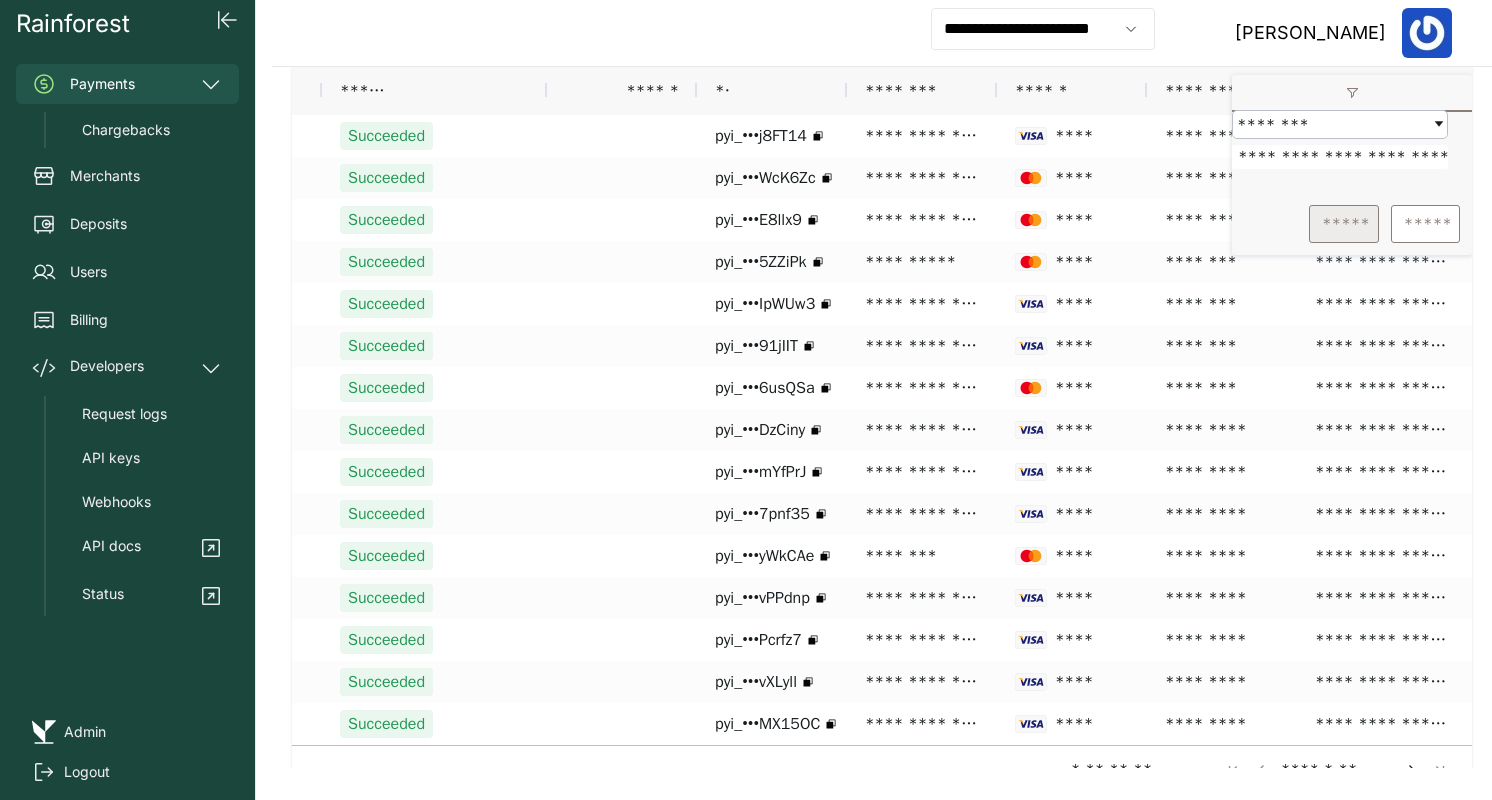 type on "**********" 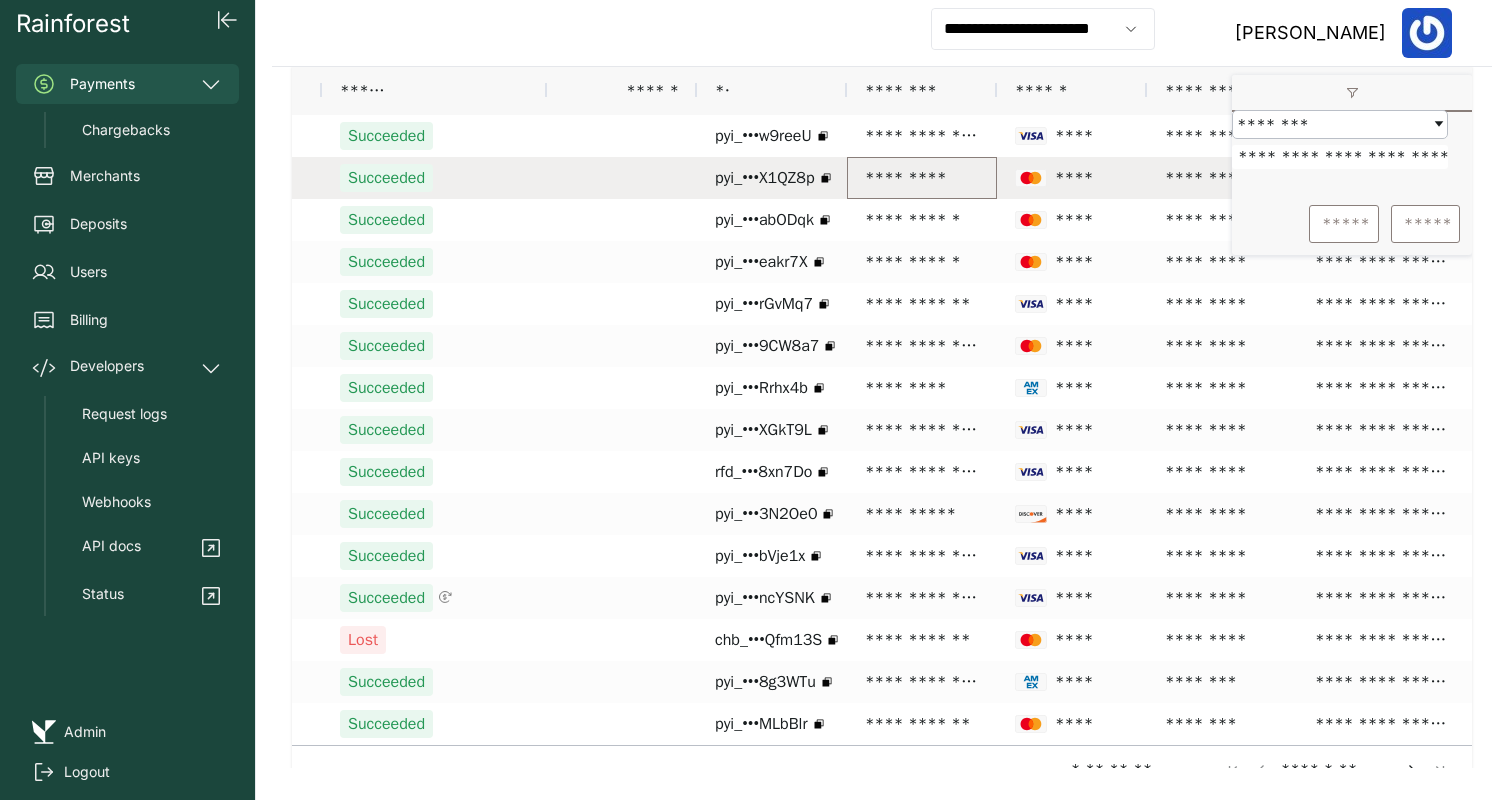 click on "*********" at bounding box center (922, 178) 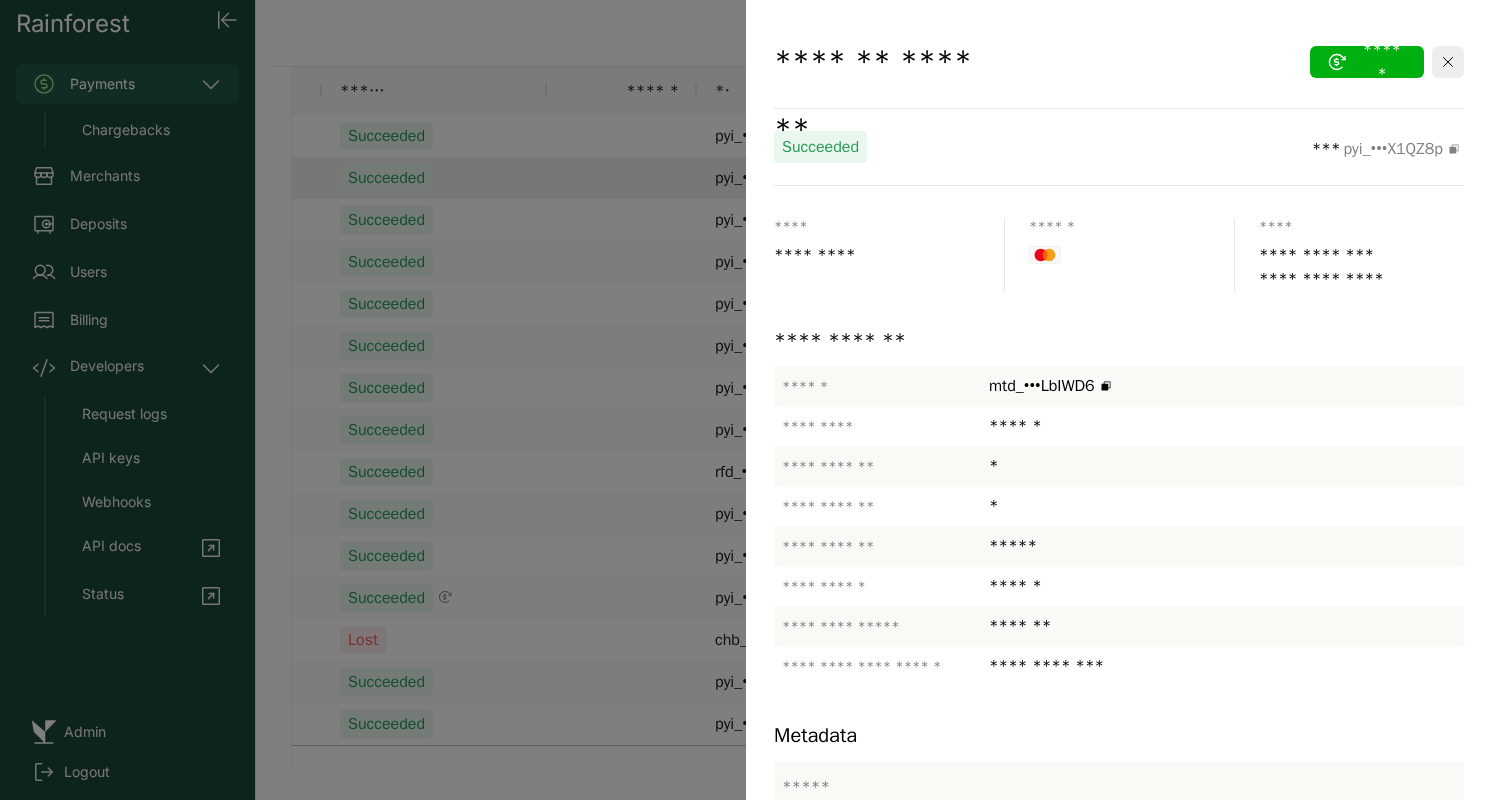 scroll, scrollTop: 462, scrollLeft: 0, axis: vertical 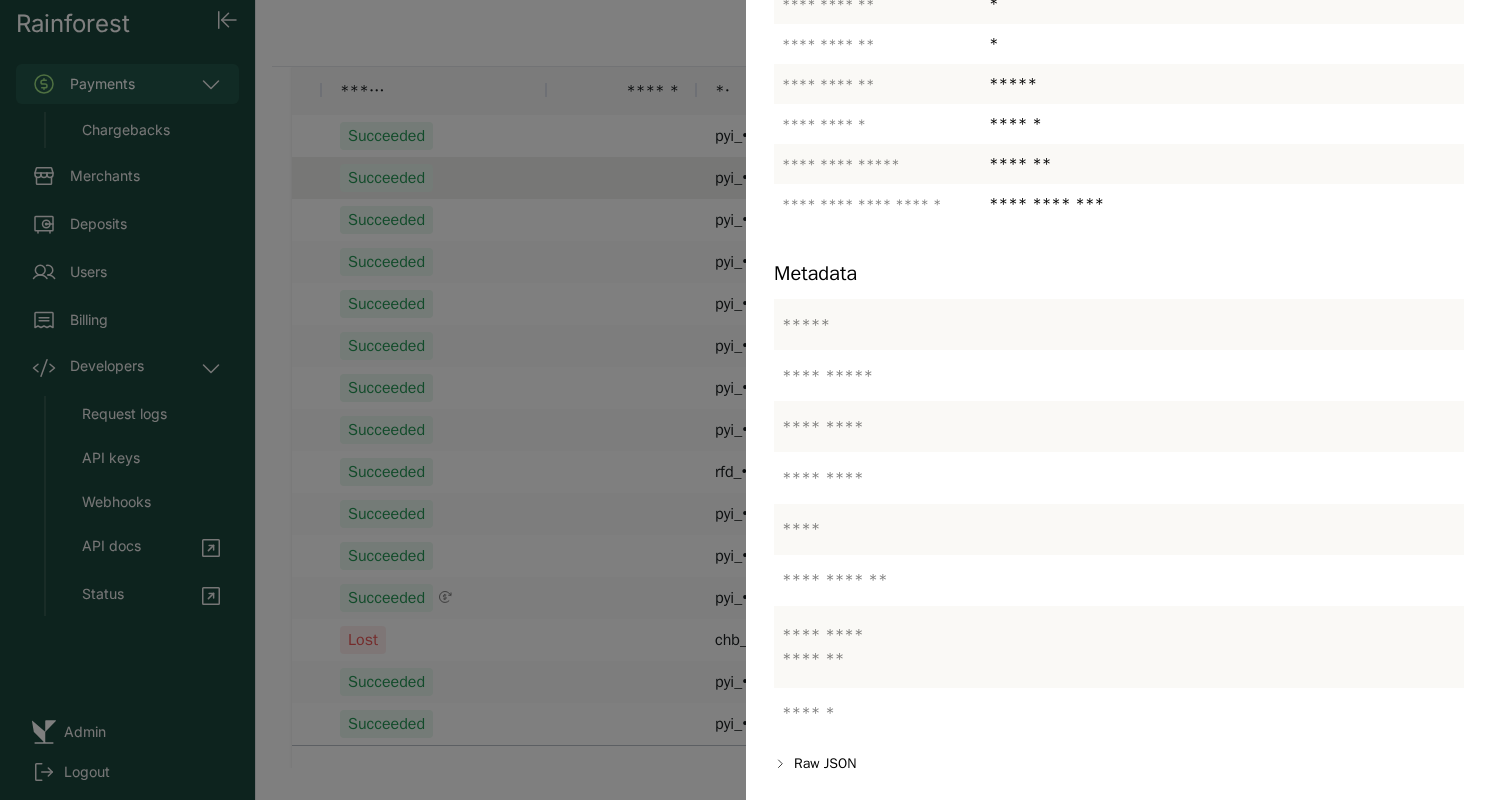 click at bounding box center [746, 400] 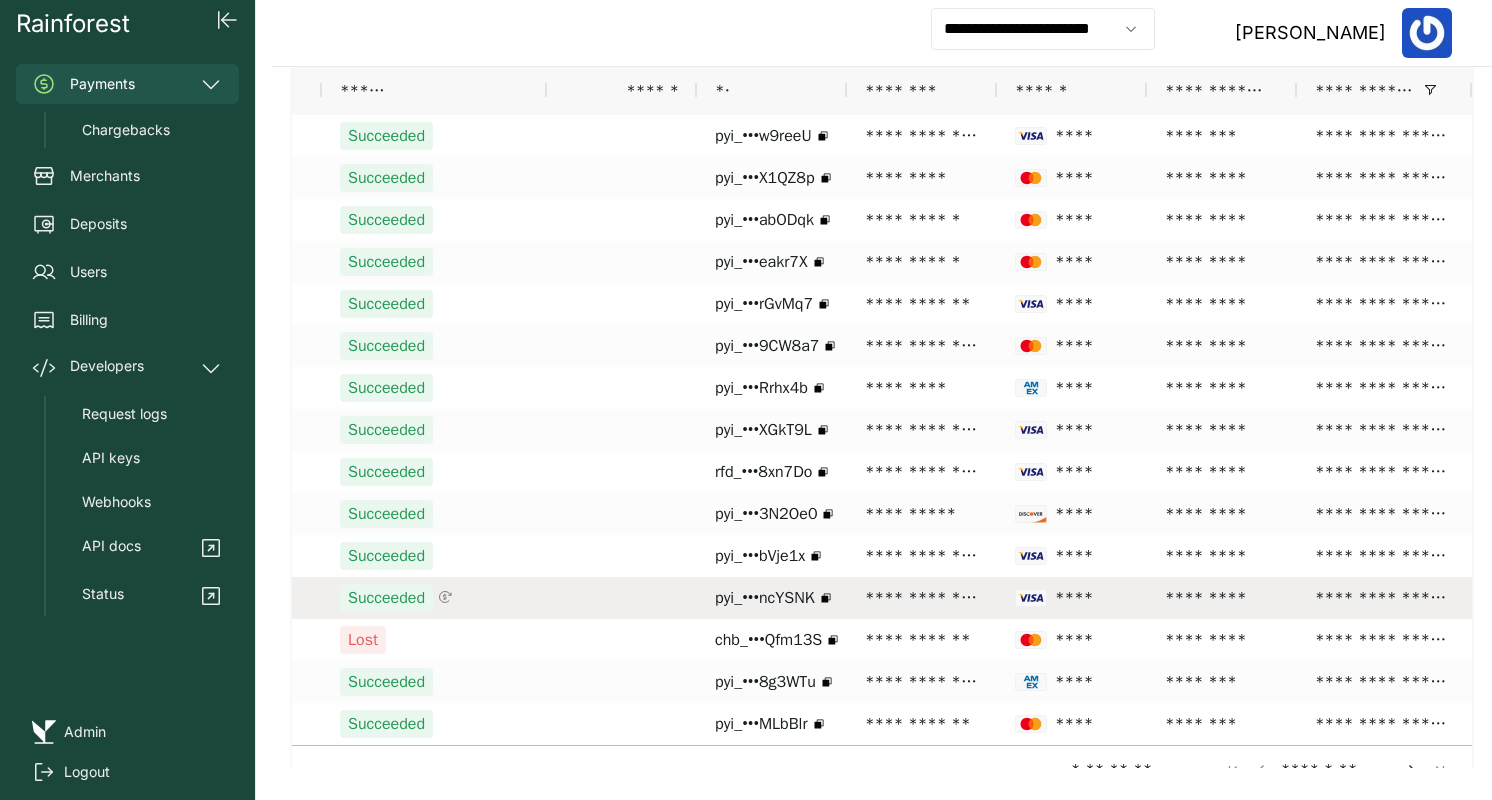 click on "**********" at bounding box center [922, 598] 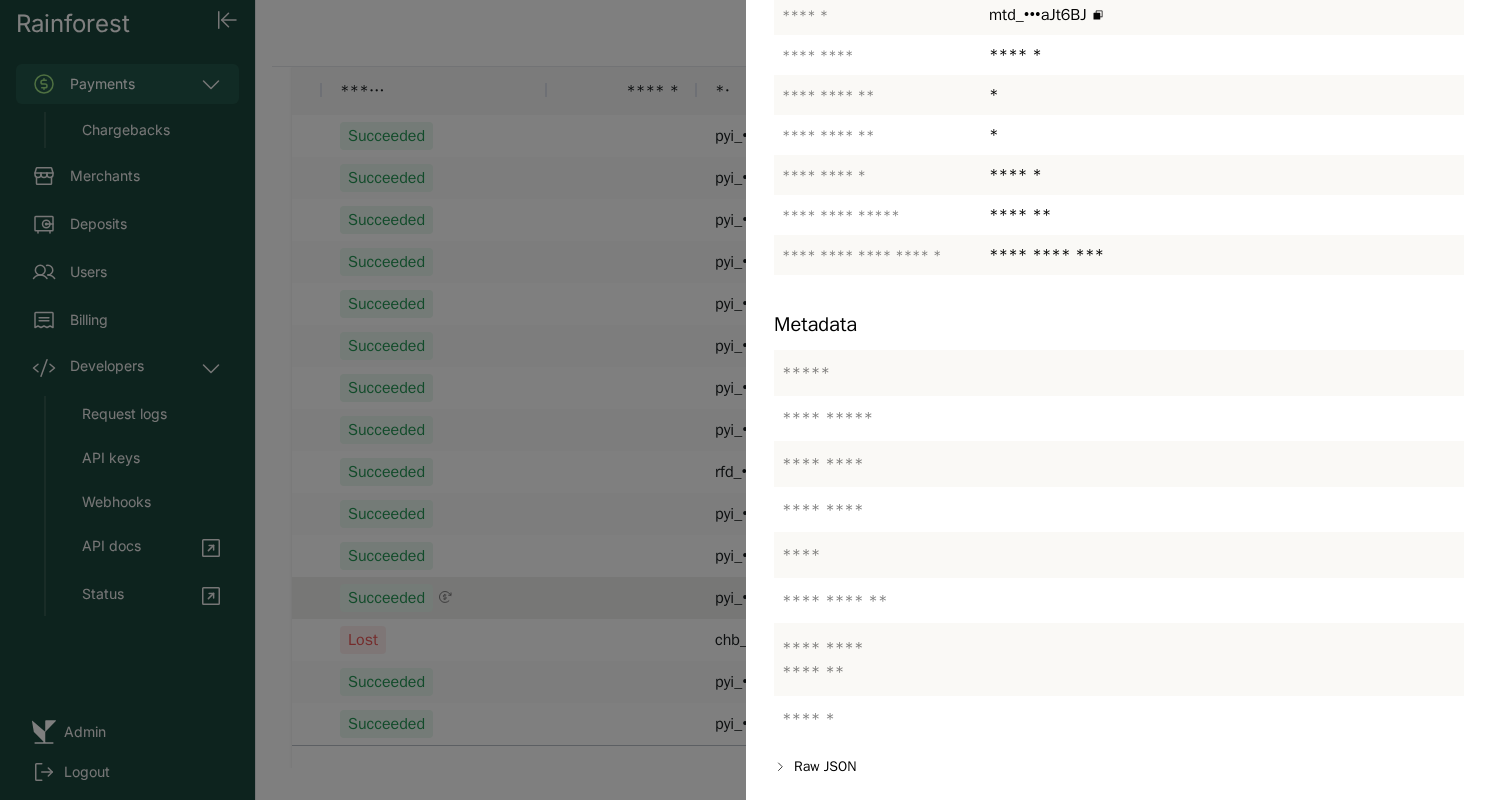 scroll, scrollTop: 696, scrollLeft: 0, axis: vertical 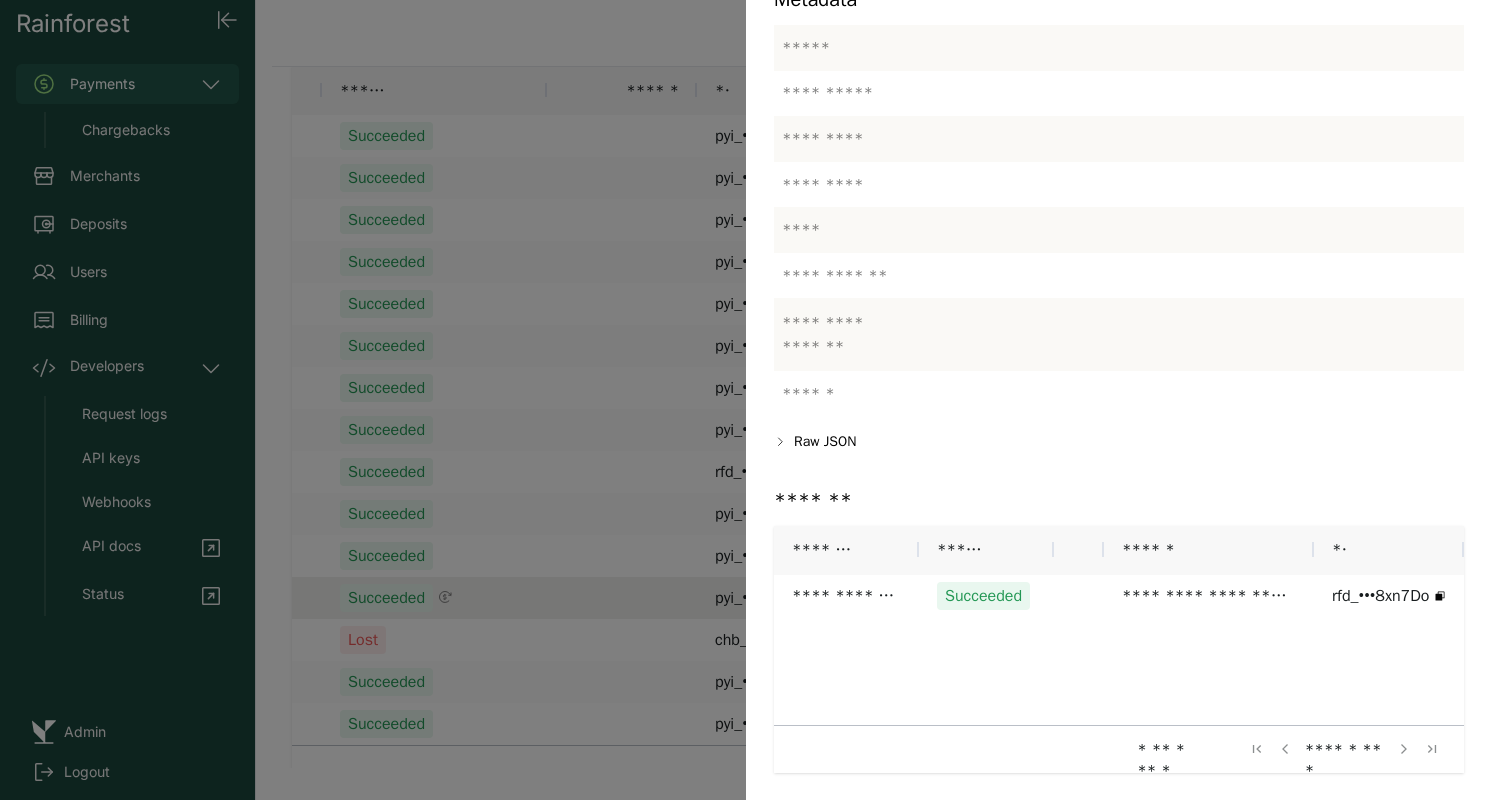 click at bounding box center [746, 400] 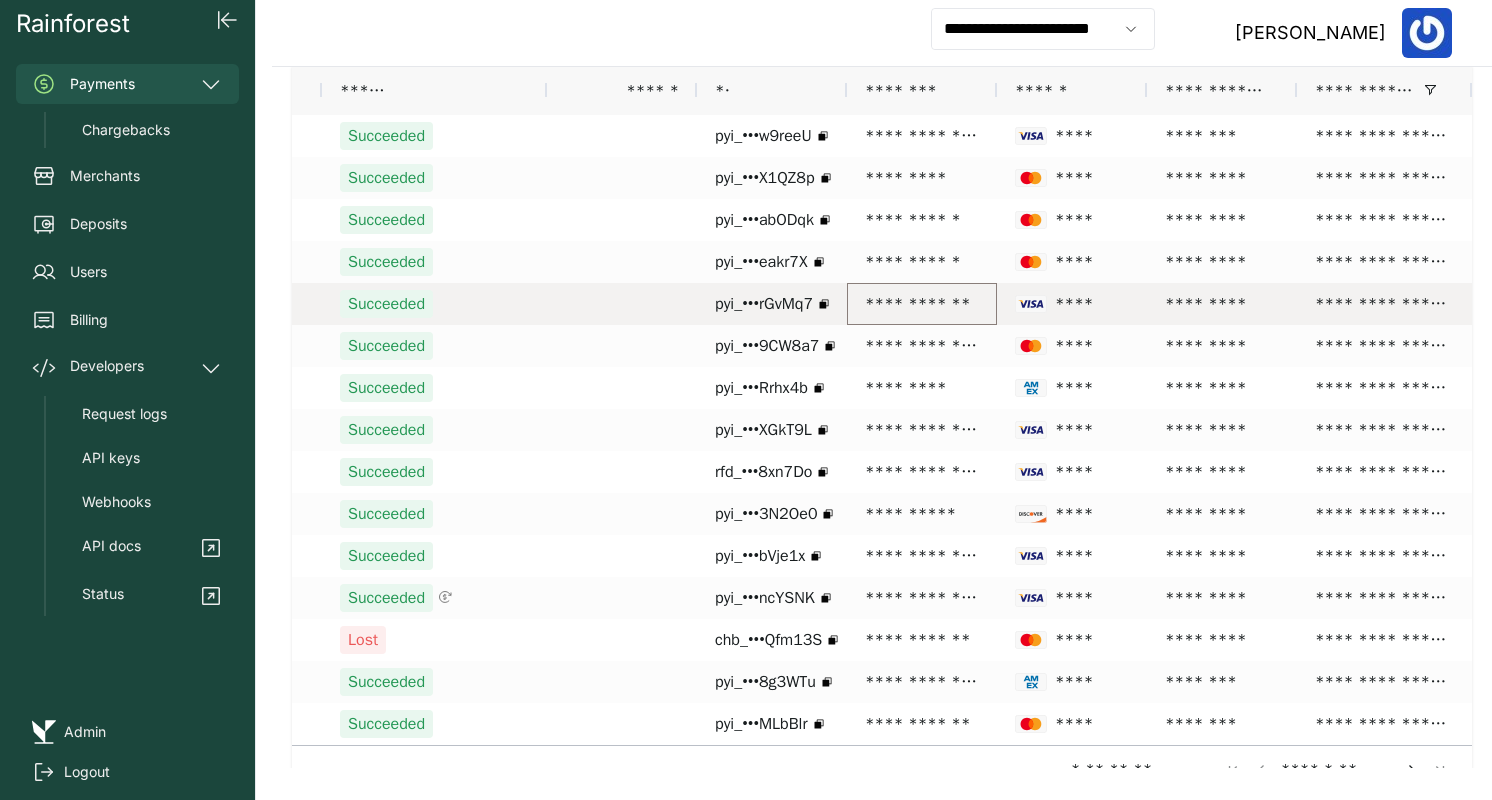 click on "**********" at bounding box center (922, 304) 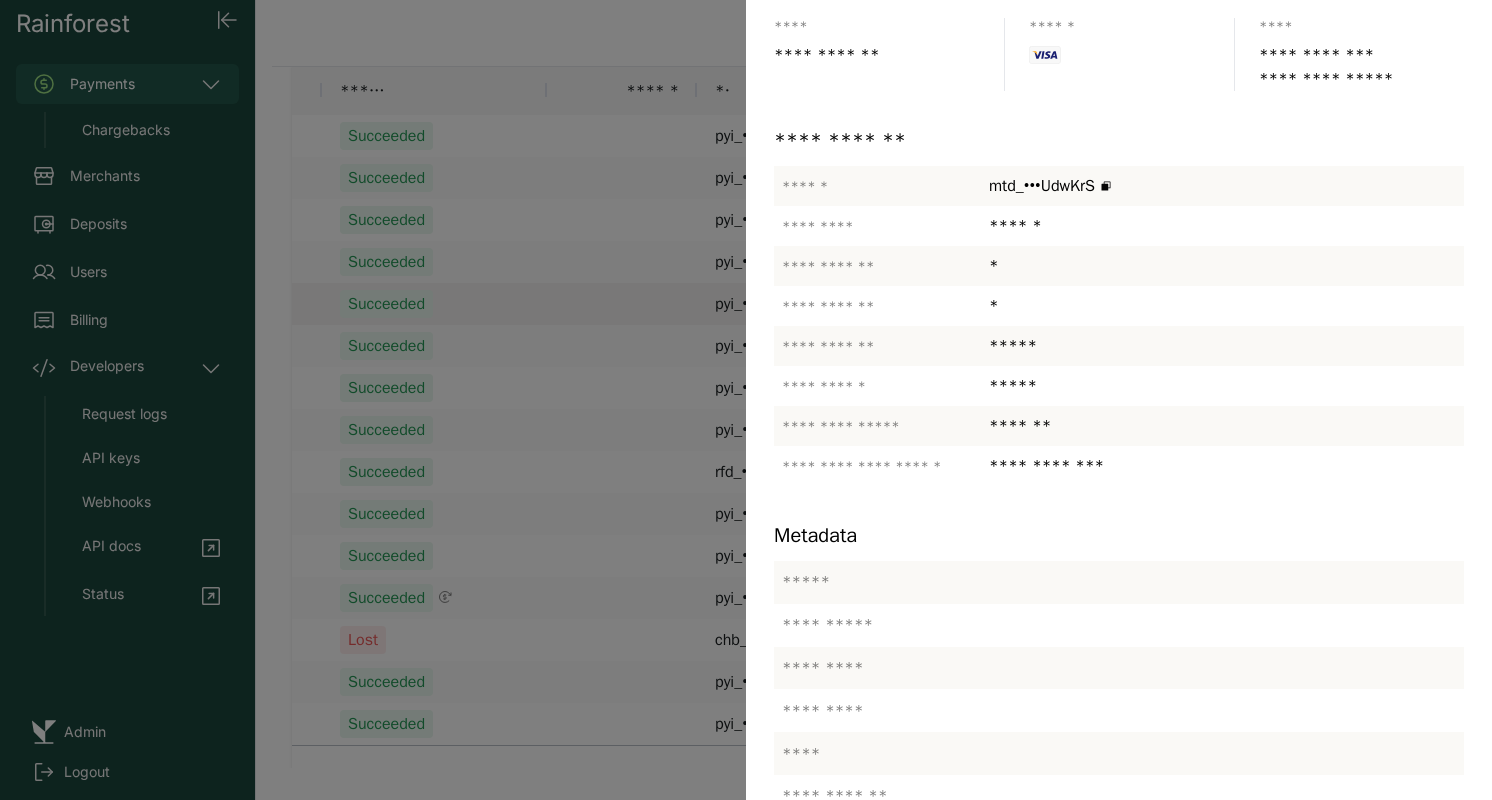scroll, scrollTop: 390, scrollLeft: 0, axis: vertical 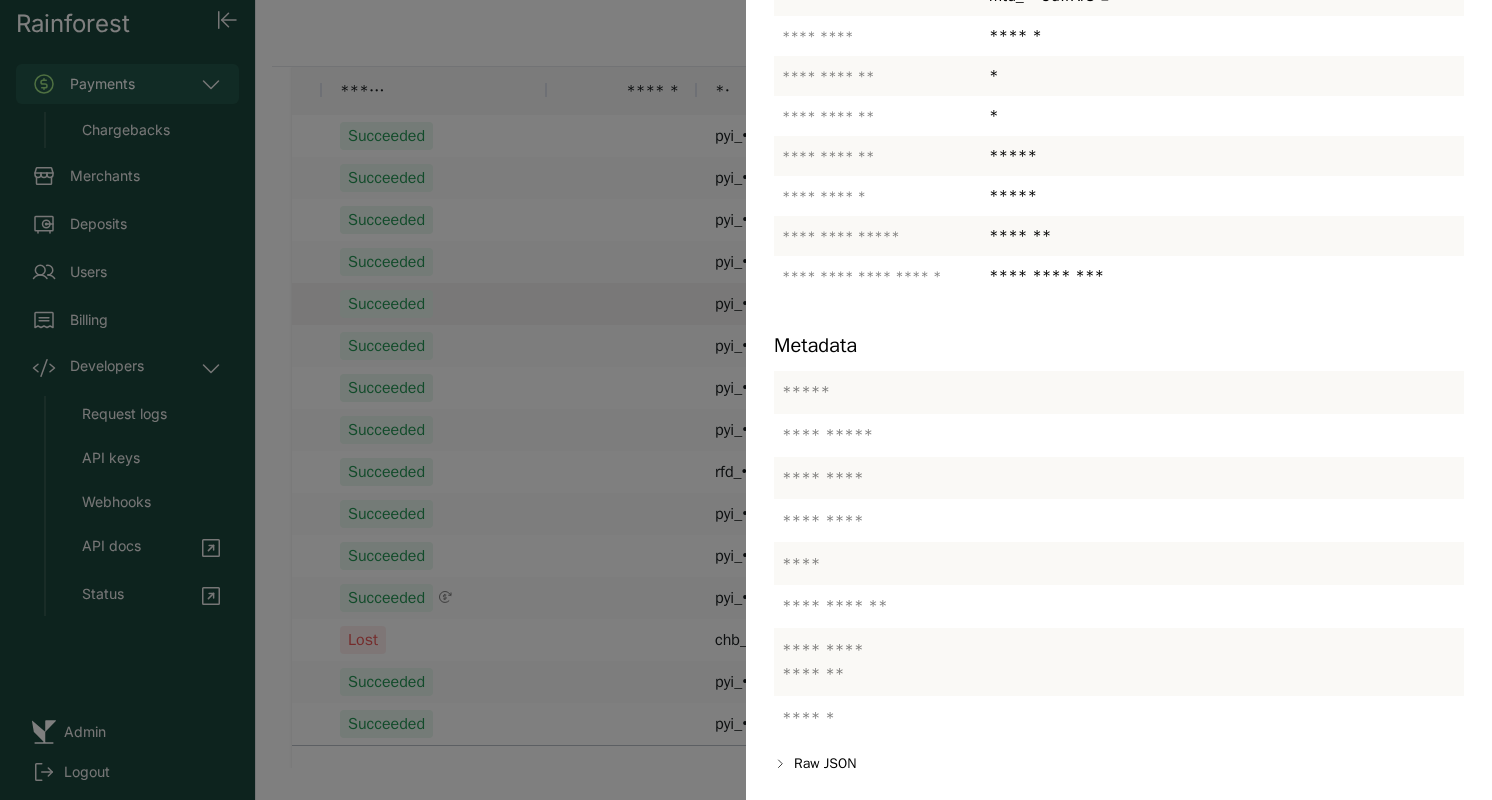 click at bounding box center (746, 400) 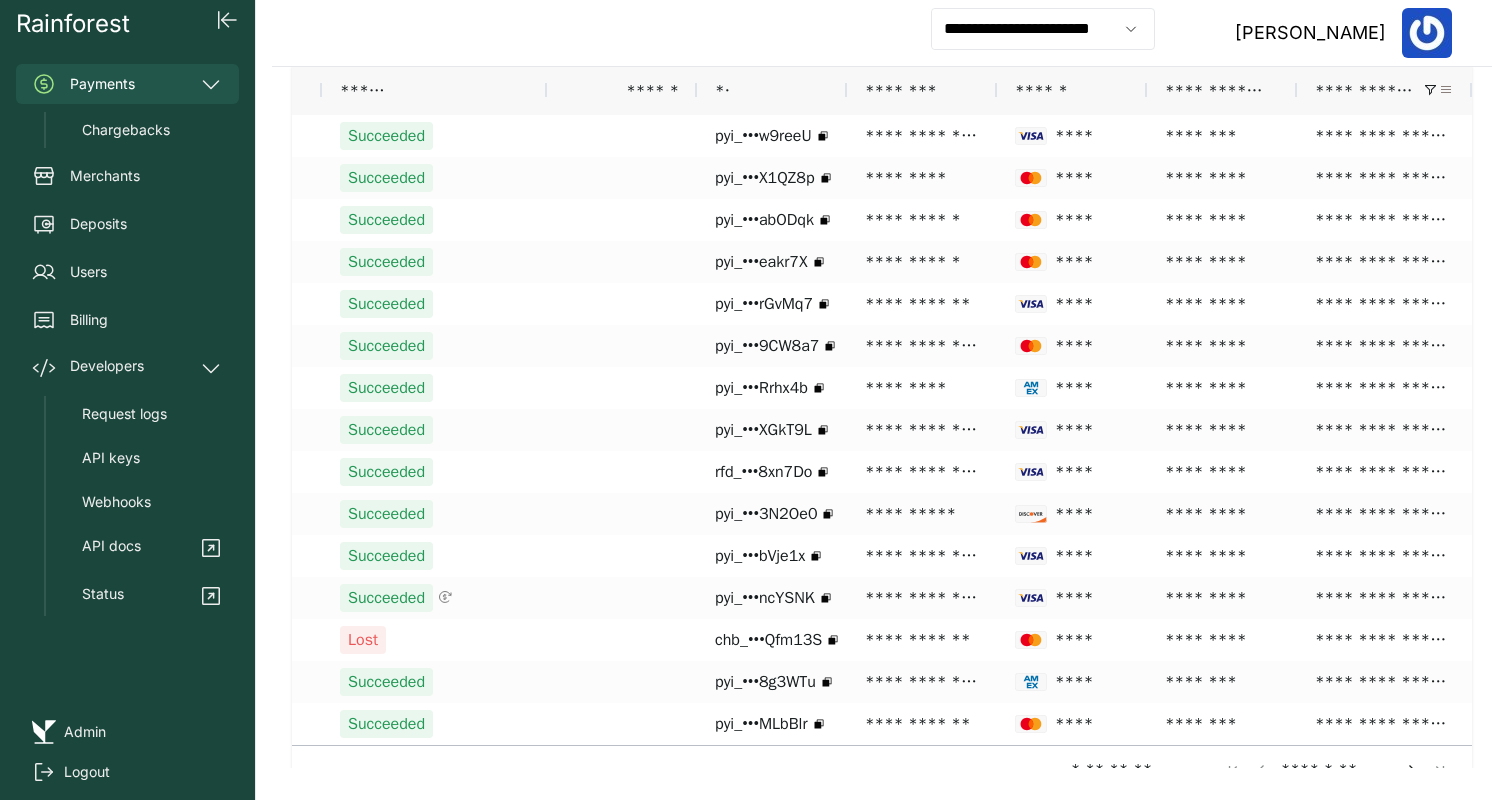 click at bounding box center (1446, 90) 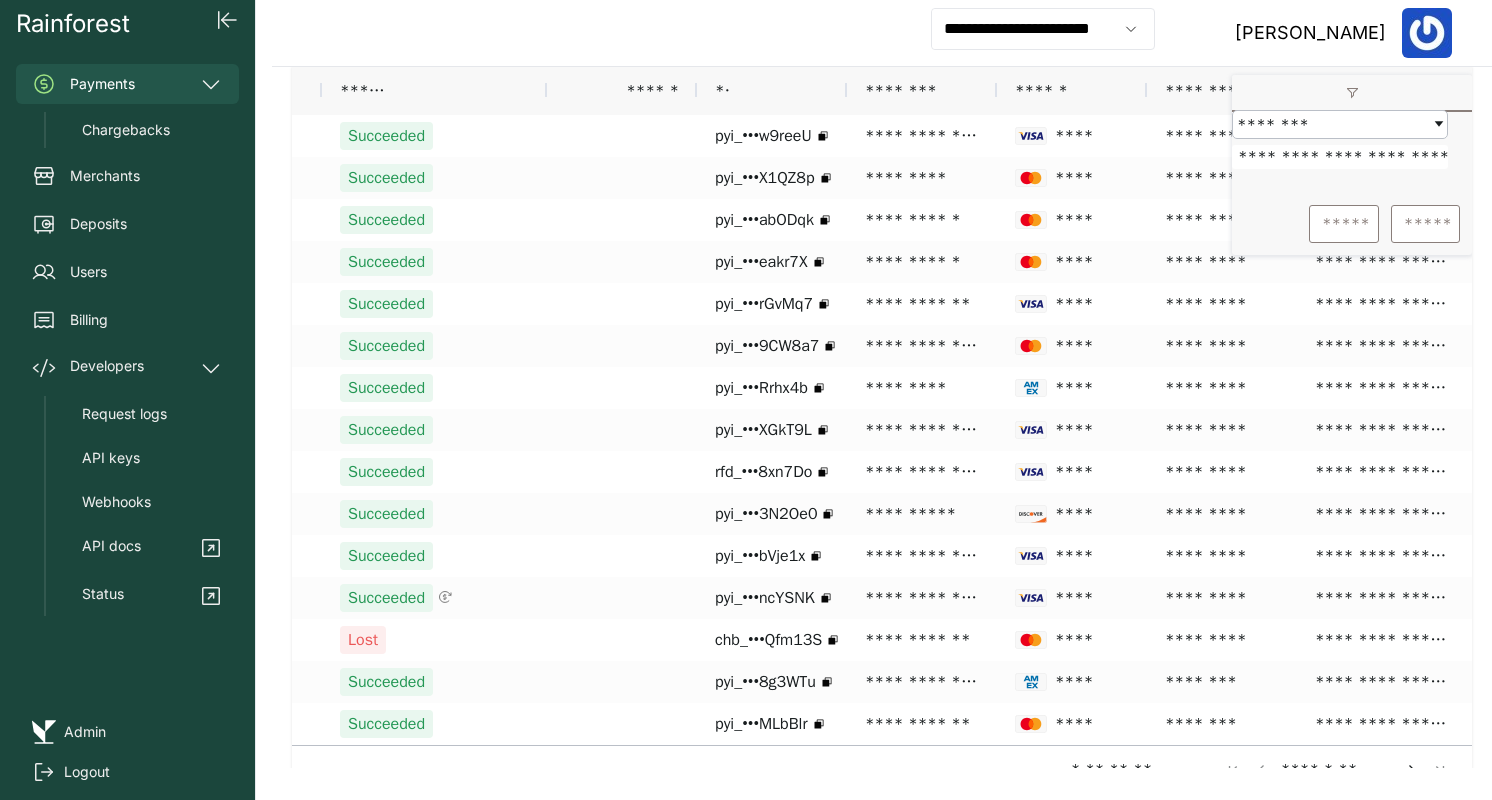 click on "**********" at bounding box center [1340, 157] 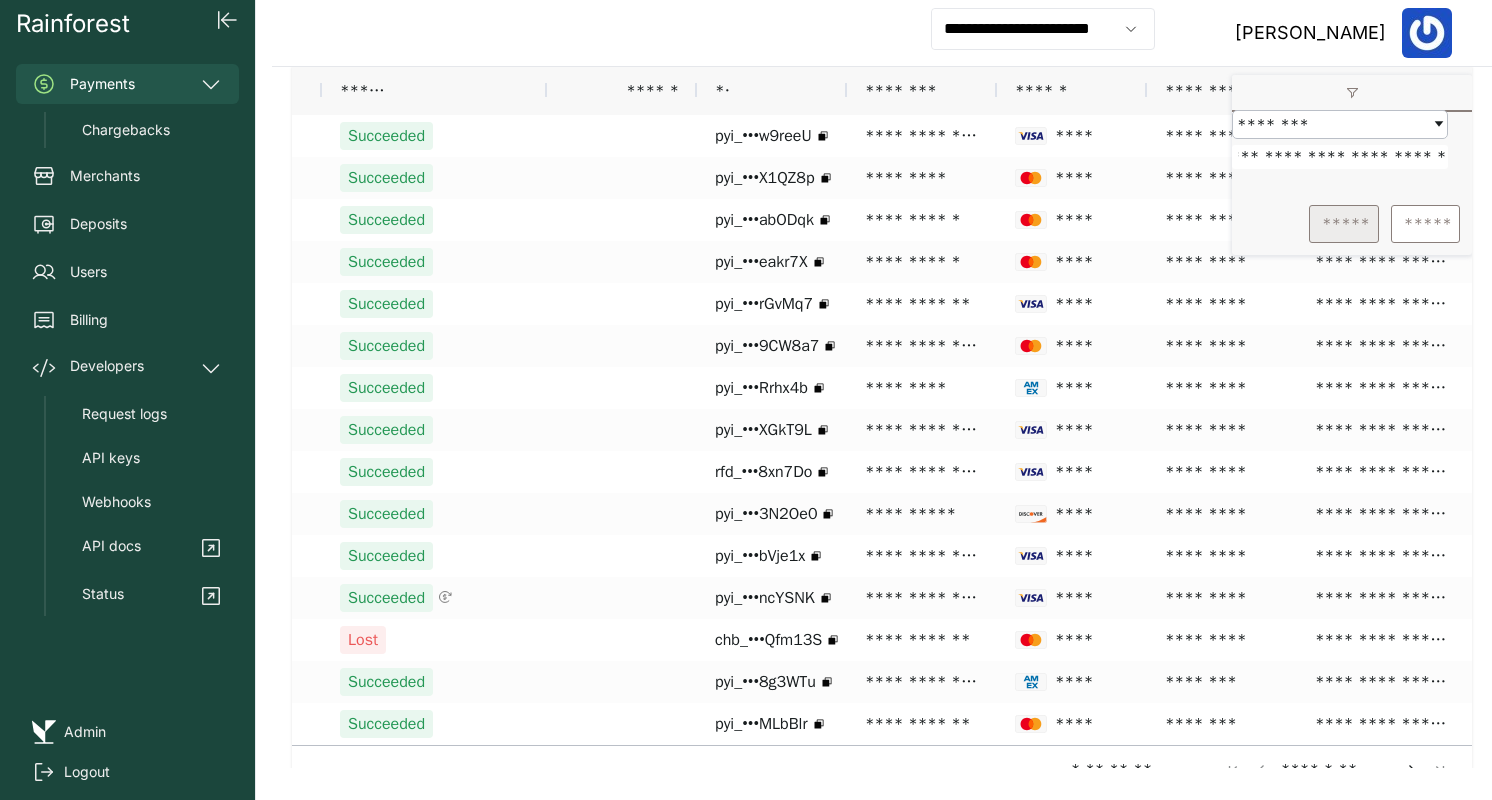 type on "**********" 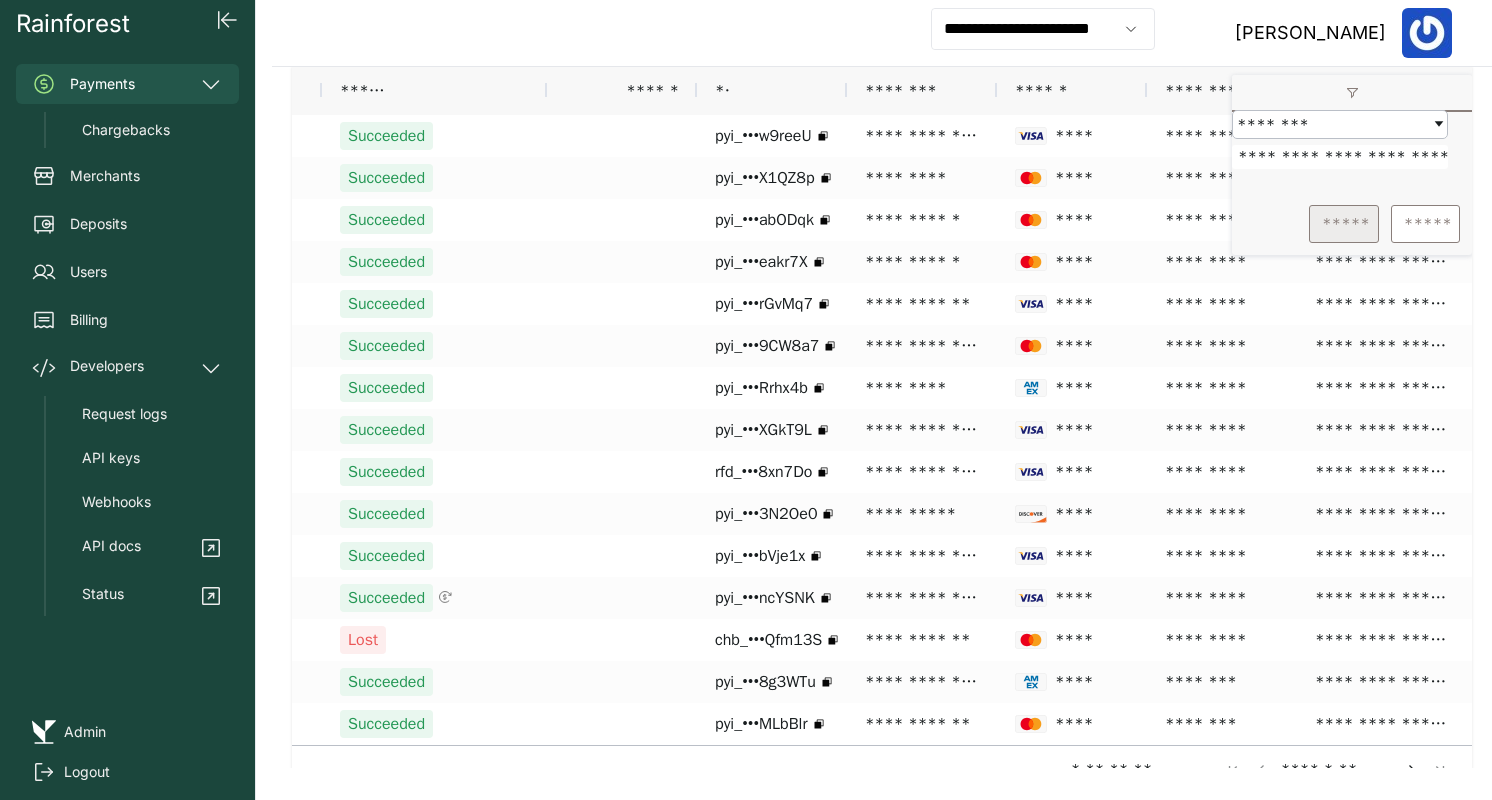 click on "*****" at bounding box center (1344, 224) 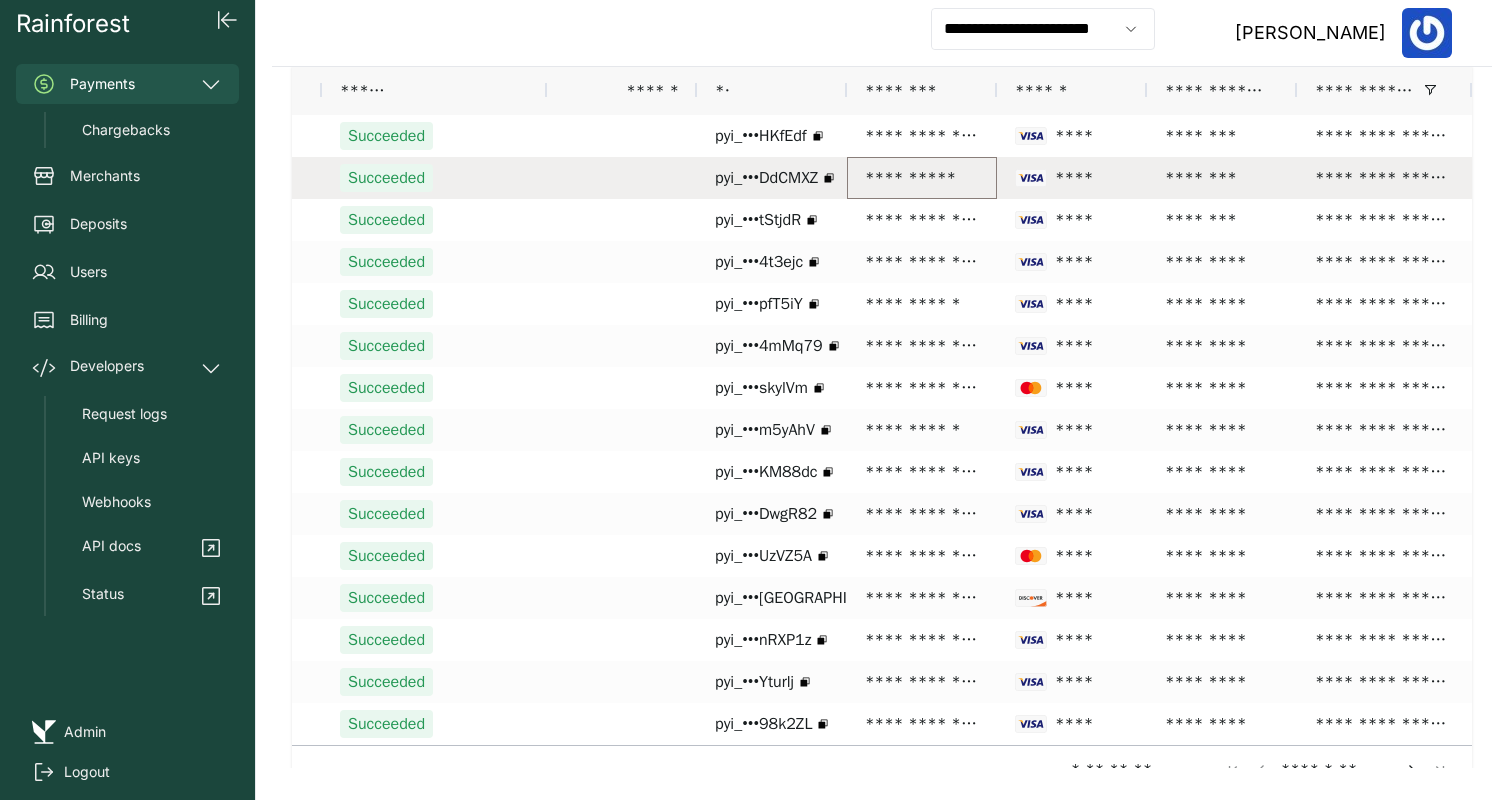 click on "**********" at bounding box center [922, 178] 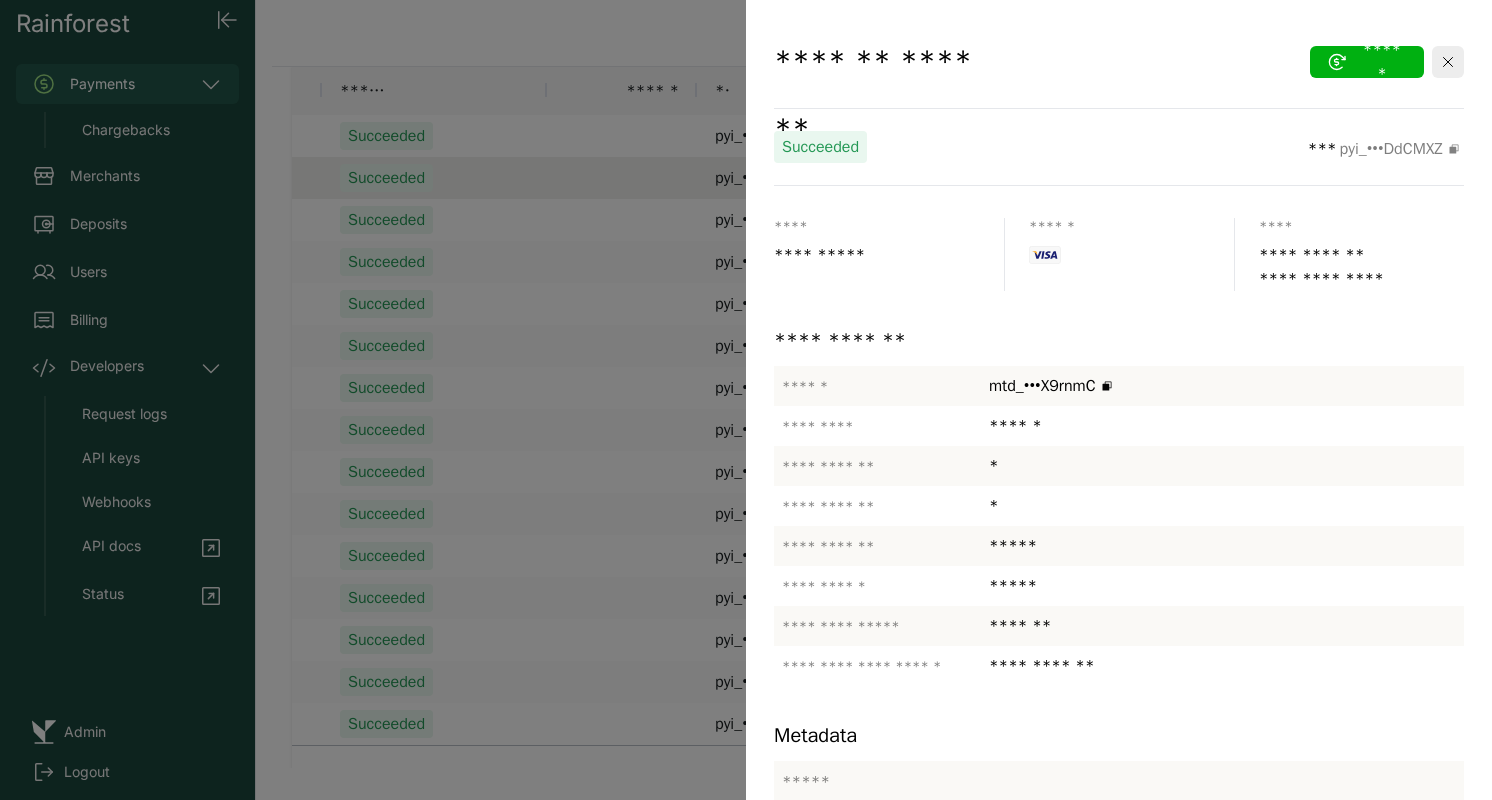 scroll, scrollTop: 390, scrollLeft: 0, axis: vertical 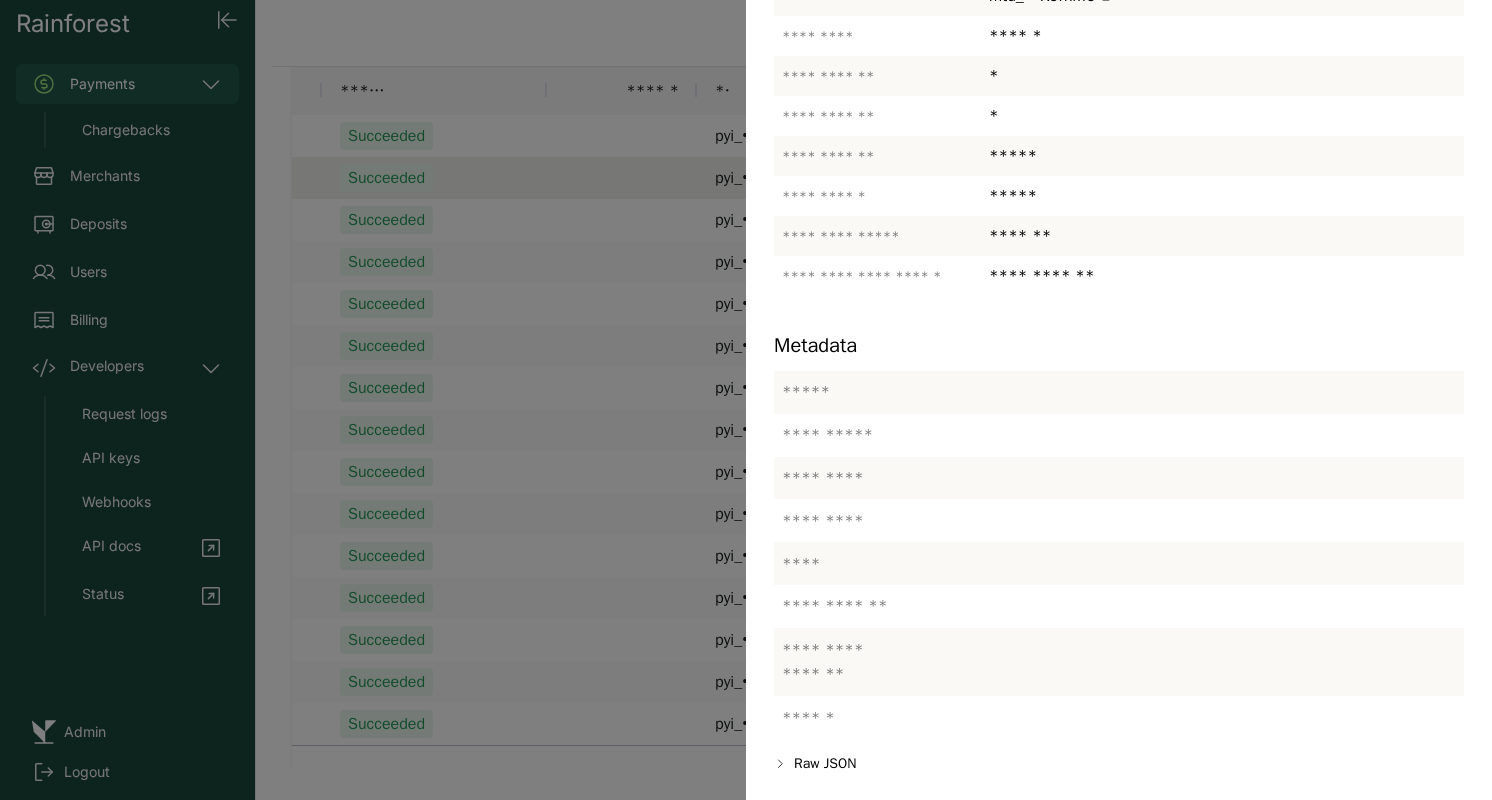 click at bounding box center (746, 400) 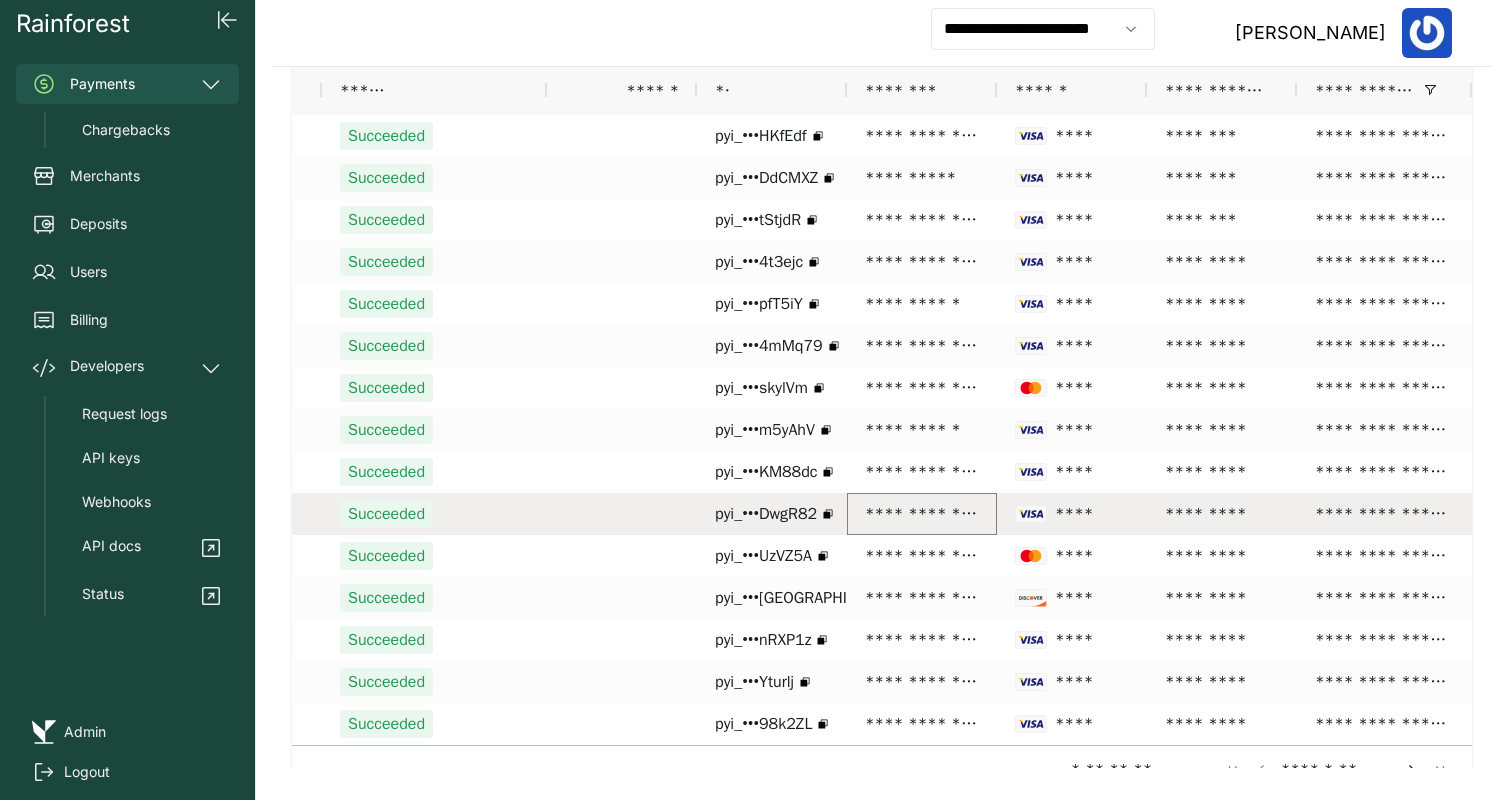 click on "**********" at bounding box center [922, 514] 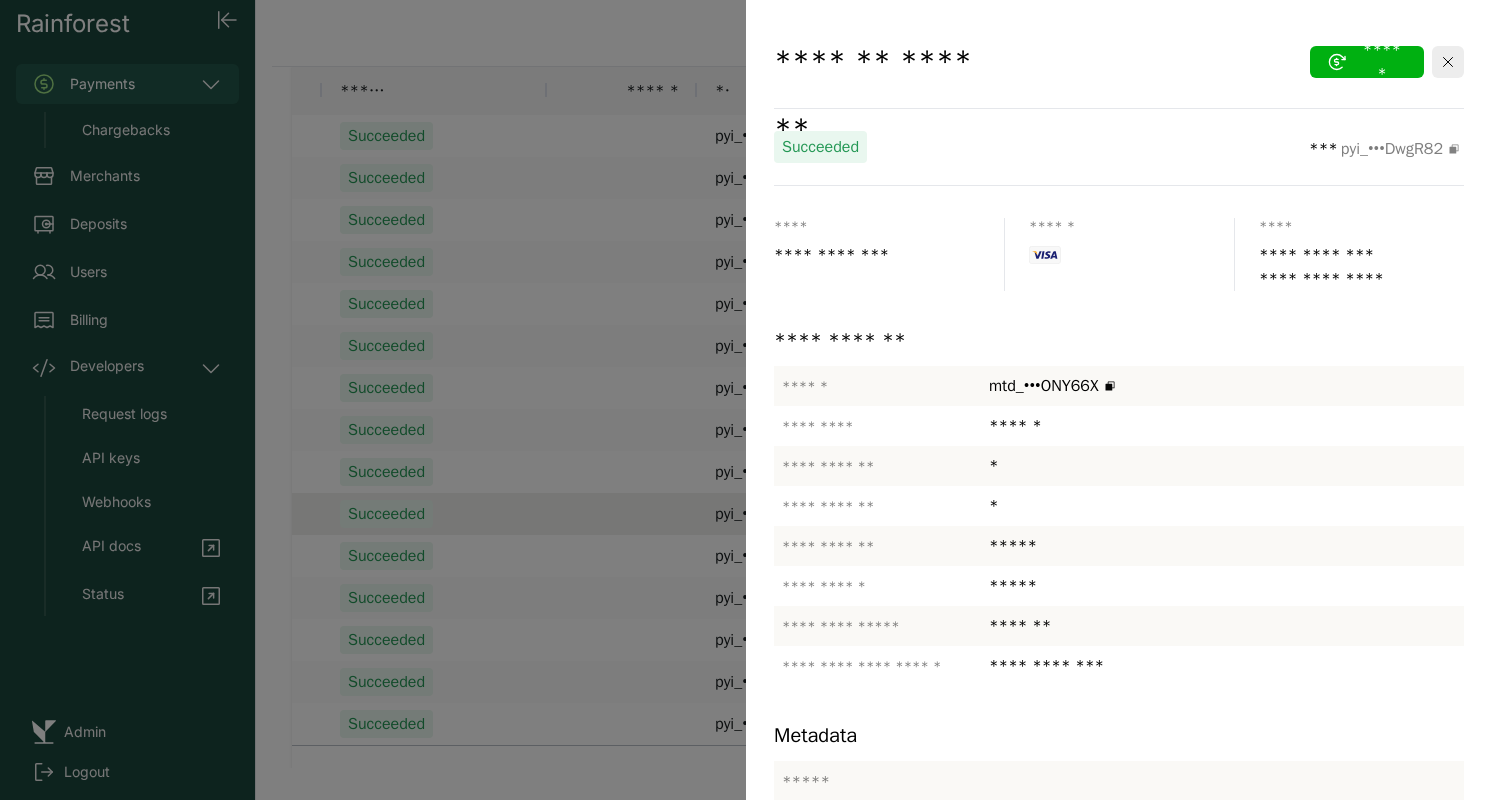 scroll, scrollTop: 390, scrollLeft: 0, axis: vertical 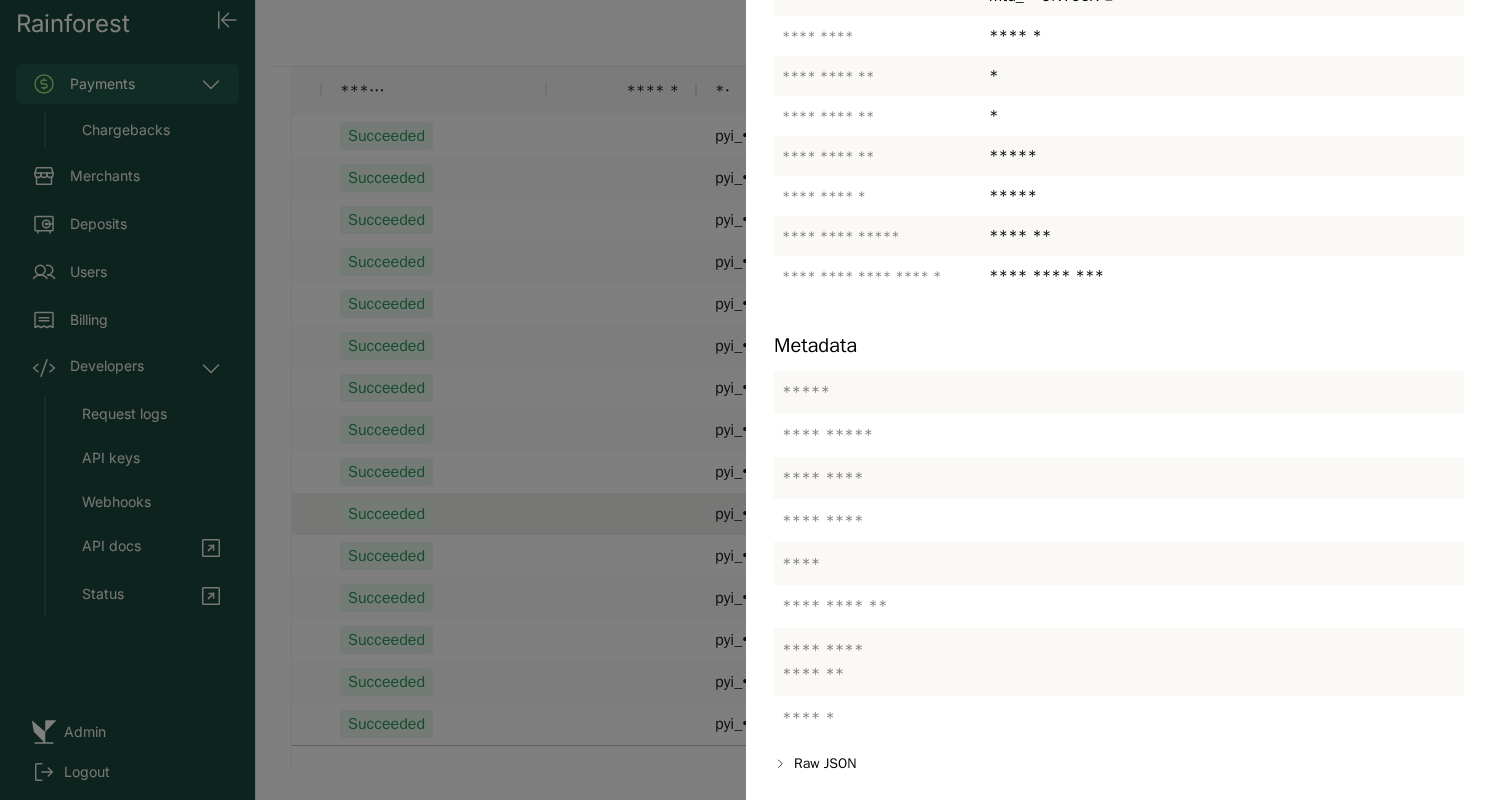 click at bounding box center [746, 400] 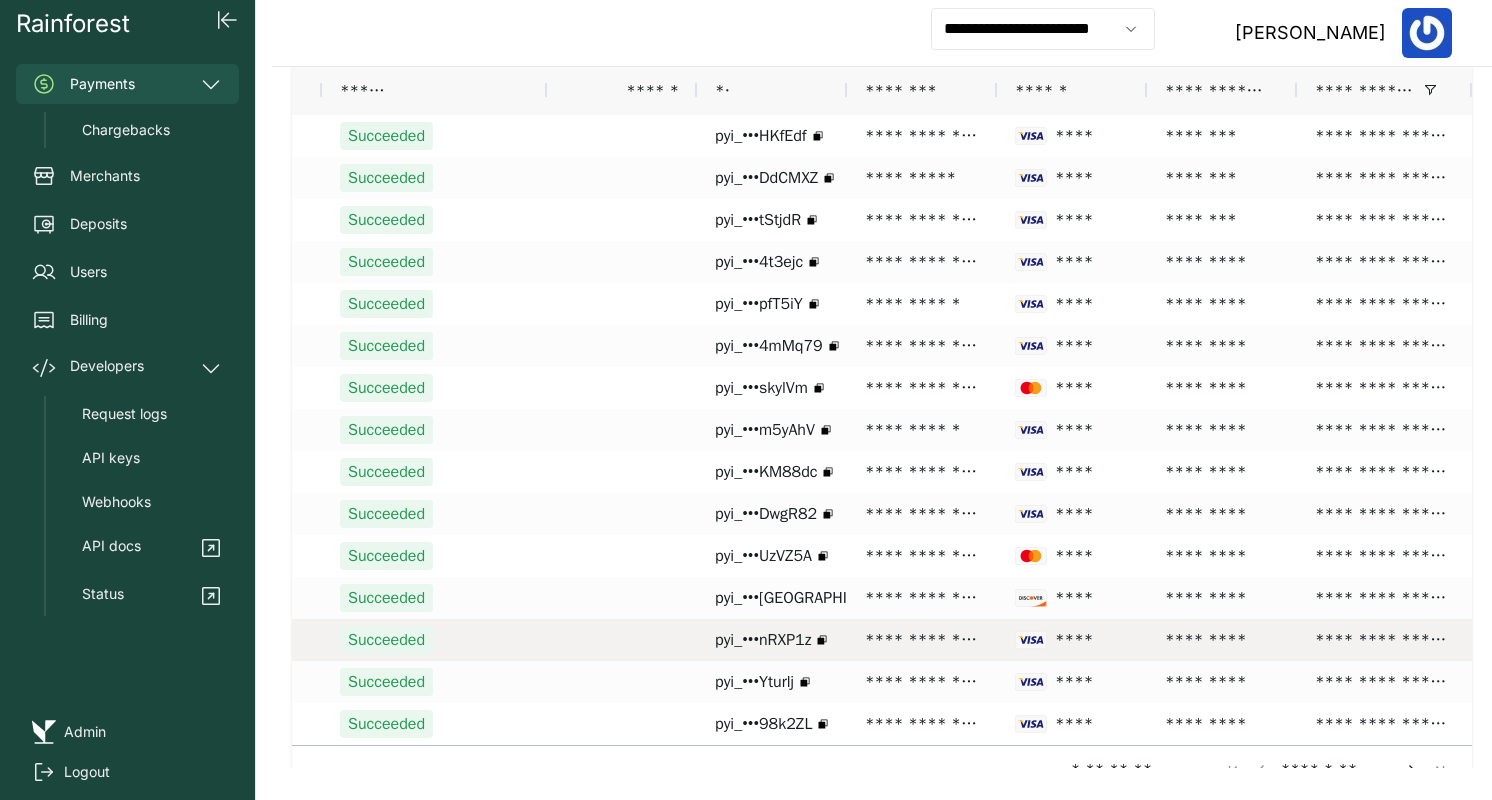 scroll, scrollTop: 102, scrollLeft: 0, axis: vertical 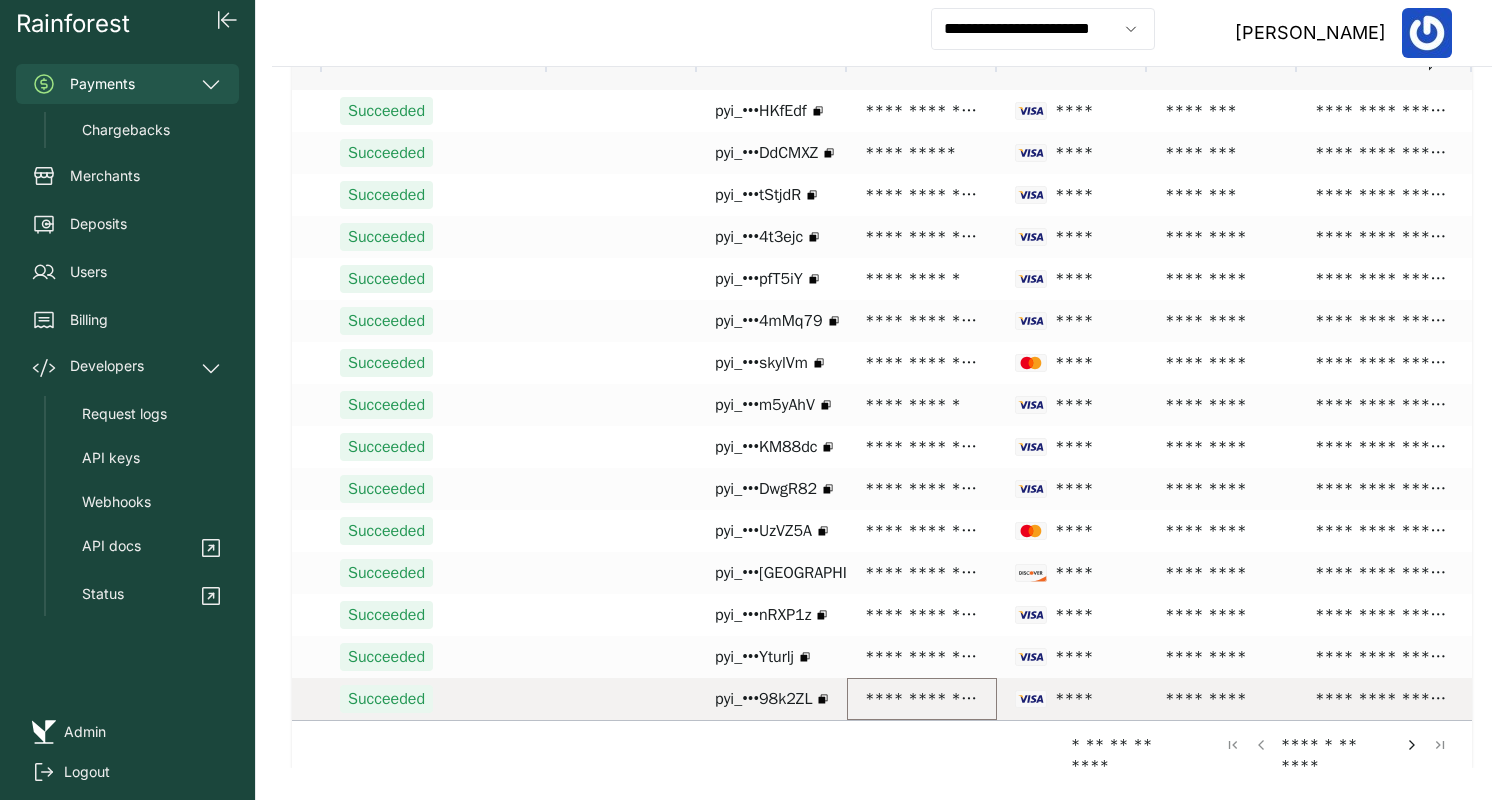 click on "**********" at bounding box center [922, 699] 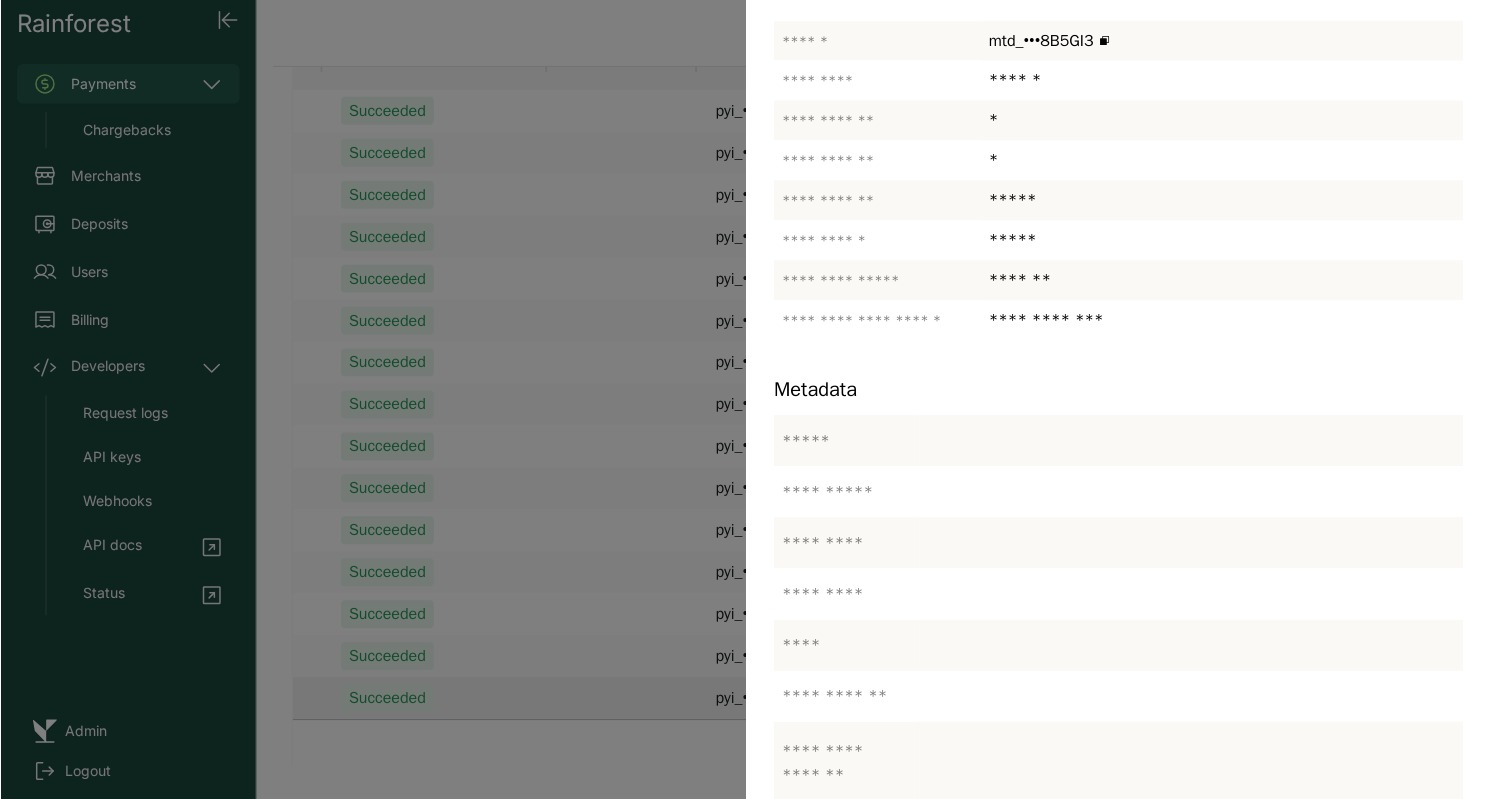scroll, scrollTop: 344, scrollLeft: 0, axis: vertical 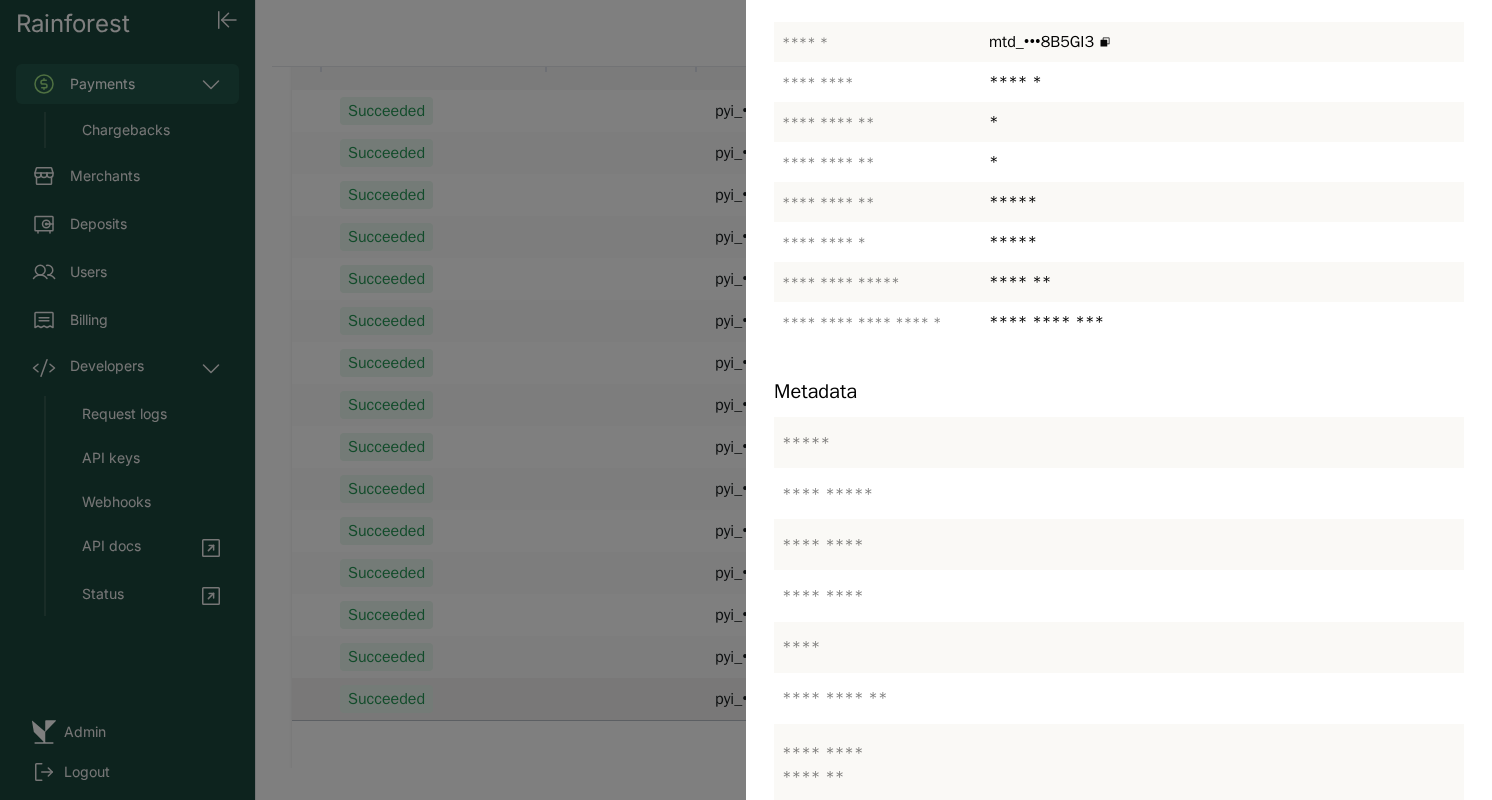 click at bounding box center [746, 400] 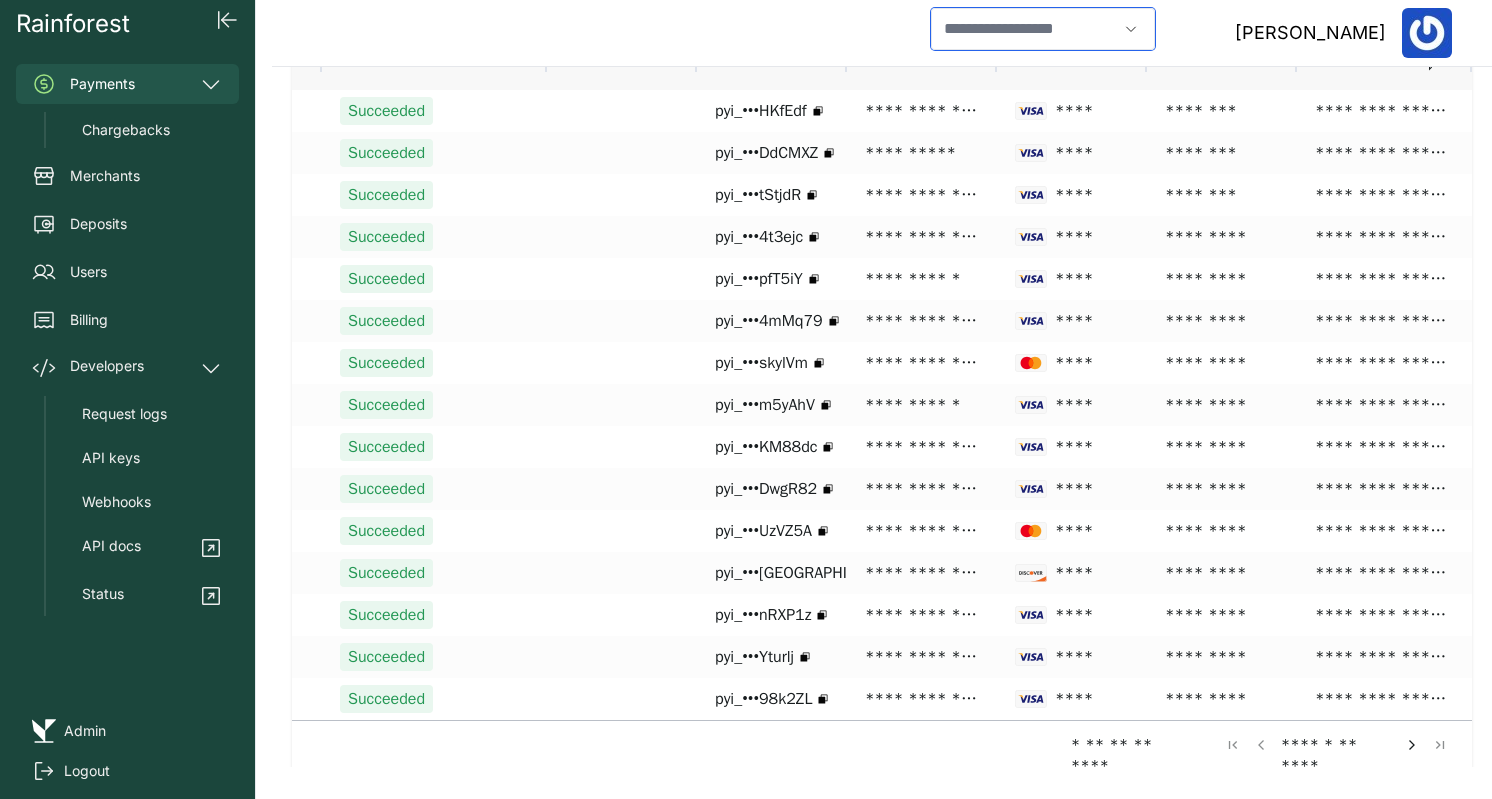 click at bounding box center (1024, 29) 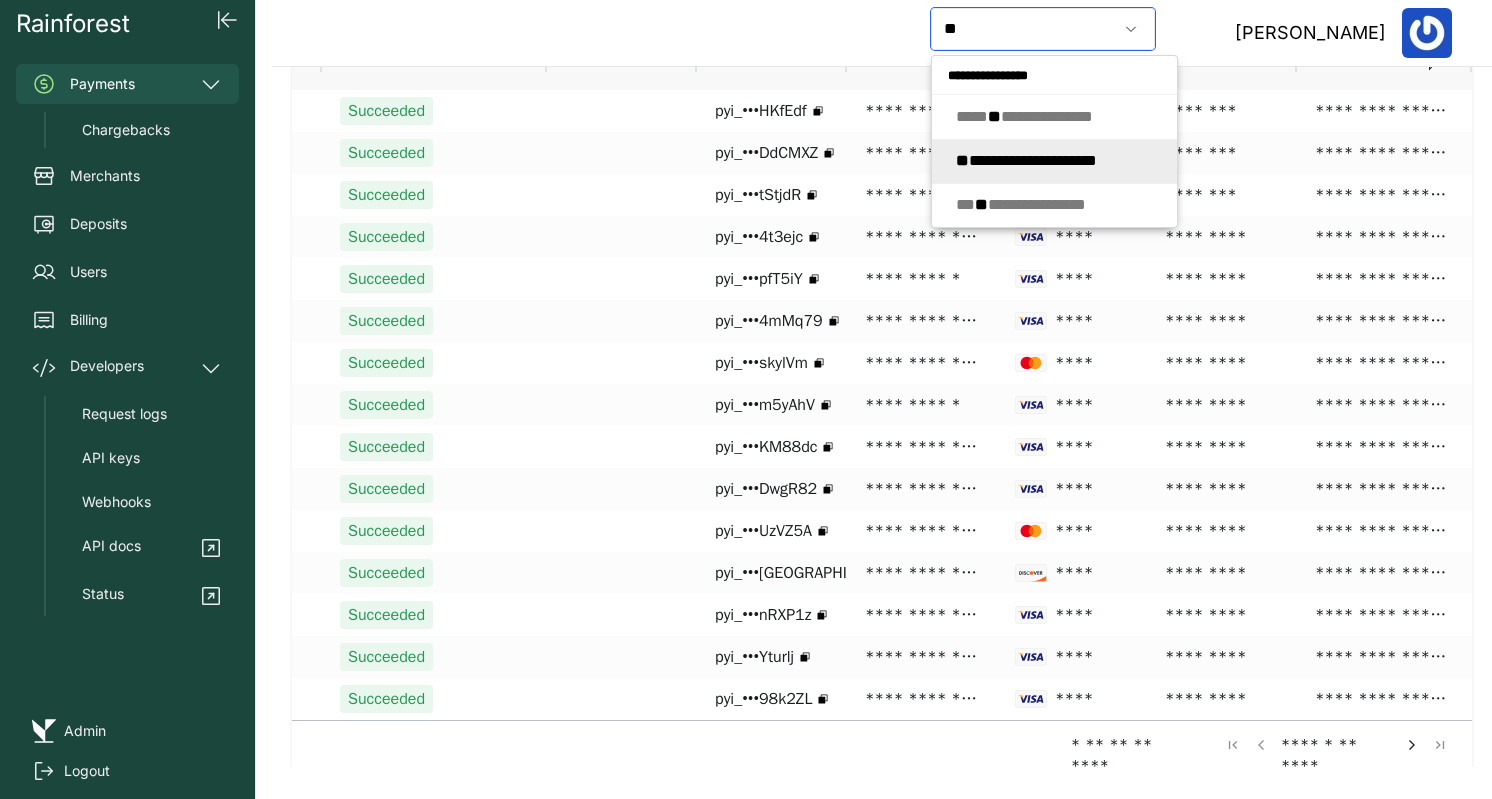 click on "**********" at bounding box center [1026, 160] 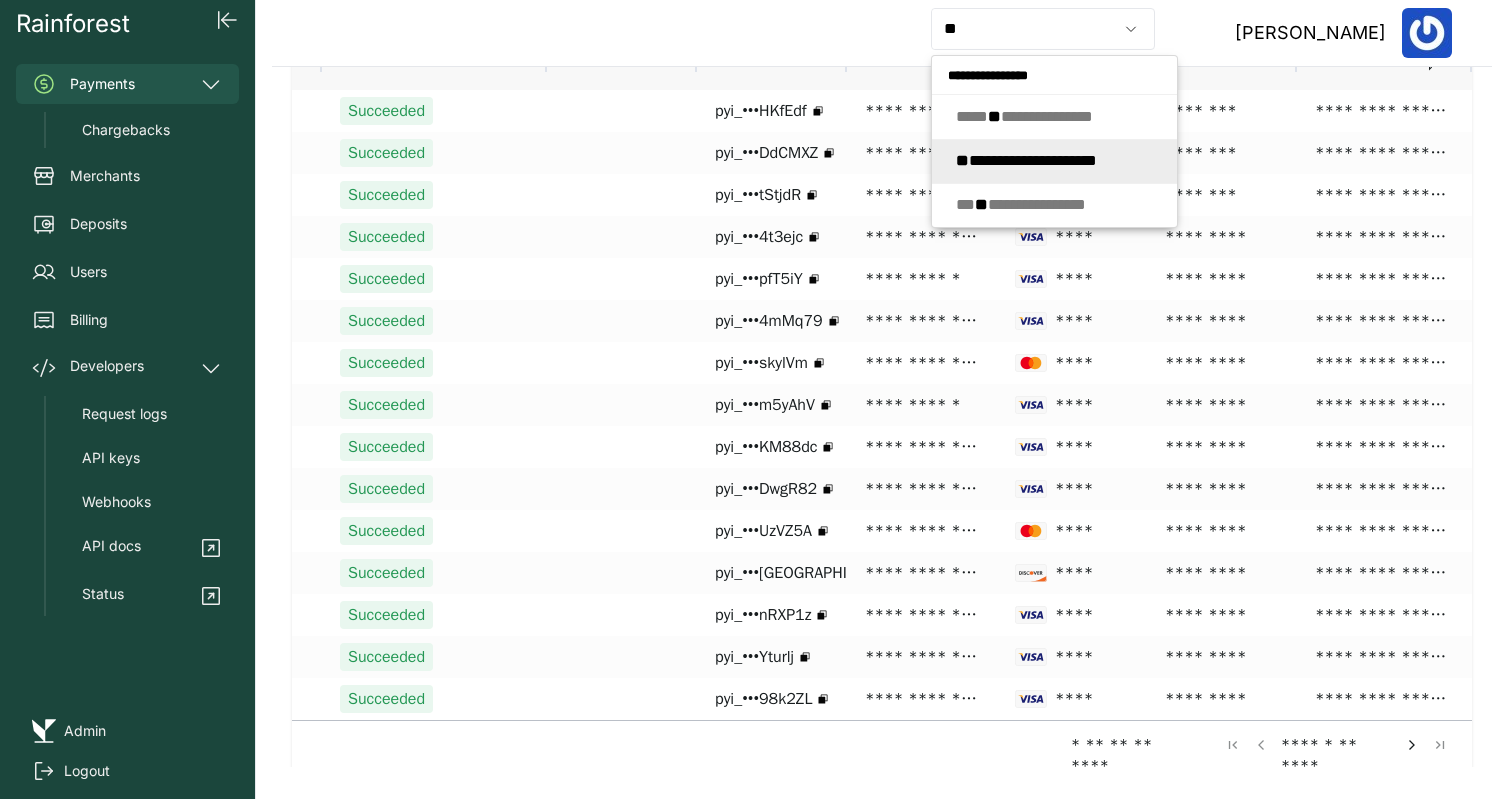 type on "**********" 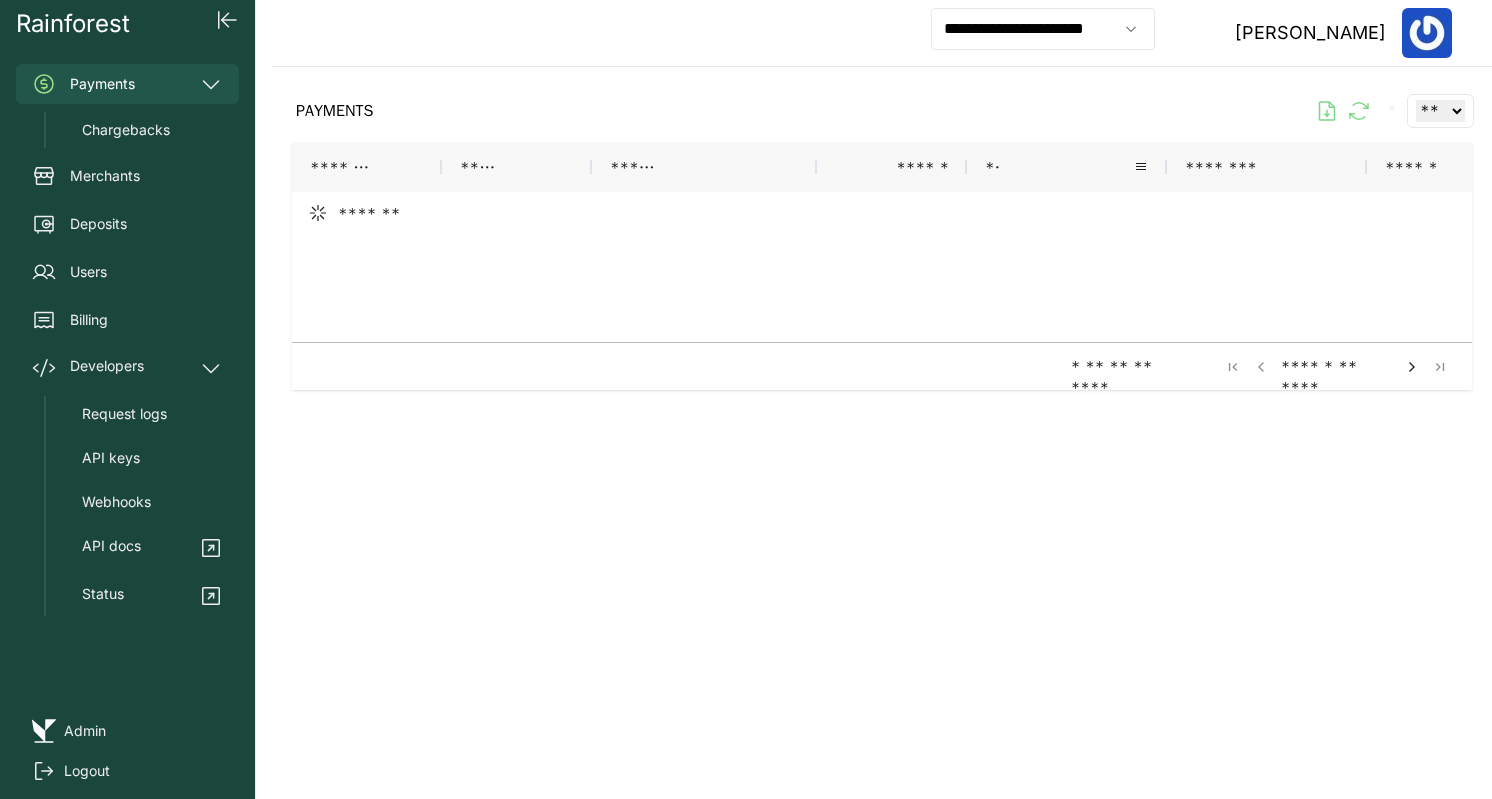 scroll, scrollTop: 0, scrollLeft: 0, axis: both 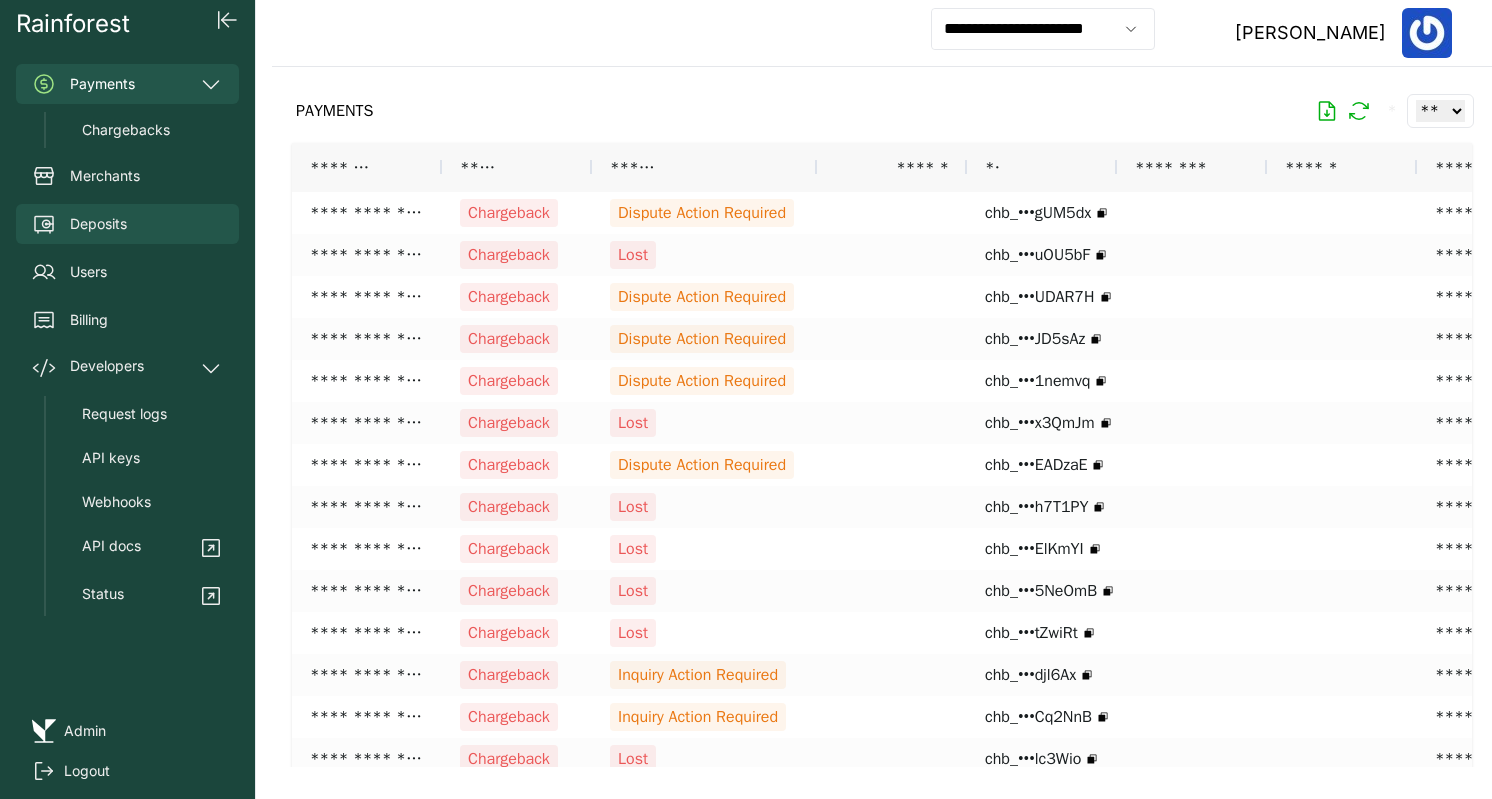 click on "Deposits" at bounding box center (127, 224) 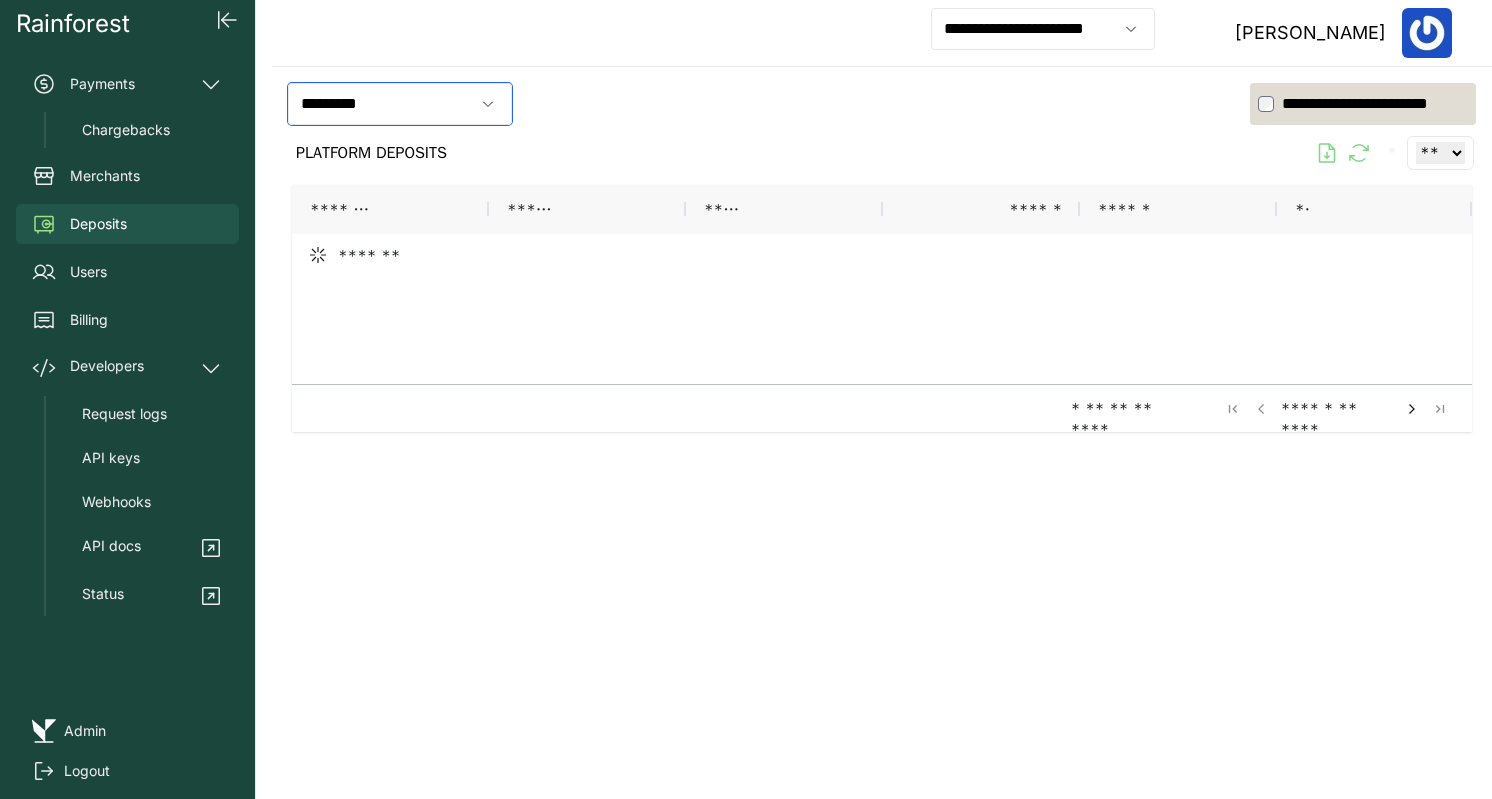click on "*********" at bounding box center (381, 104) 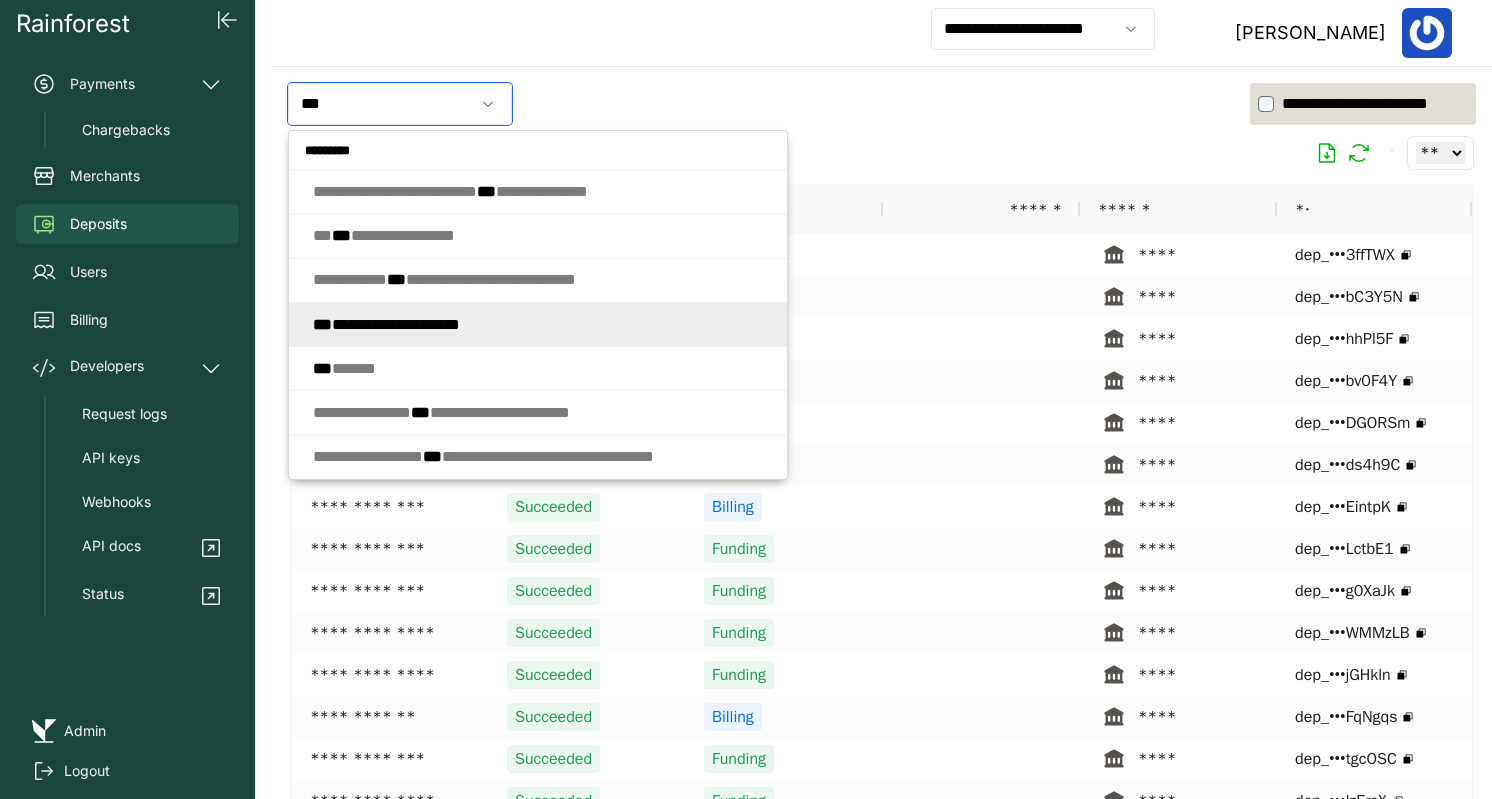 click on "**********" 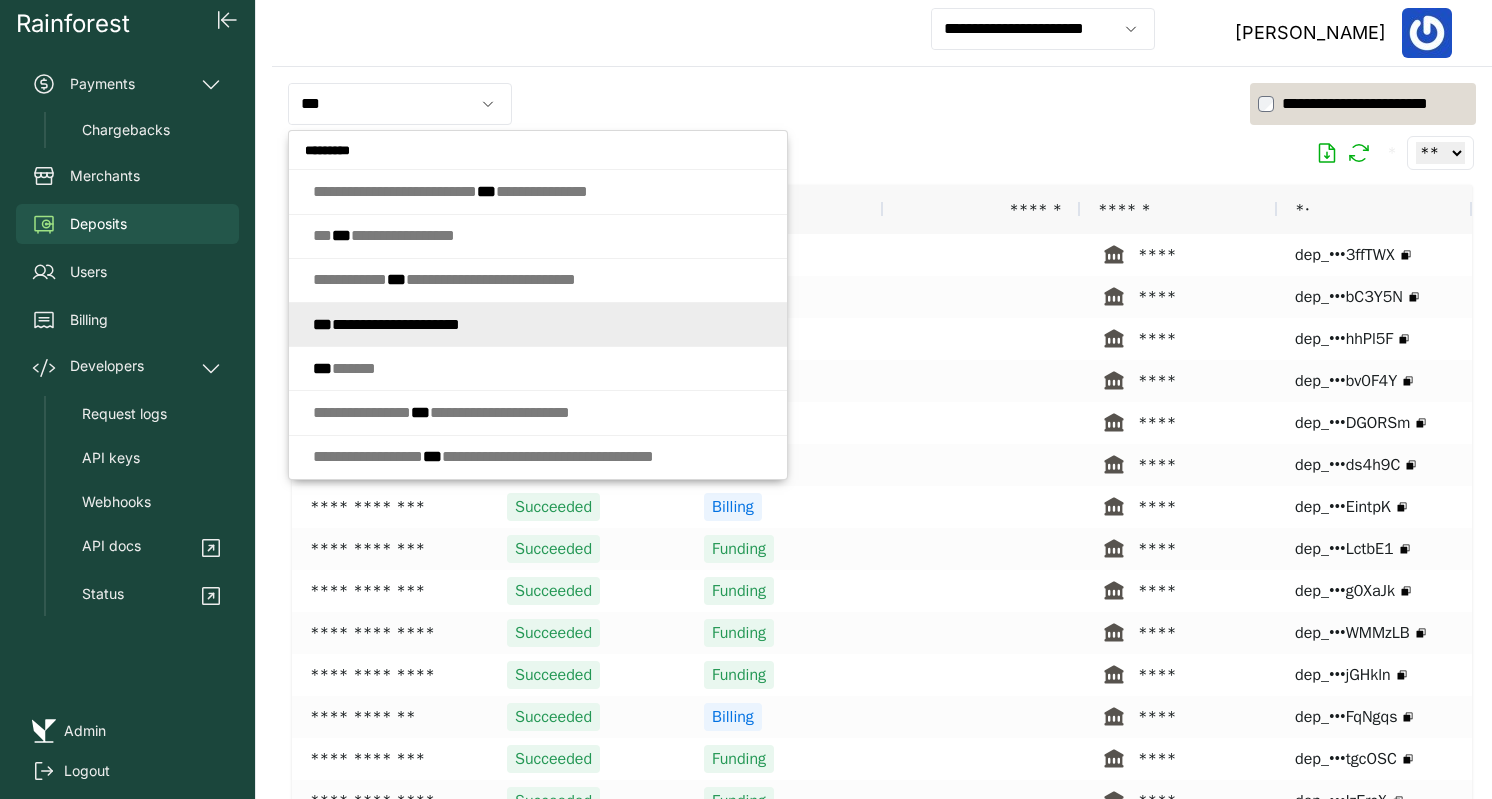 type on "**********" 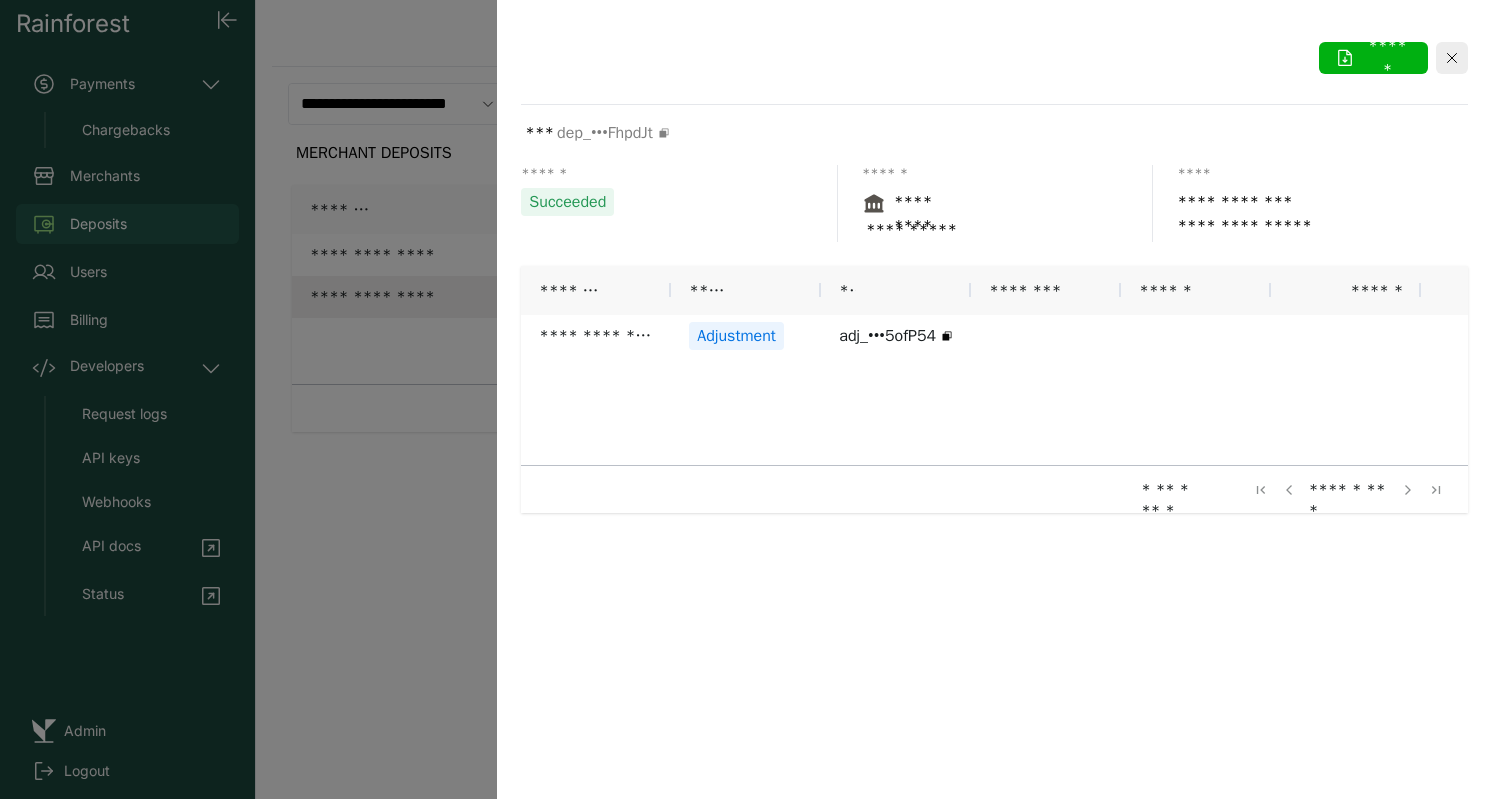 click at bounding box center (746, 399) 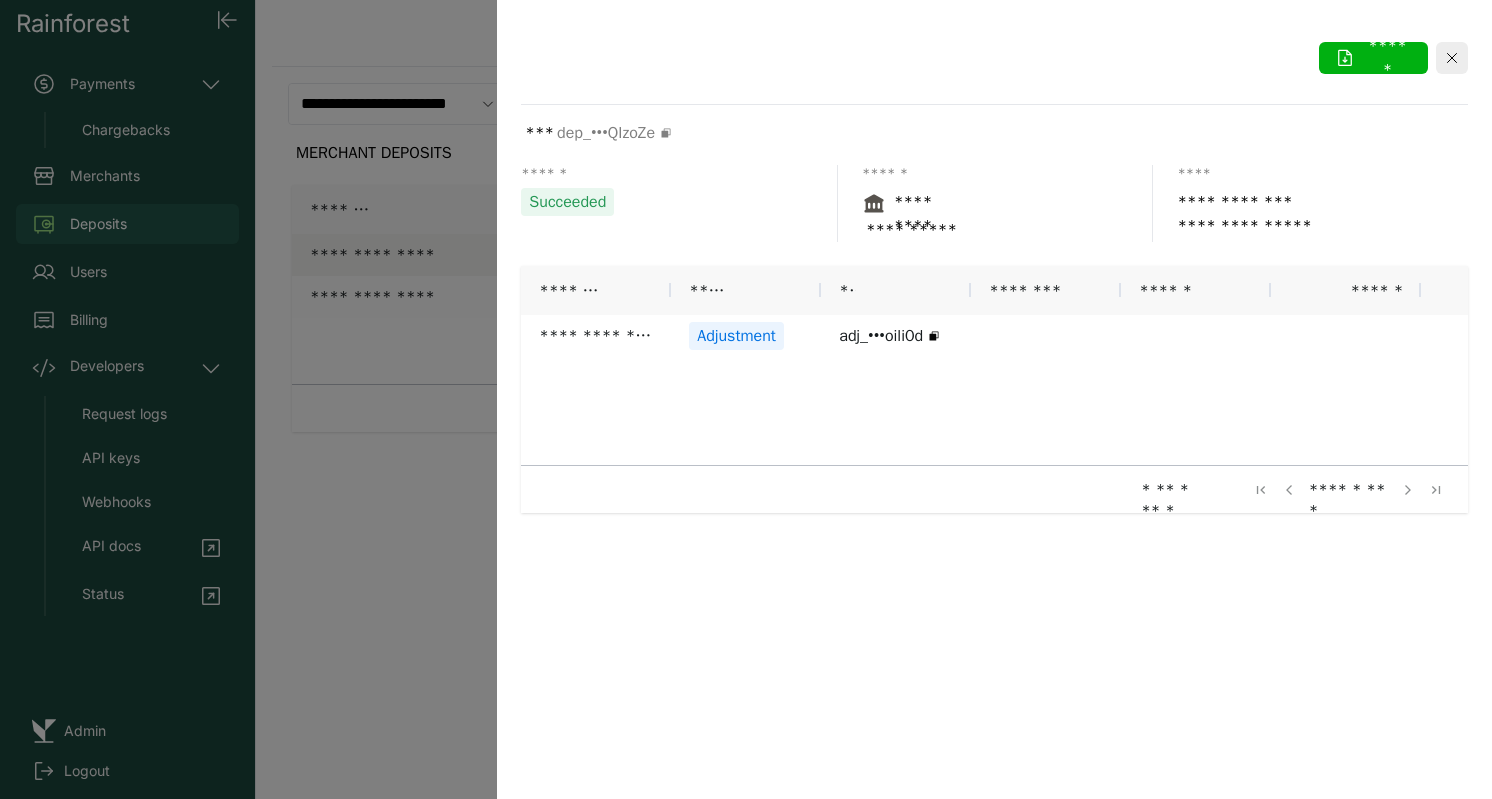 click at bounding box center (746, 399) 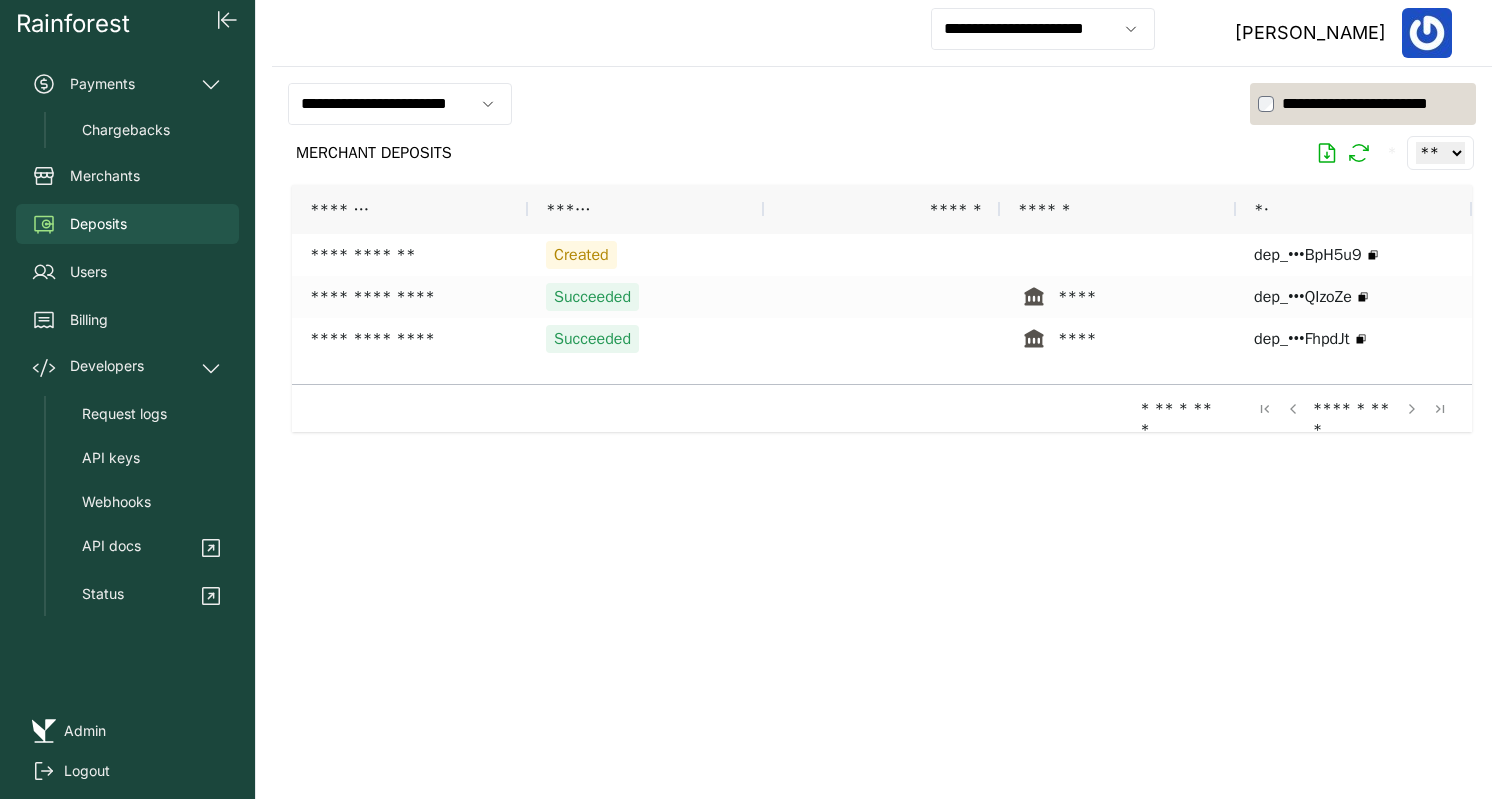 click on "MERCHANT DEPOSITS * ** ** ** ***" at bounding box center [882, 153] 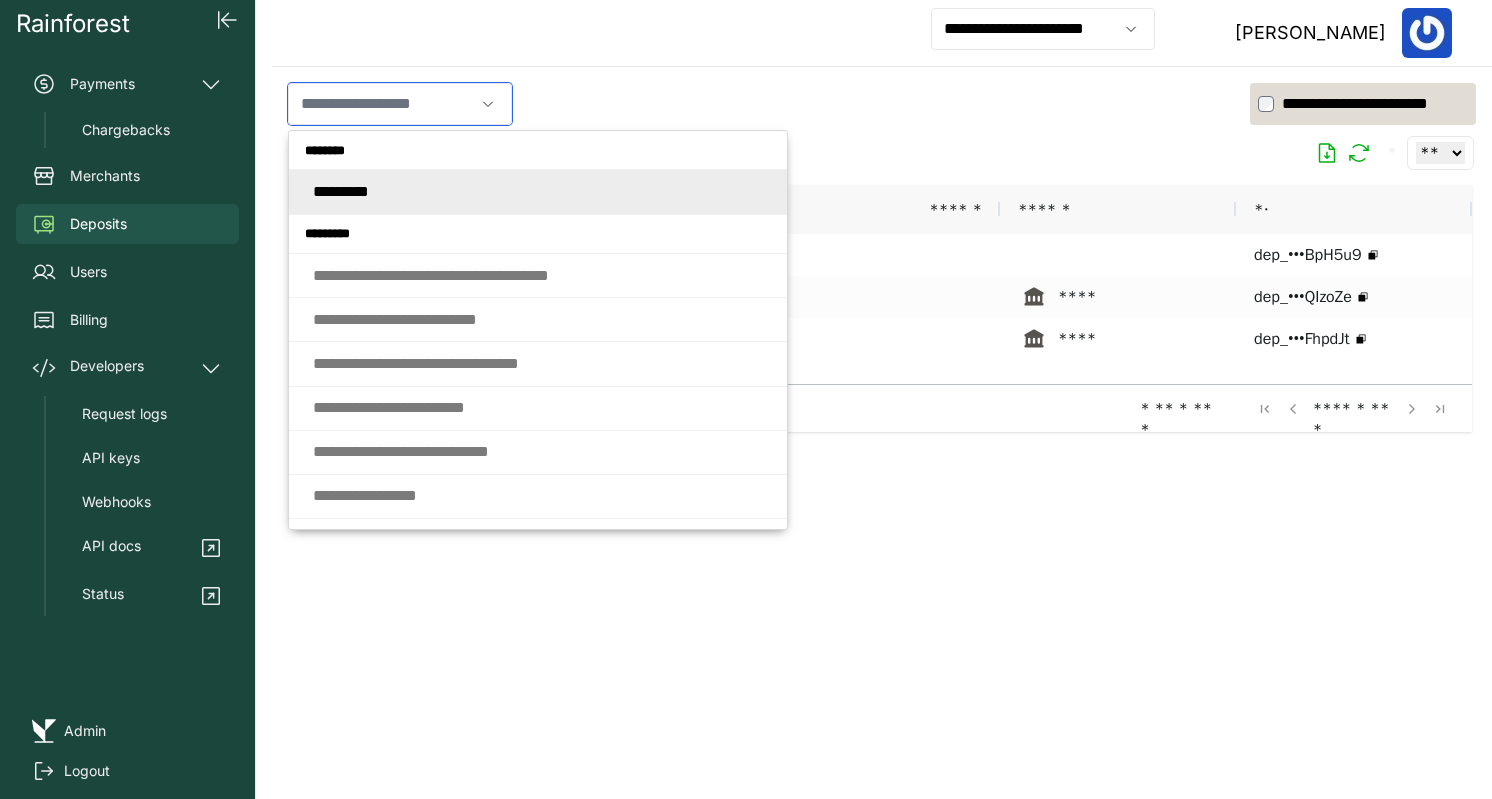 drag, startPoint x: 398, startPoint y: 104, endPoint x: 369, endPoint y: 100, distance: 29.274563 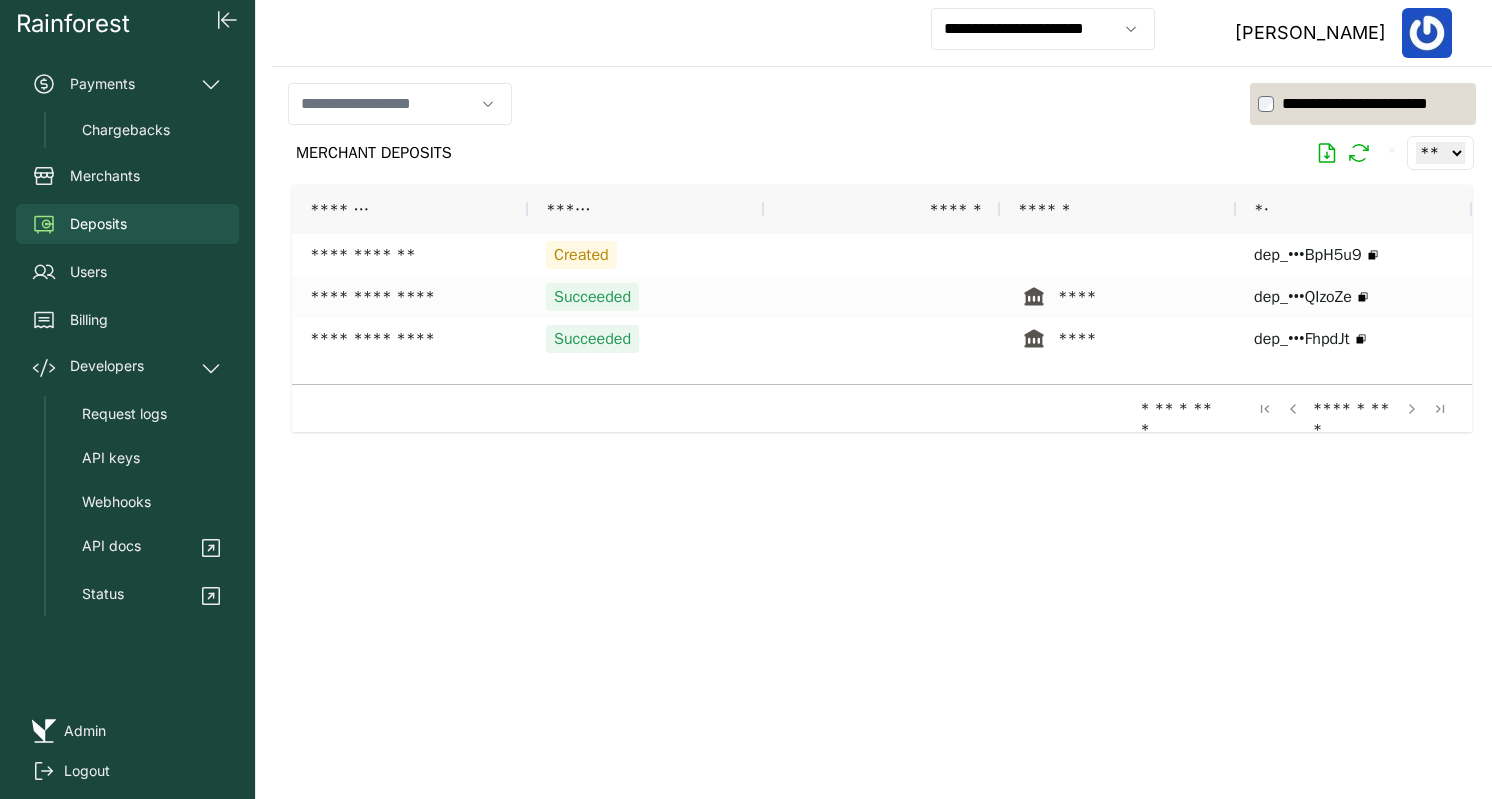 type on "**********" 